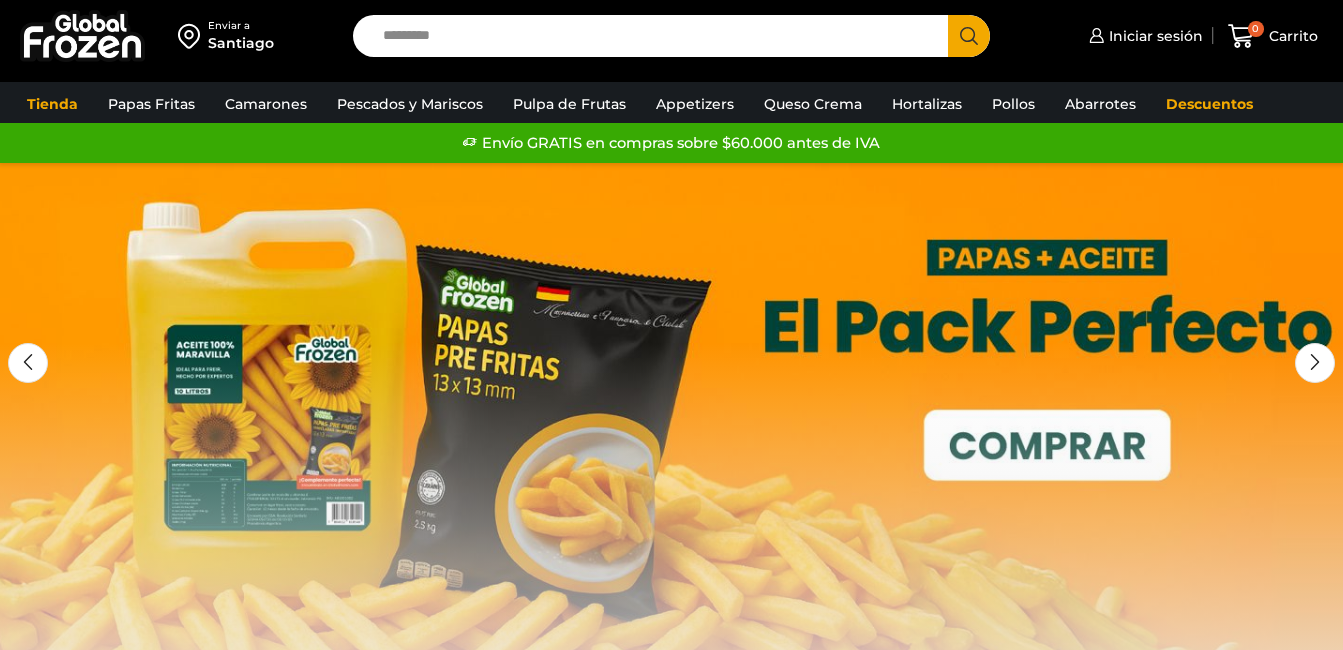 scroll, scrollTop: 0, scrollLeft: 0, axis: both 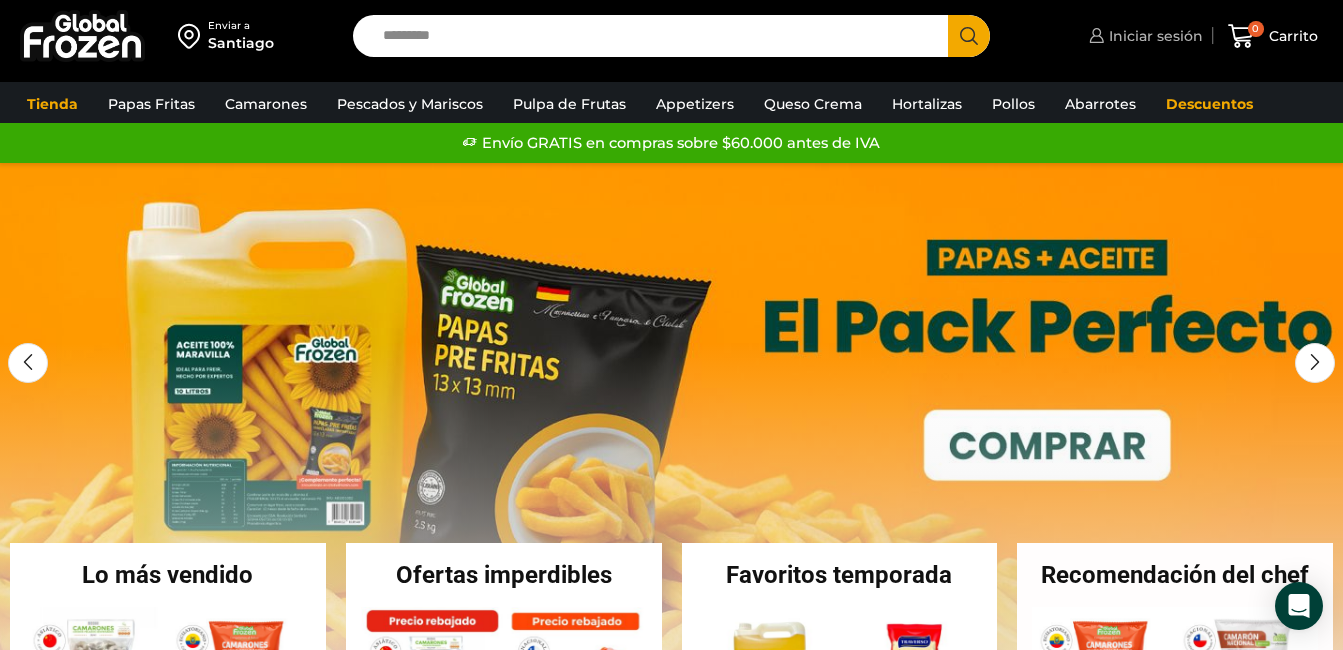 click on "Iniciar sesión" at bounding box center [1153, 36] 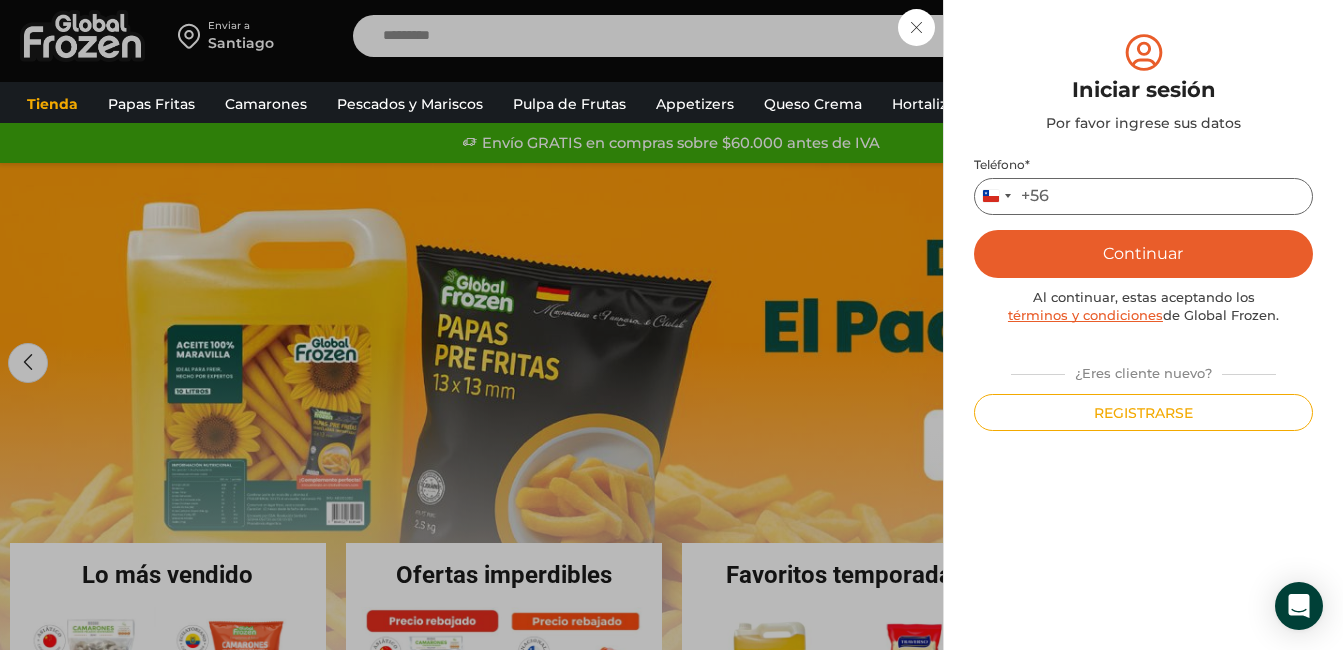 click on "Teléfono
*" at bounding box center [1143, 196] 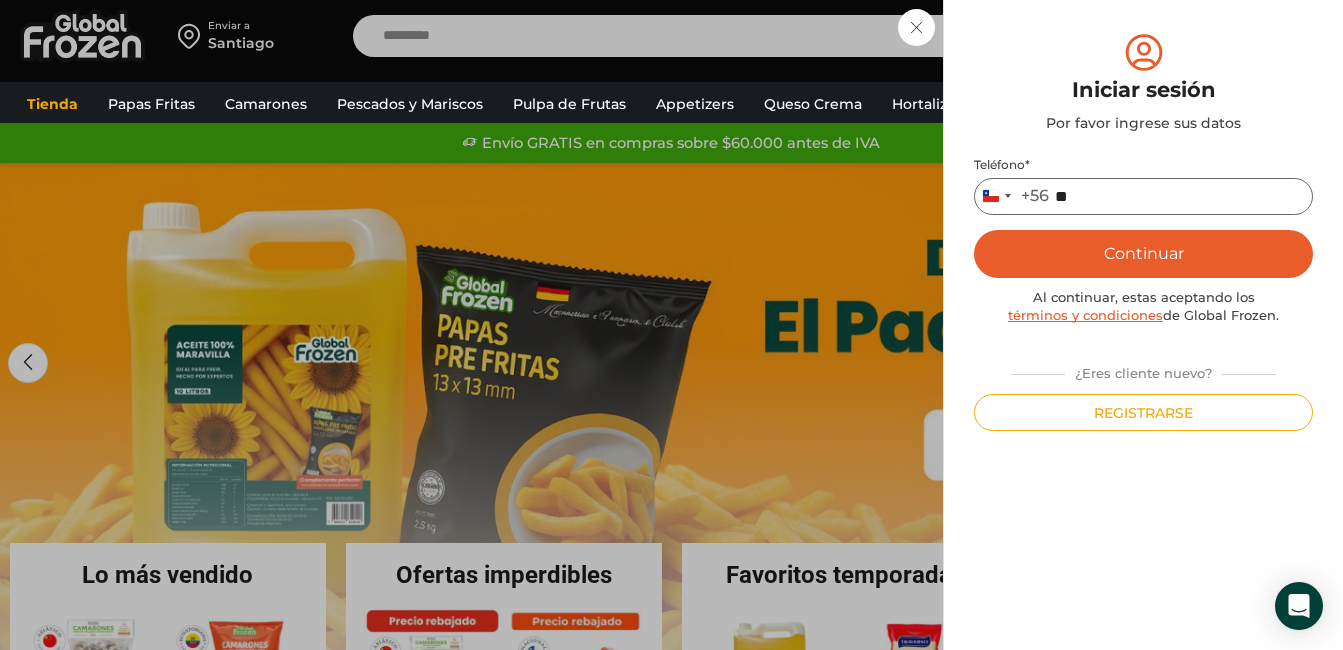 type on "*" 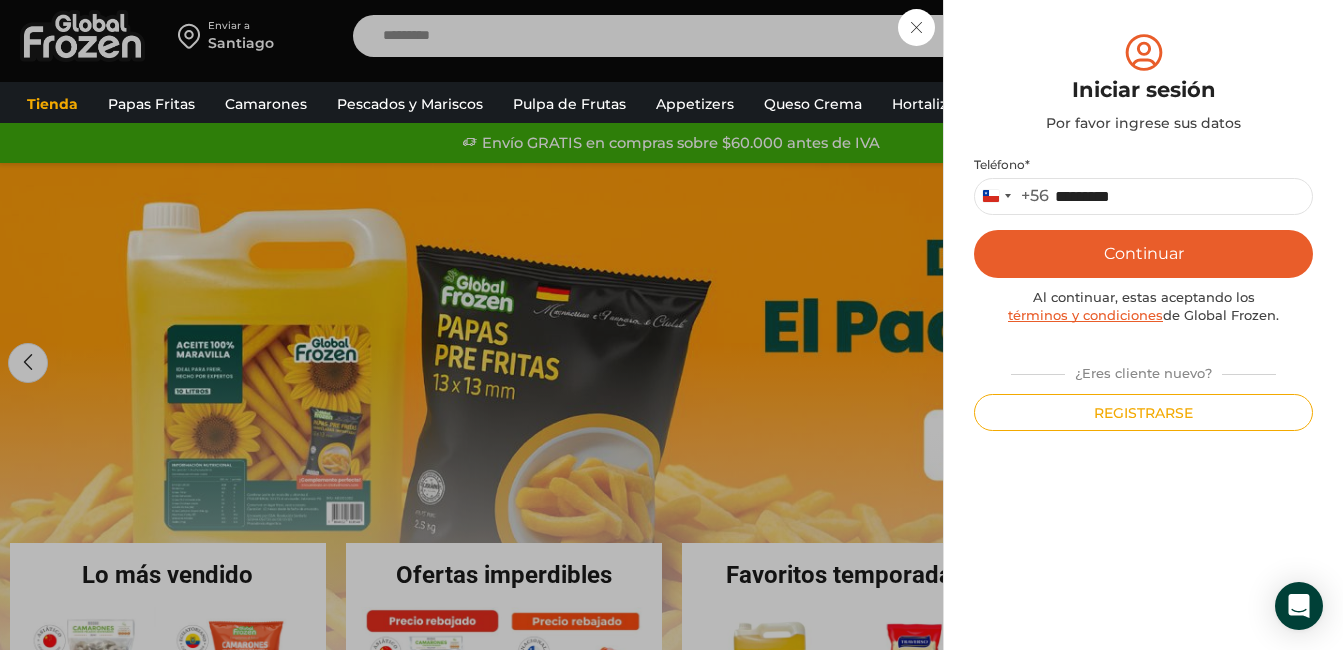 click on "Continuar" at bounding box center [1143, 254] 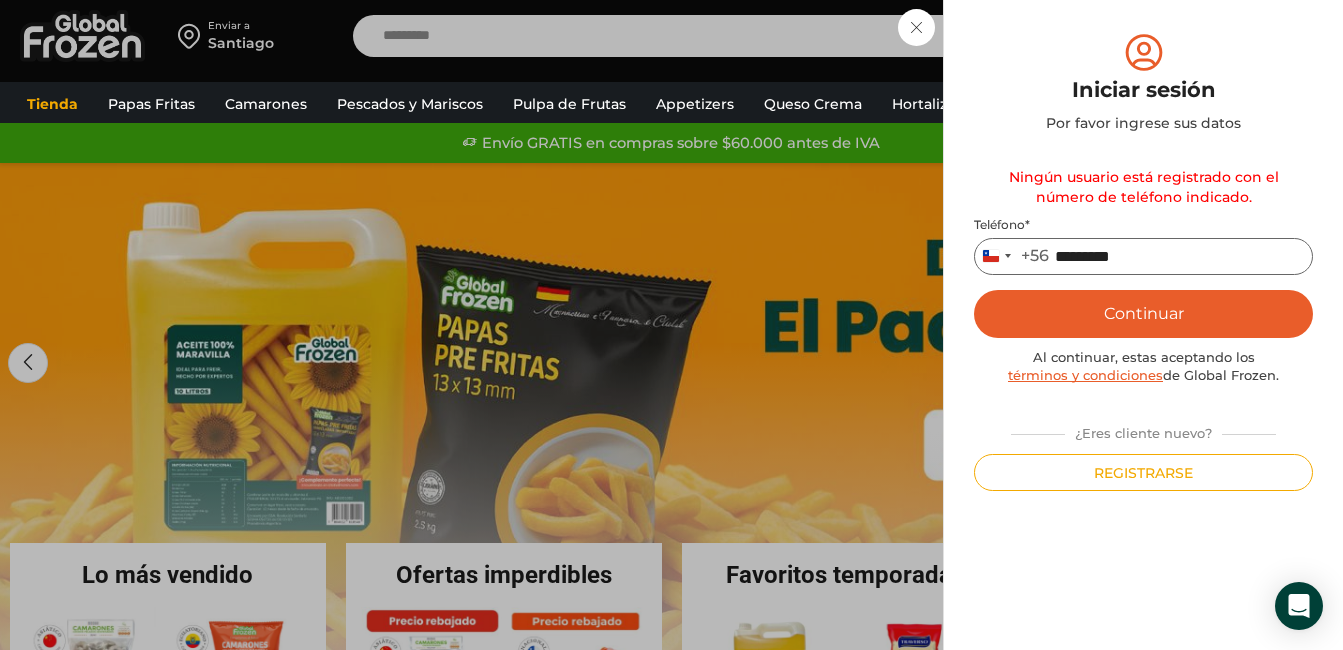 click on "*********" at bounding box center [1143, 256] 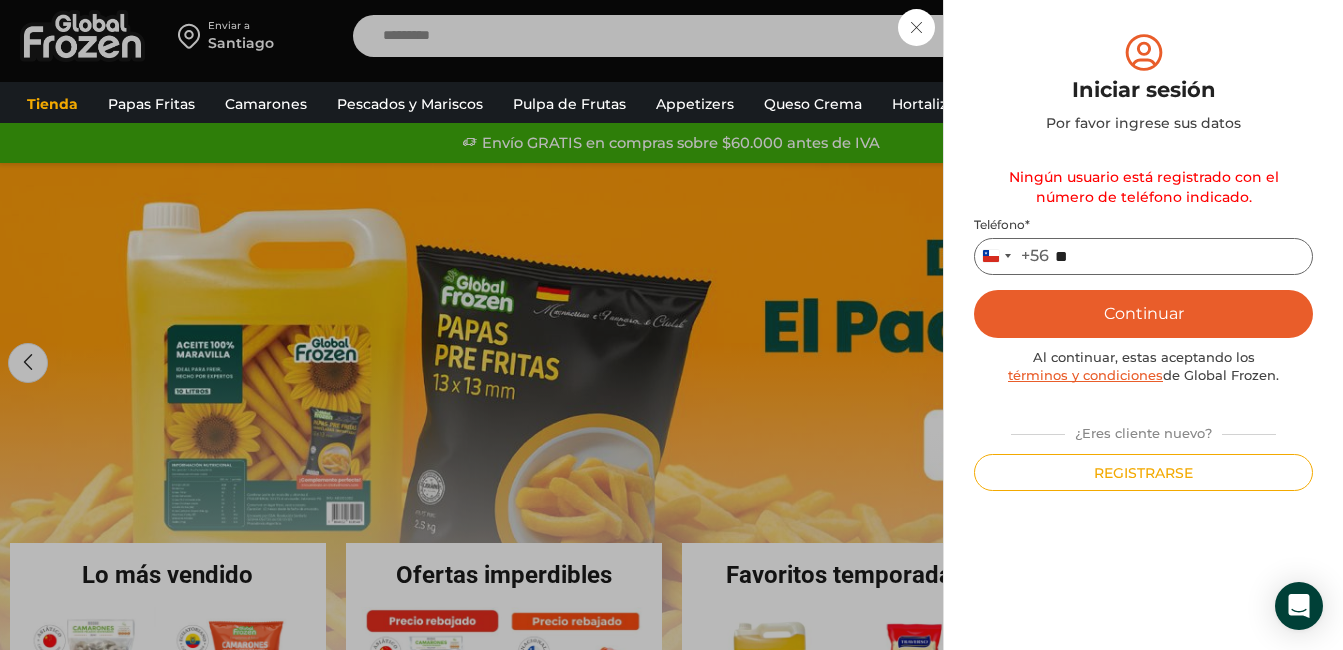 type on "*" 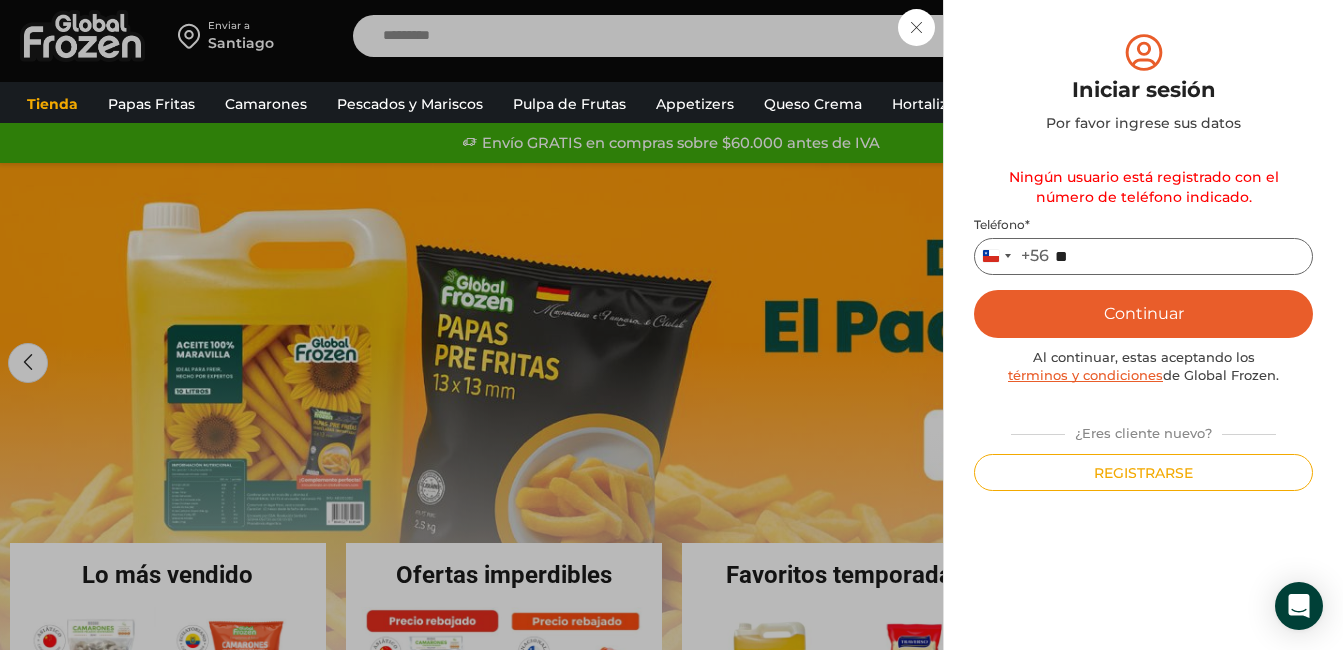 type on "*" 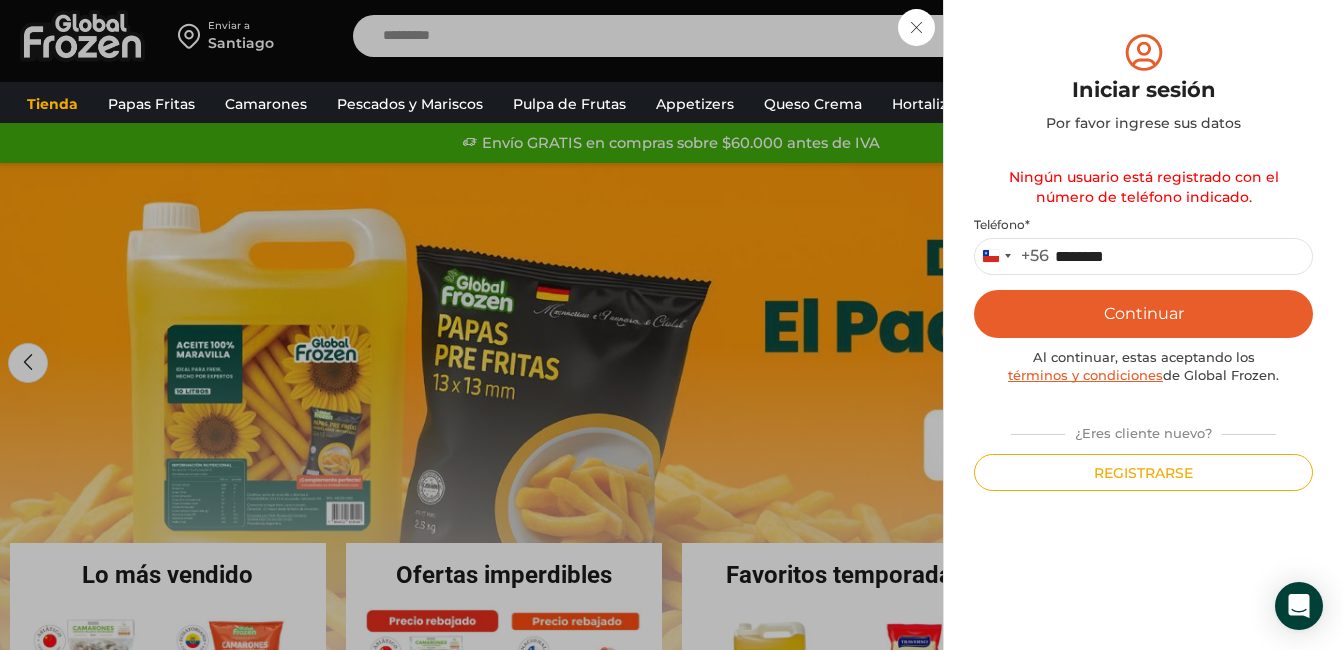 click on "Continuar" at bounding box center (1143, 314) 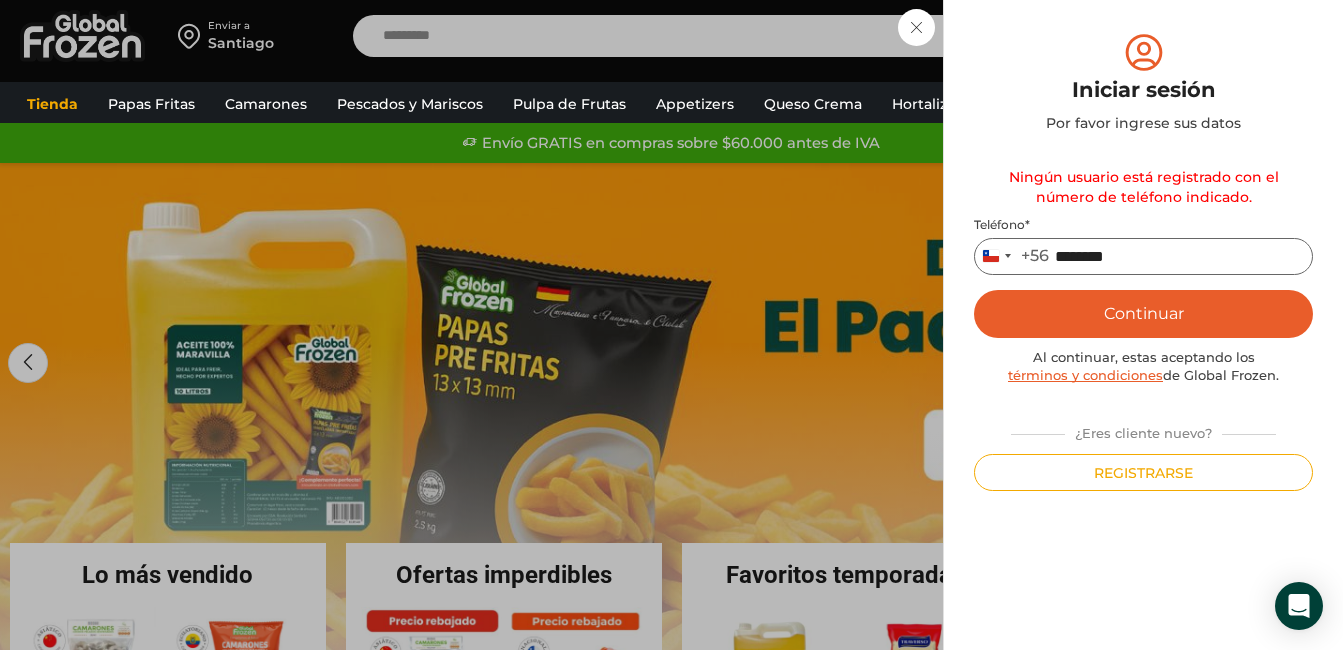 click on "********" at bounding box center (1143, 256) 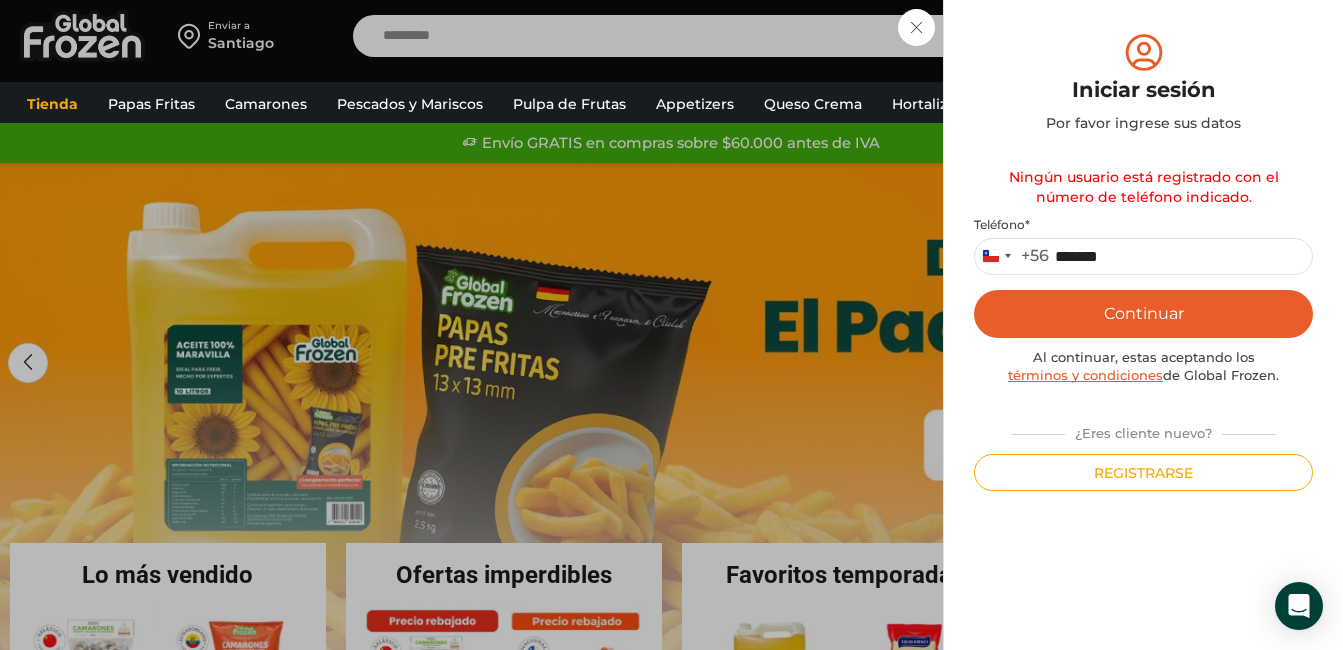click on "Continuar" at bounding box center (1143, 314) 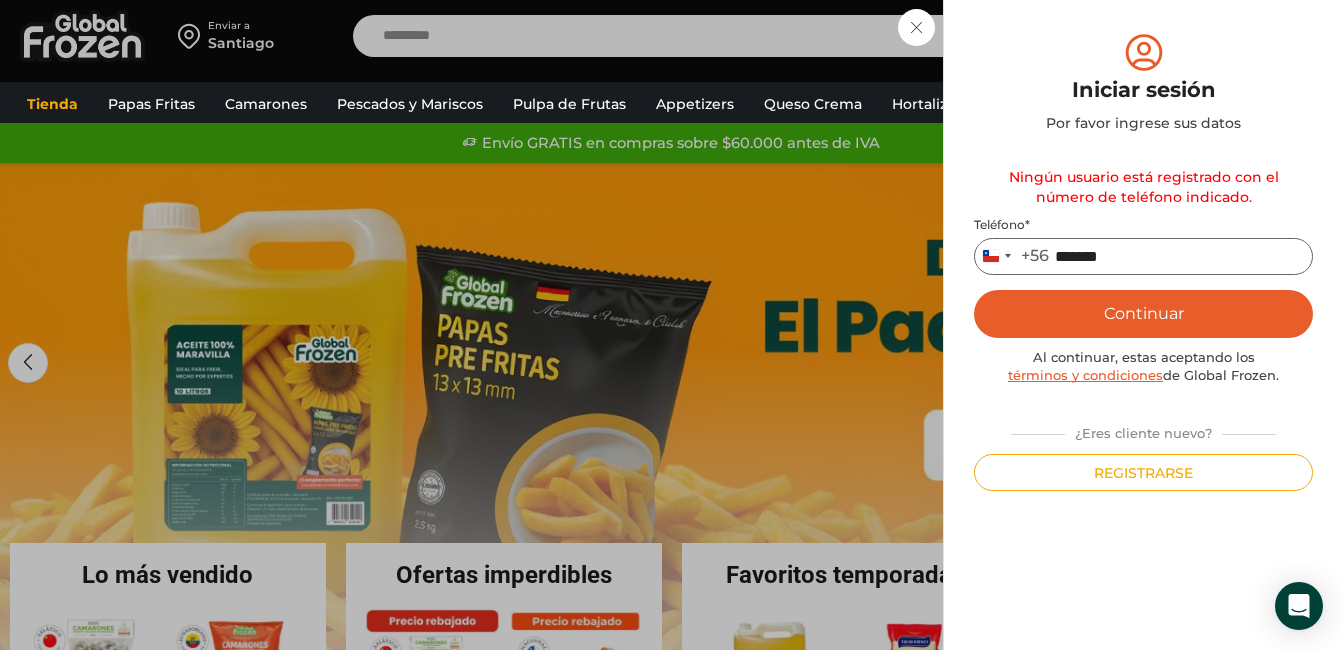click on "*******" at bounding box center (1143, 256) 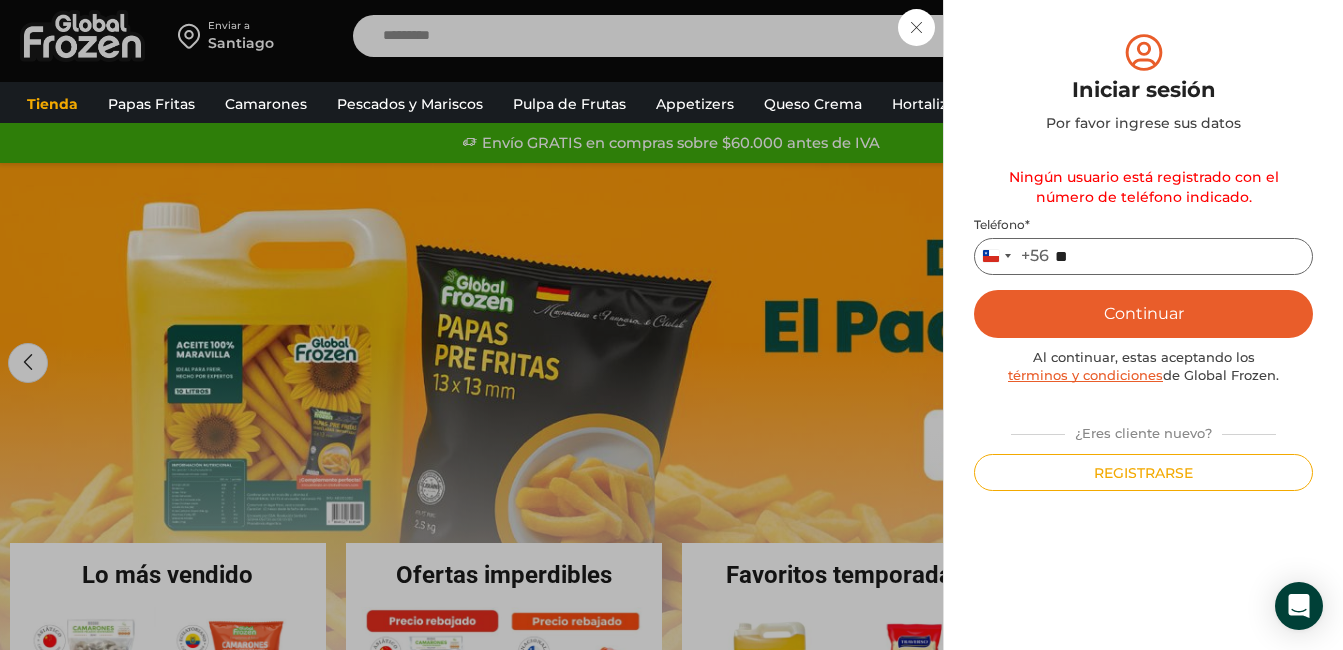 type on "*" 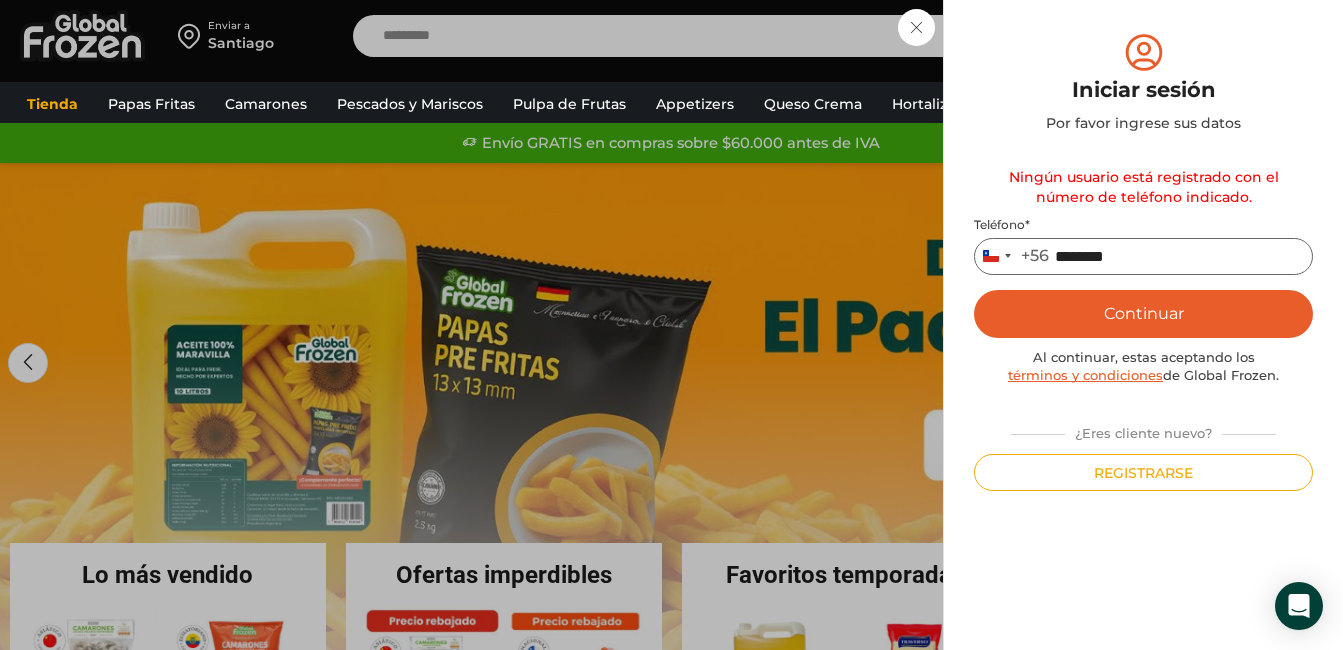 type on "********" 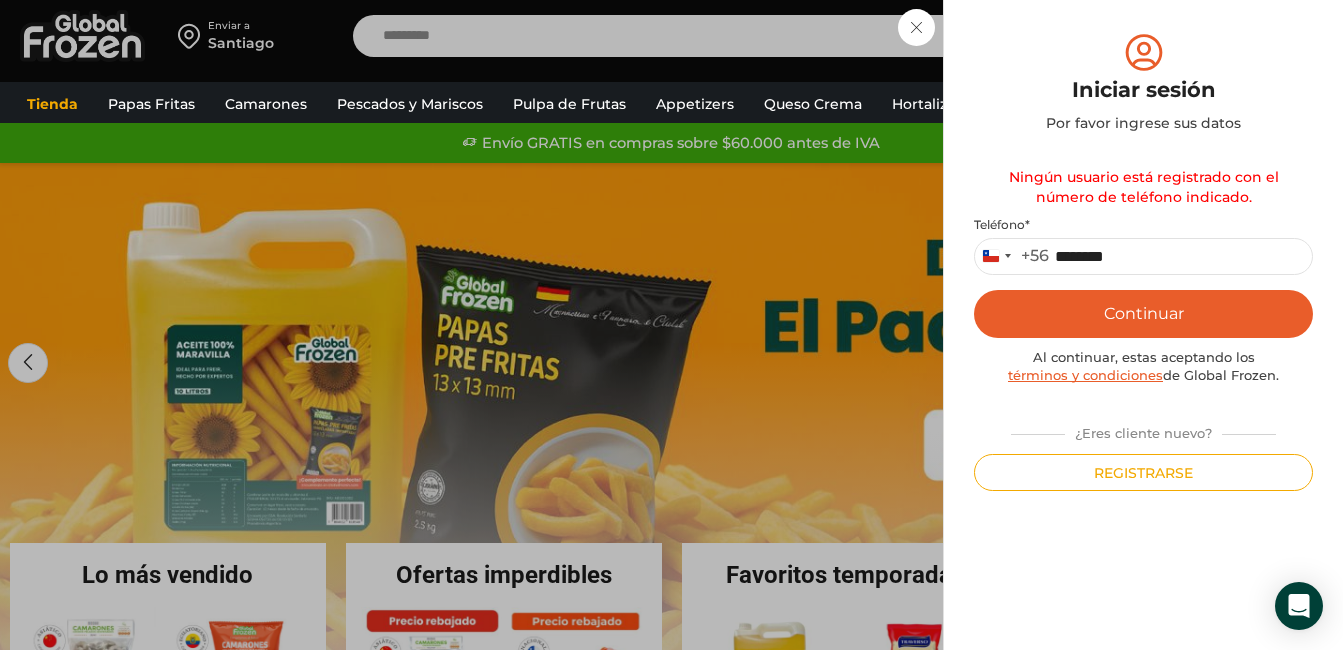 click on "Continuar" at bounding box center [1143, 314] 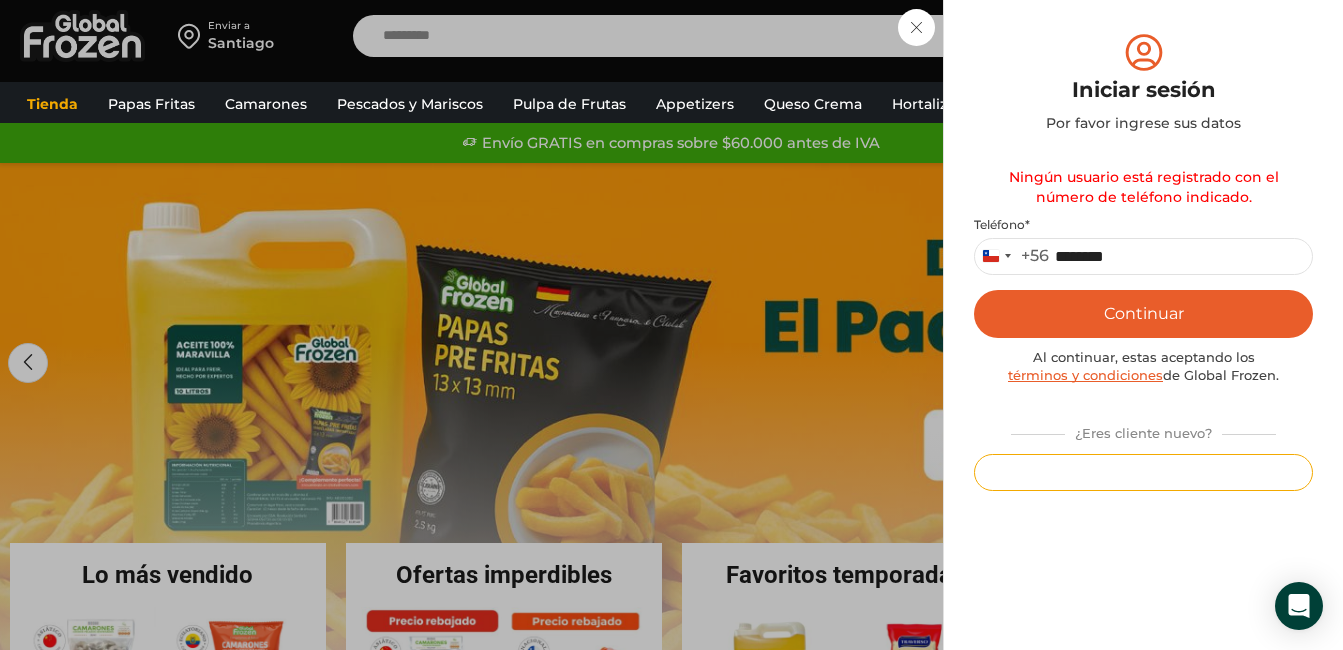 click on "Registrarse" at bounding box center (1143, 472) 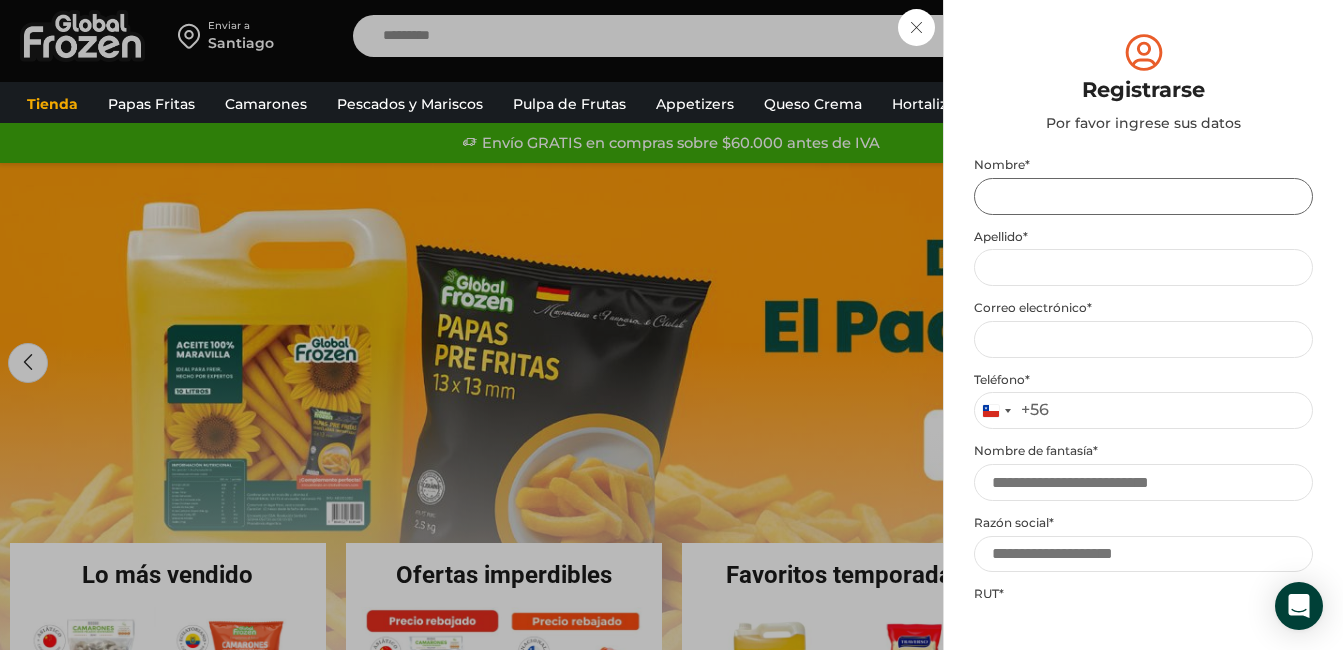 click on "Nombre  *" at bounding box center (1143, 196) 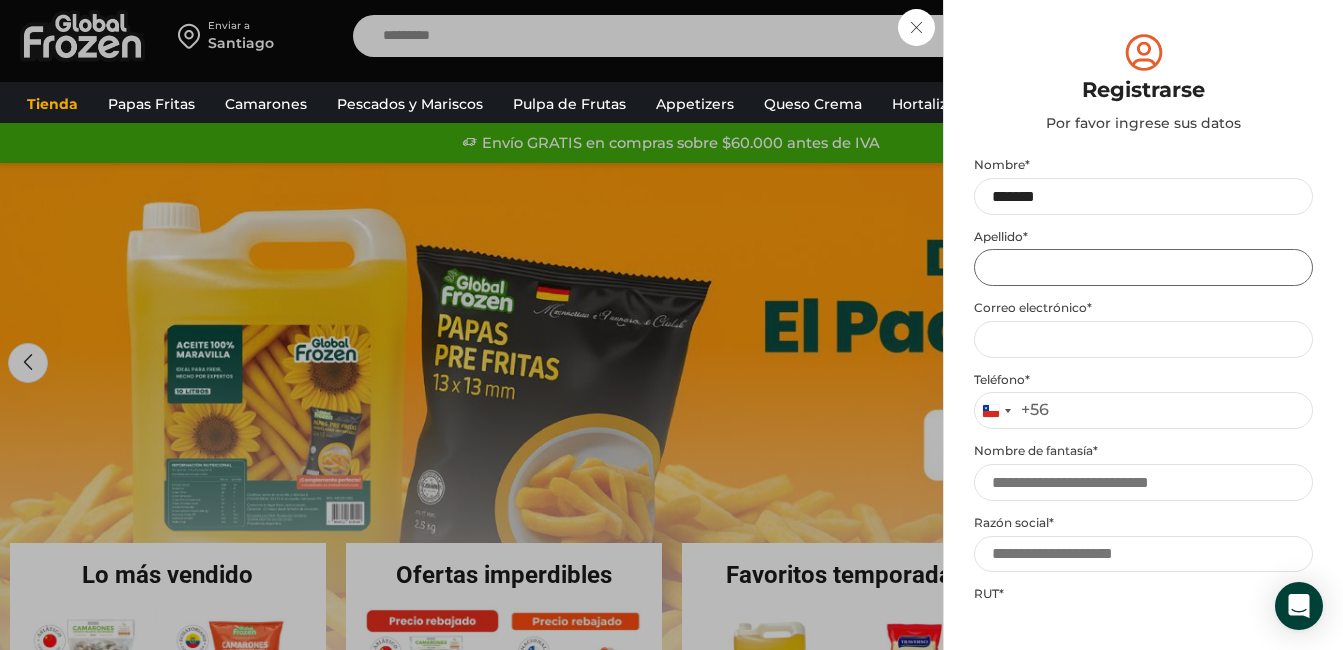 type on "****" 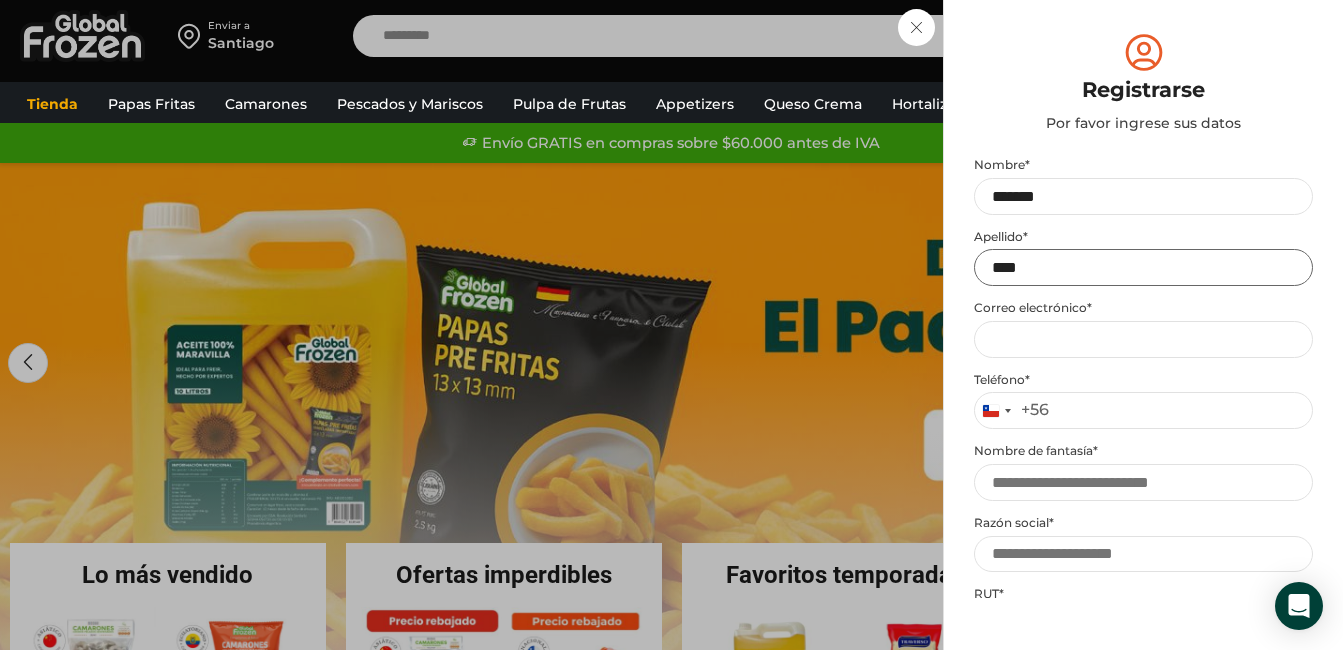 type on "**********" 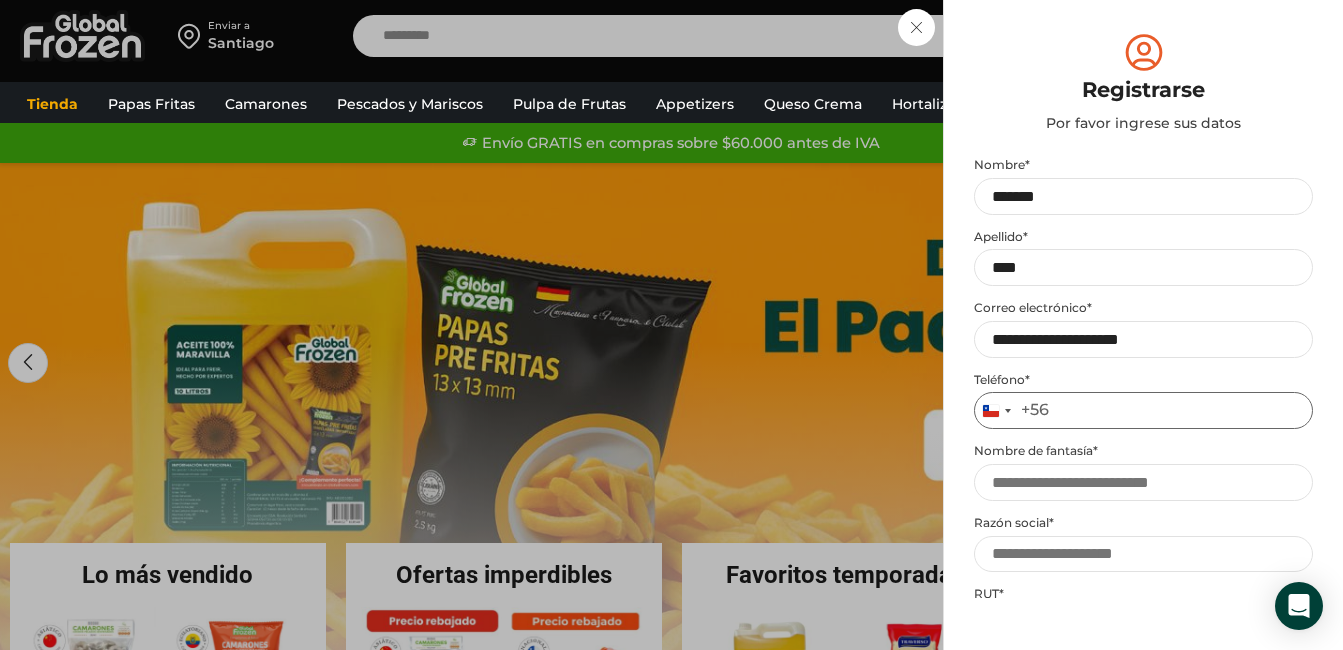 type on "*********" 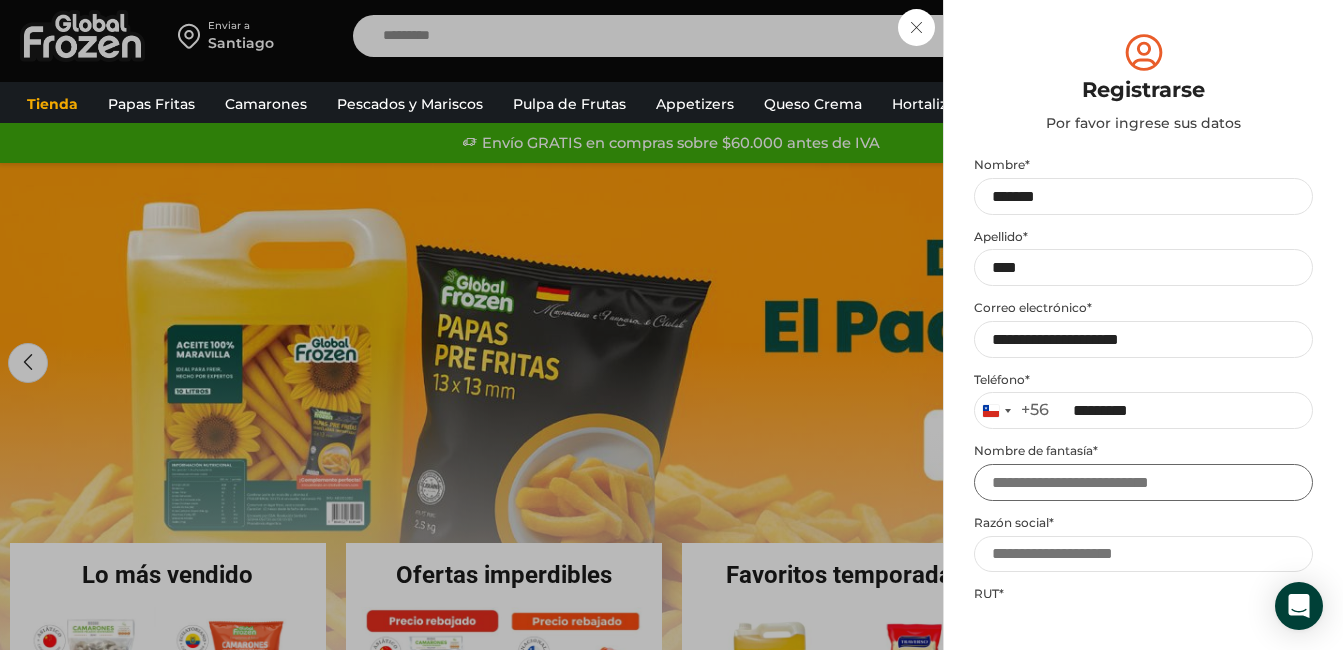 click on "Nombre de fantasía  *" at bounding box center [1143, 482] 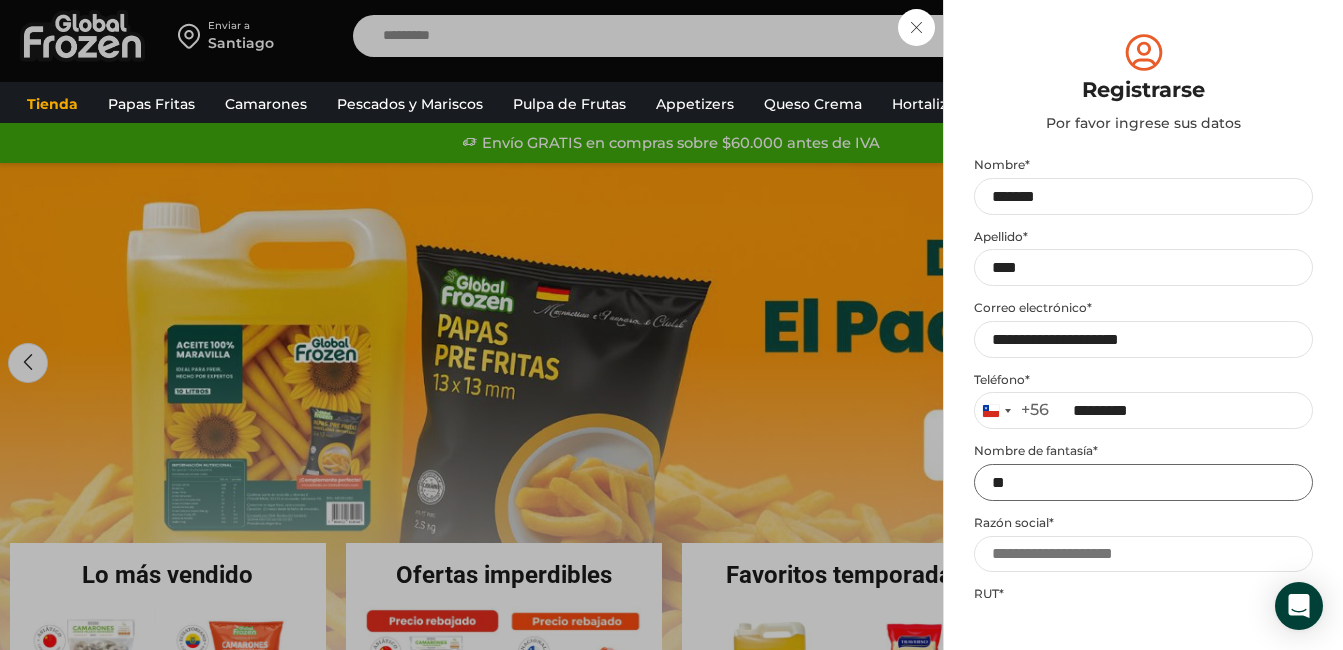 type on "*" 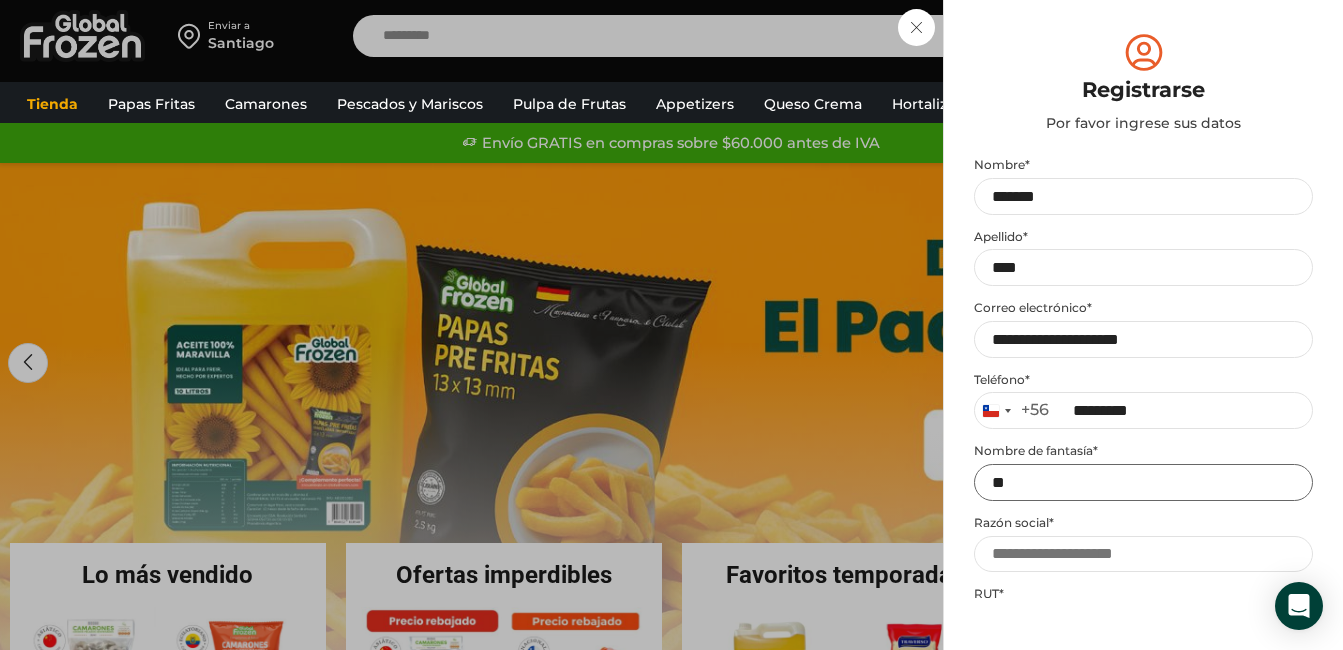 type on "*" 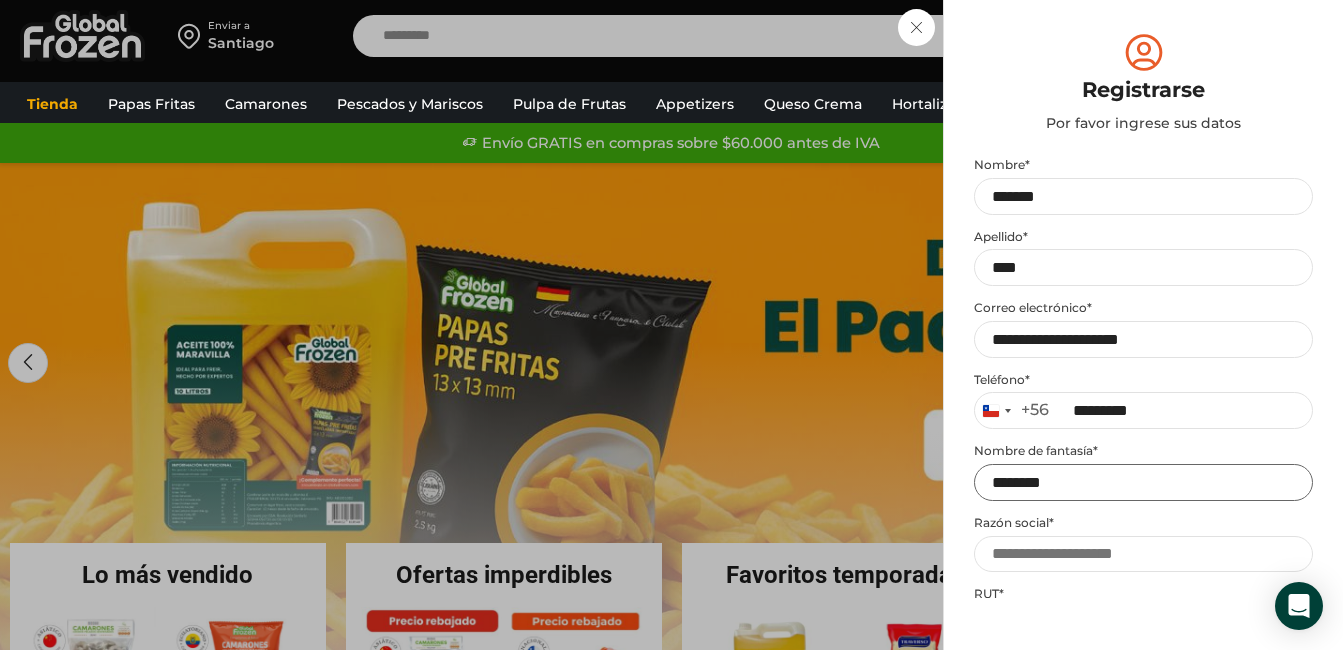 click on "*******" at bounding box center (1143, 482) 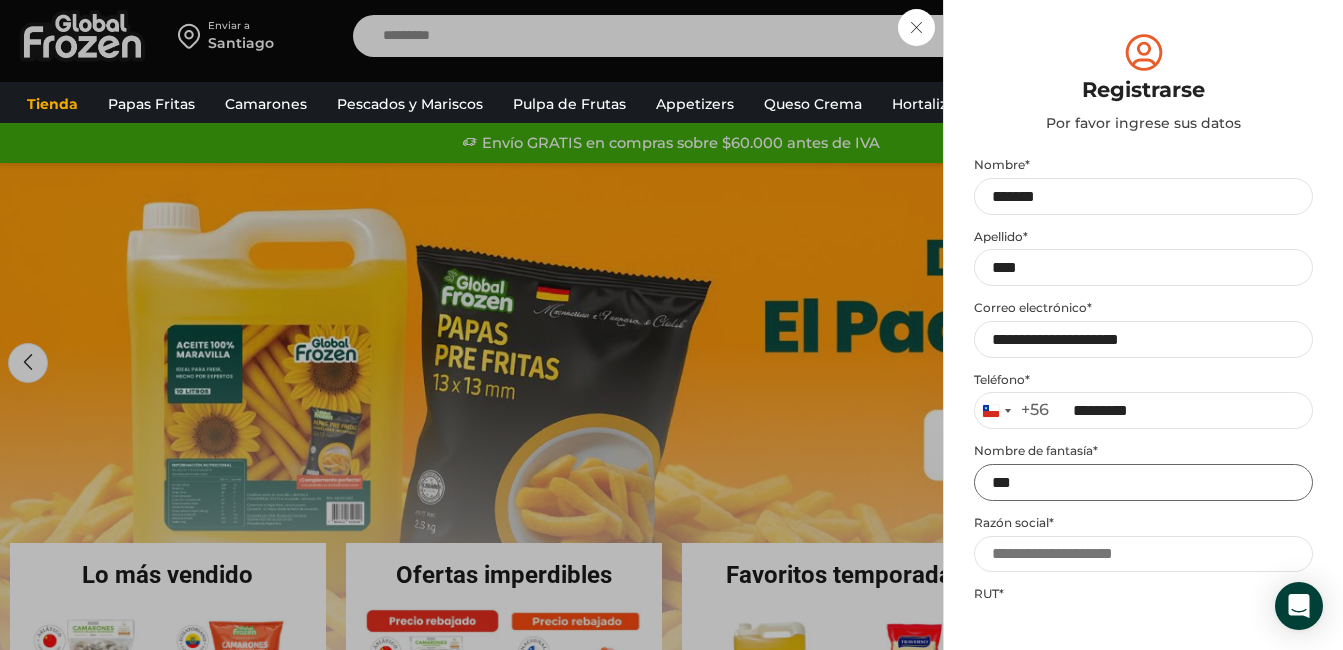 type on "*" 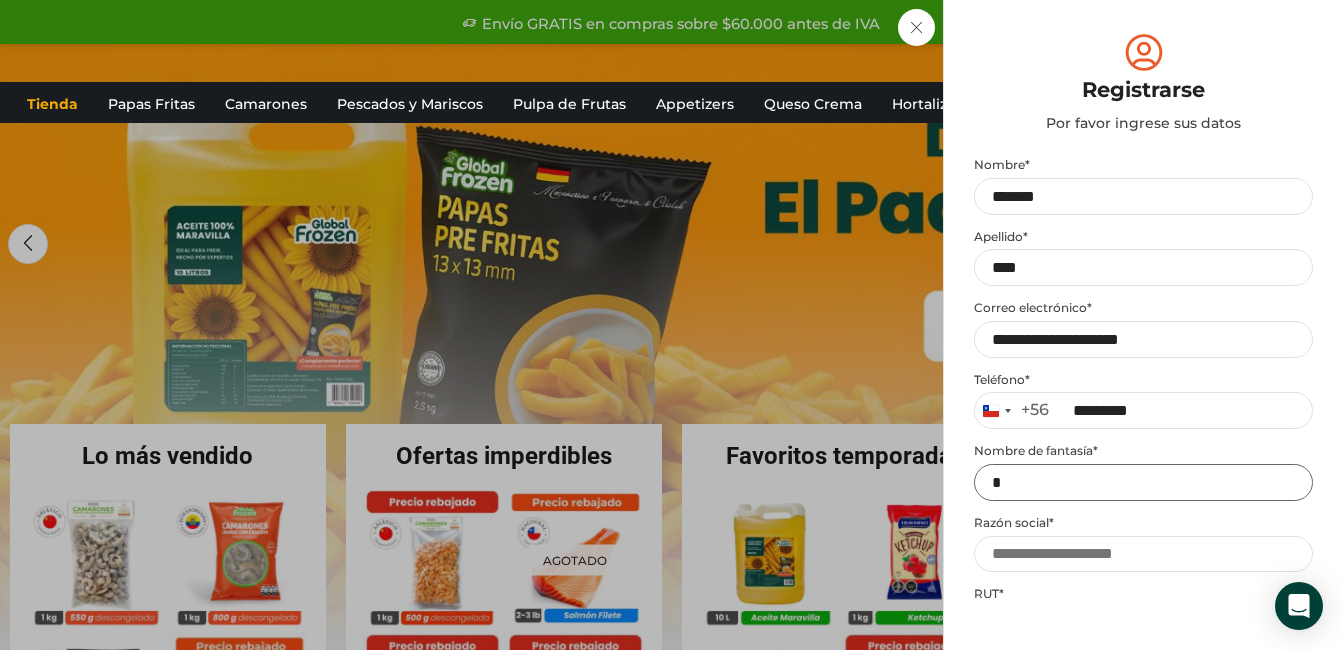 scroll, scrollTop: 120, scrollLeft: 0, axis: vertical 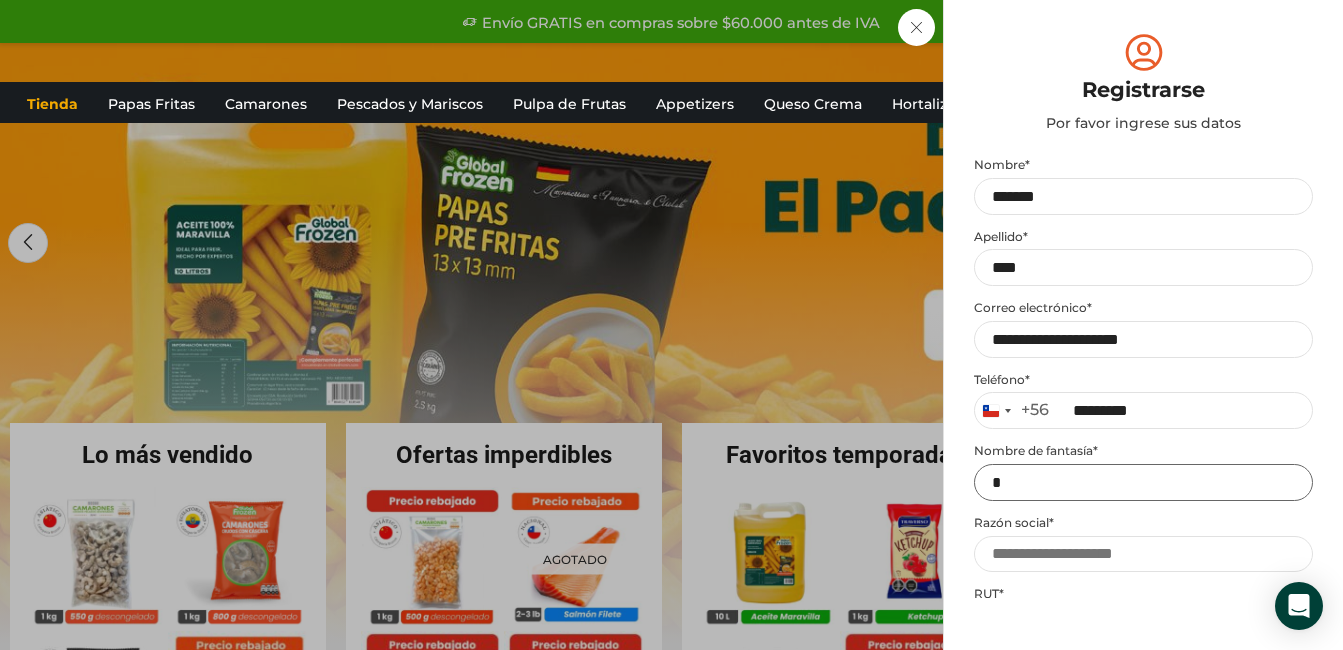 type 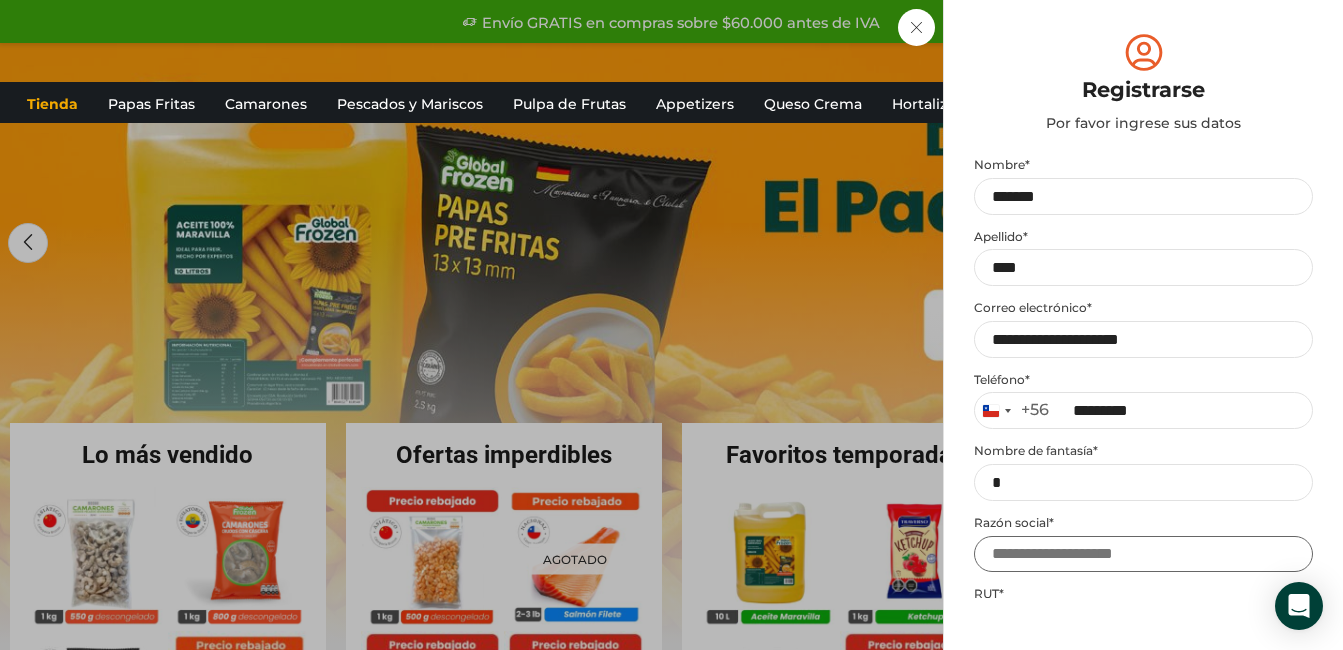 click on "Razón social  *" at bounding box center [1143, 554] 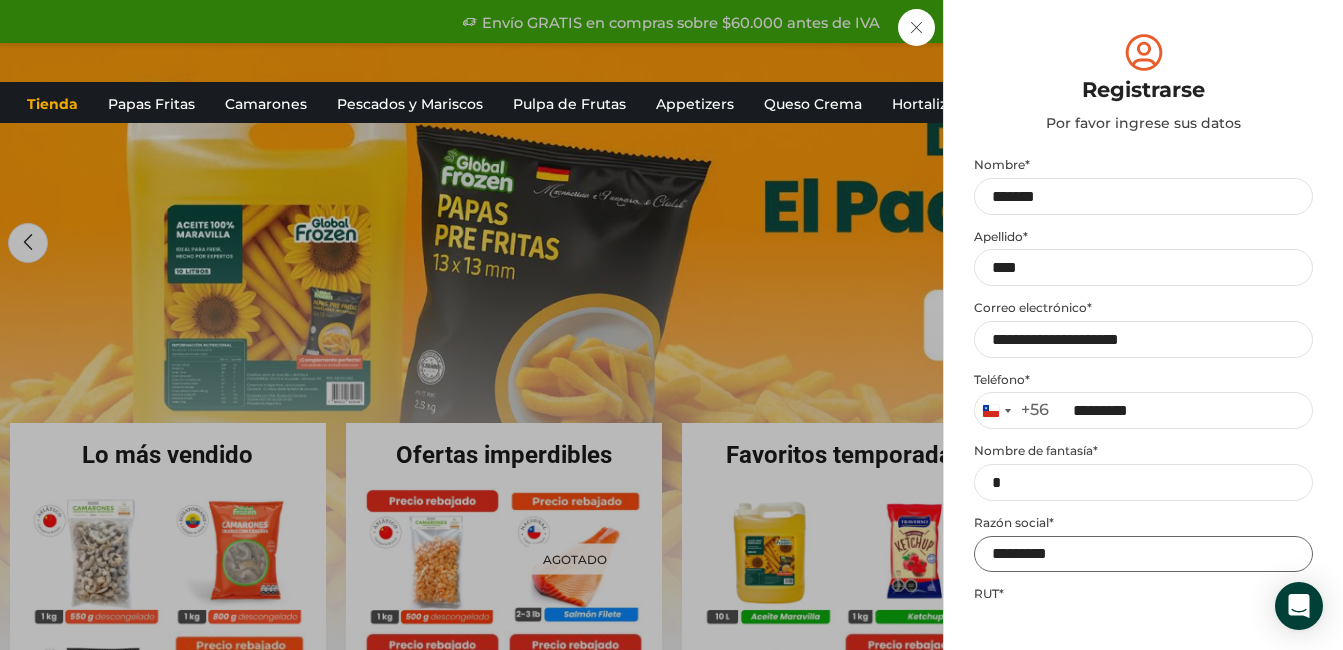 scroll, scrollTop: 1399, scrollLeft: 0, axis: vertical 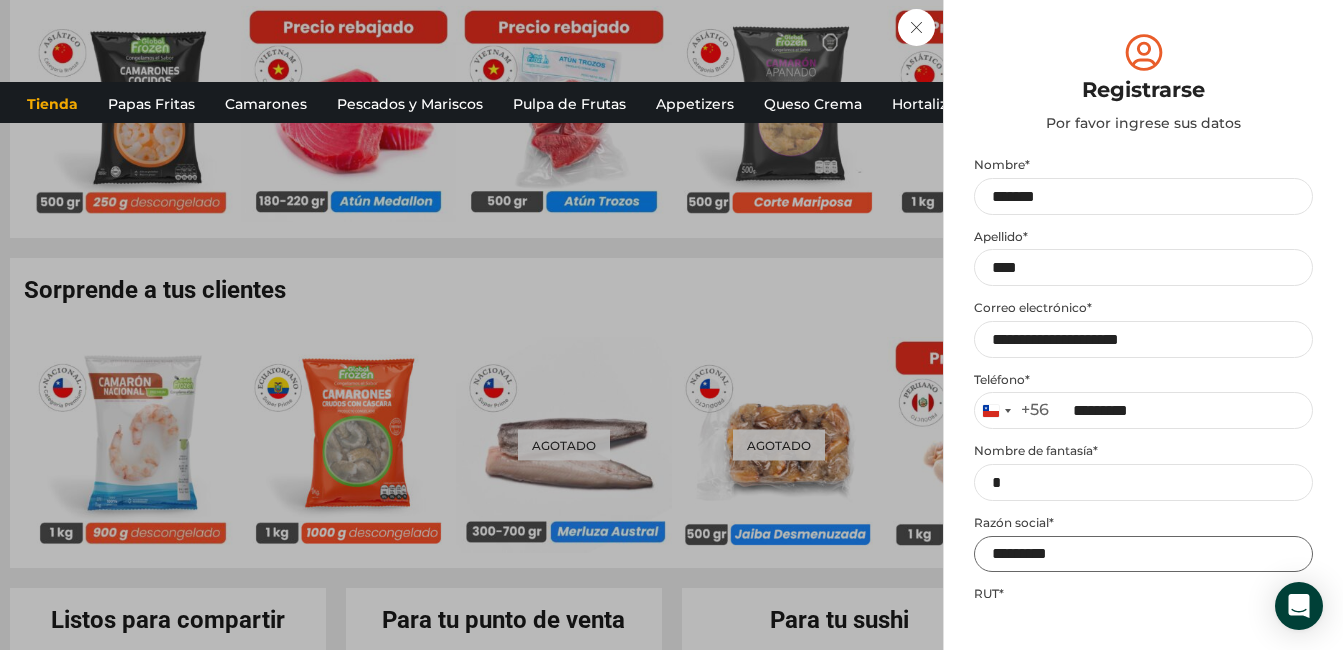 type on "*********" 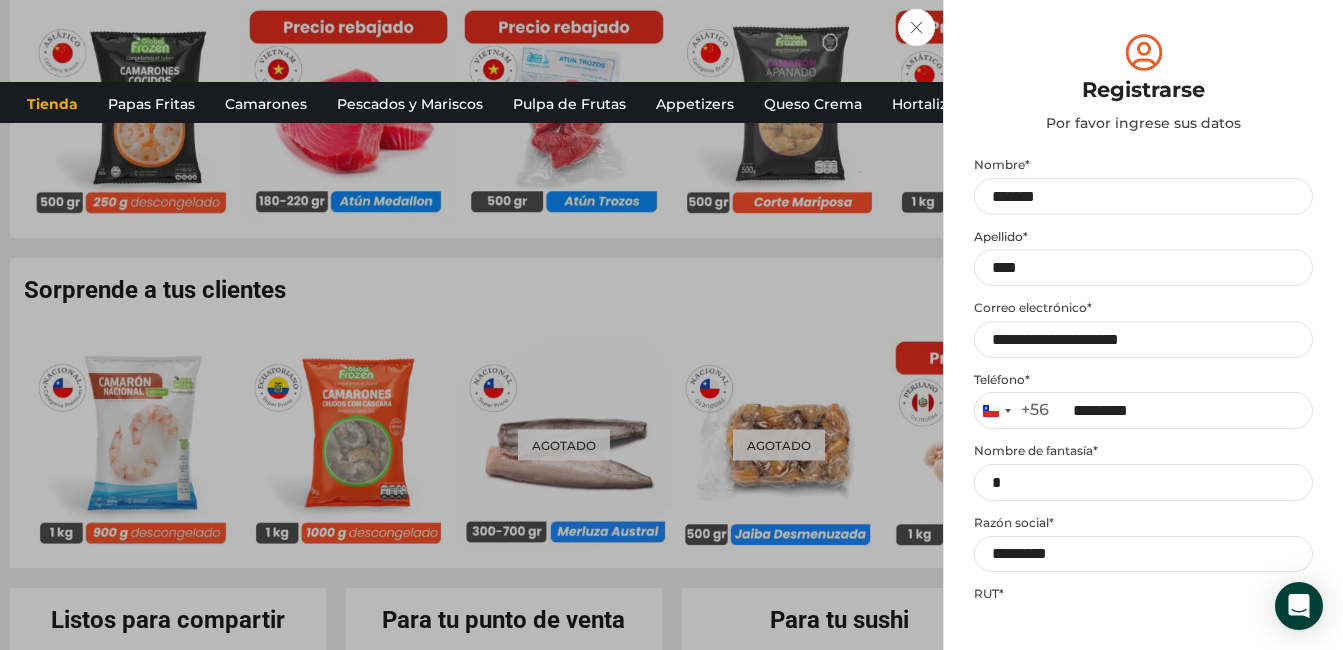 click on "Por favor ingrese sus datos" at bounding box center [1143, 123] 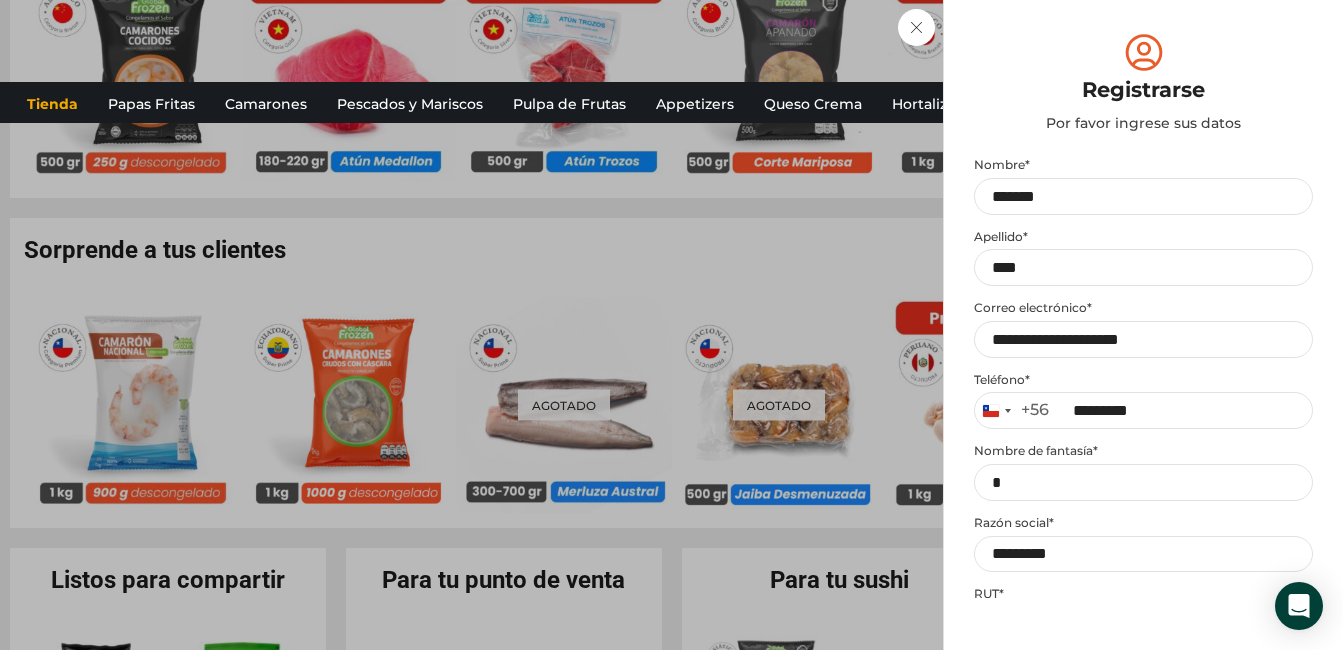 click on "Mi cuenta
Login
Register
Iniciar sesión
Por favor ingrese sus datos
Iniciar sesión
Se envió un mensaje de WhatsApp con el código de verificación a tu teléfono
Ningún usuario está registrado con el número de teléfono indicado.
Teléfono
*
Chile +56 +56 Argentina +54 Chile +56 ********
Continuar
Al continuar, estas aceptando los" at bounding box center (1143, 325) 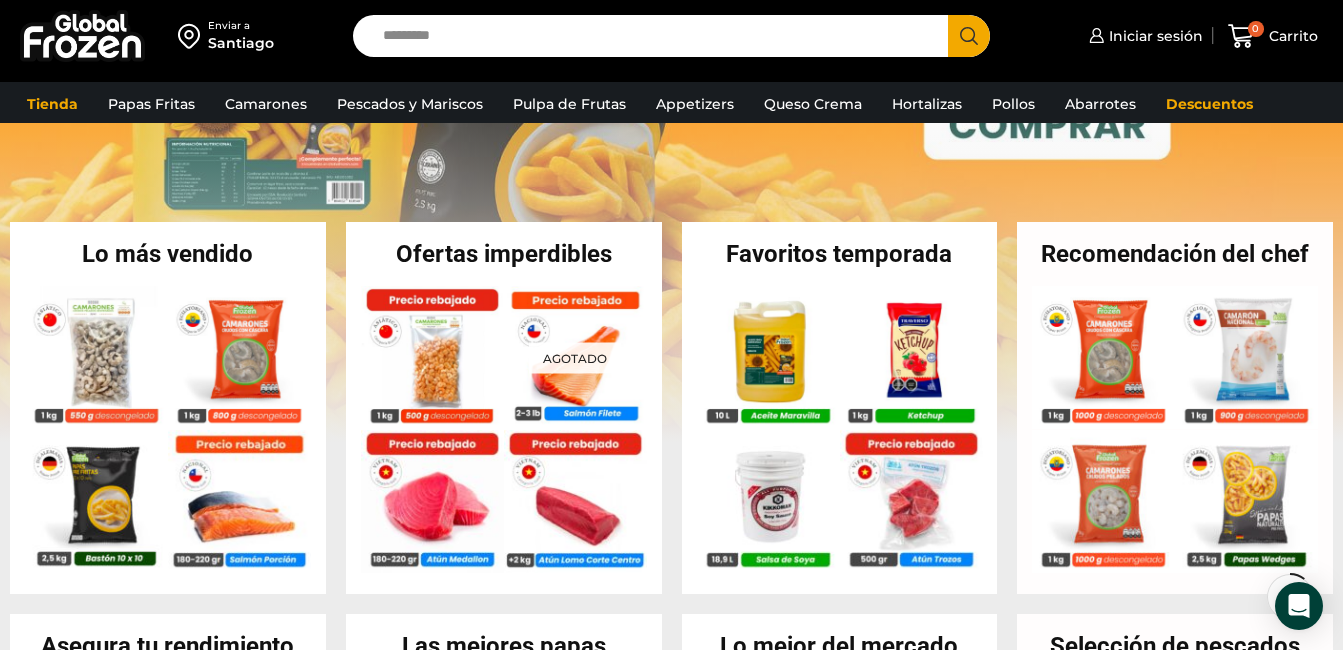 scroll, scrollTop: 69, scrollLeft: 0, axis: vertical 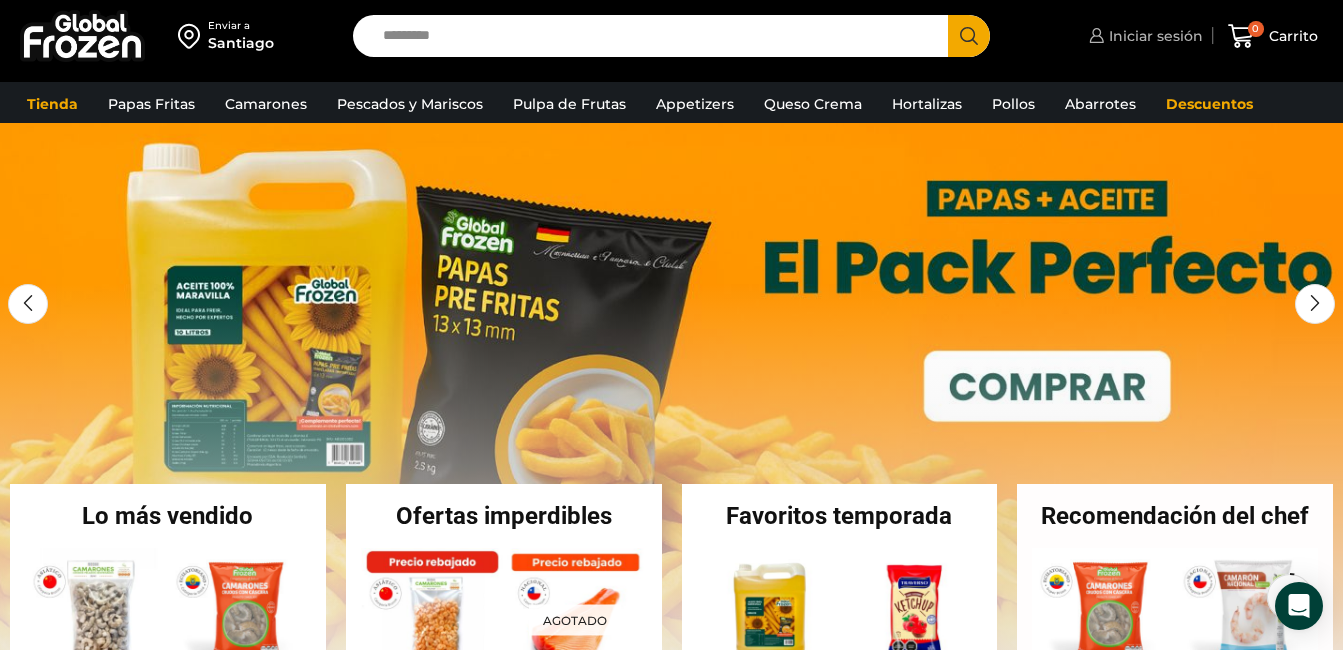 click on "Iniciar sesión" at bounding box center [1153, 36] 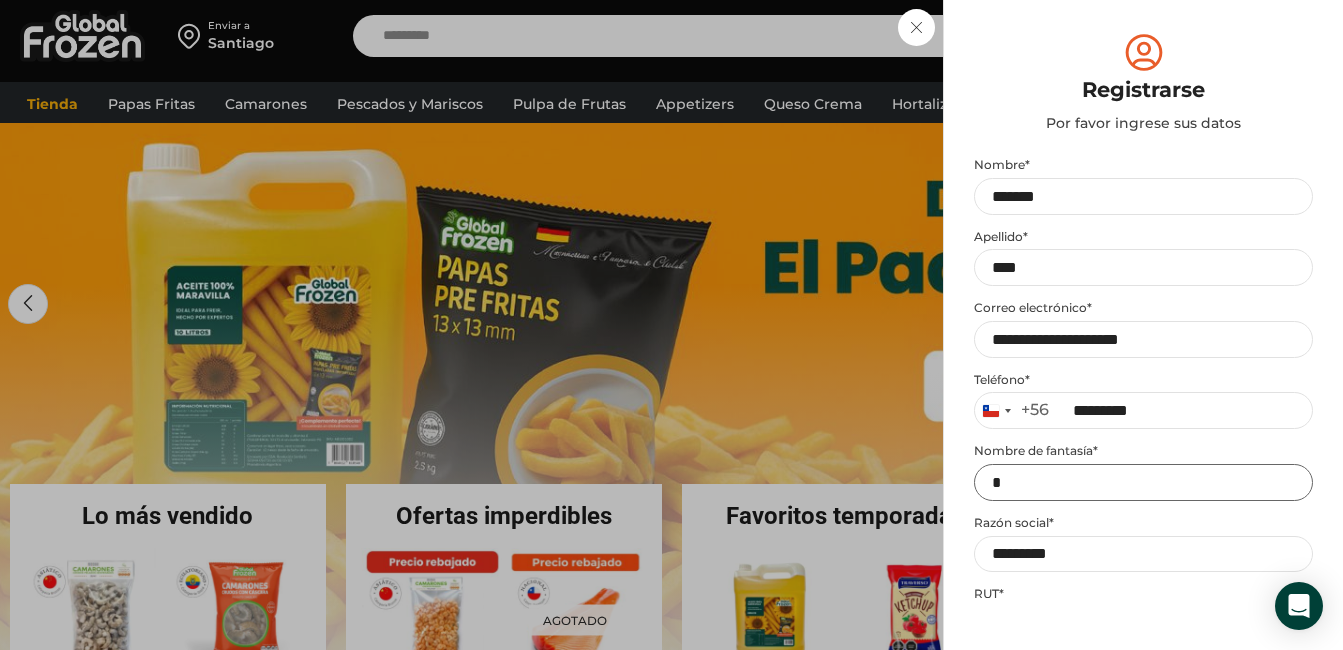 click on "Nombre de fantasía  *" at bounding box center [1143, 482] 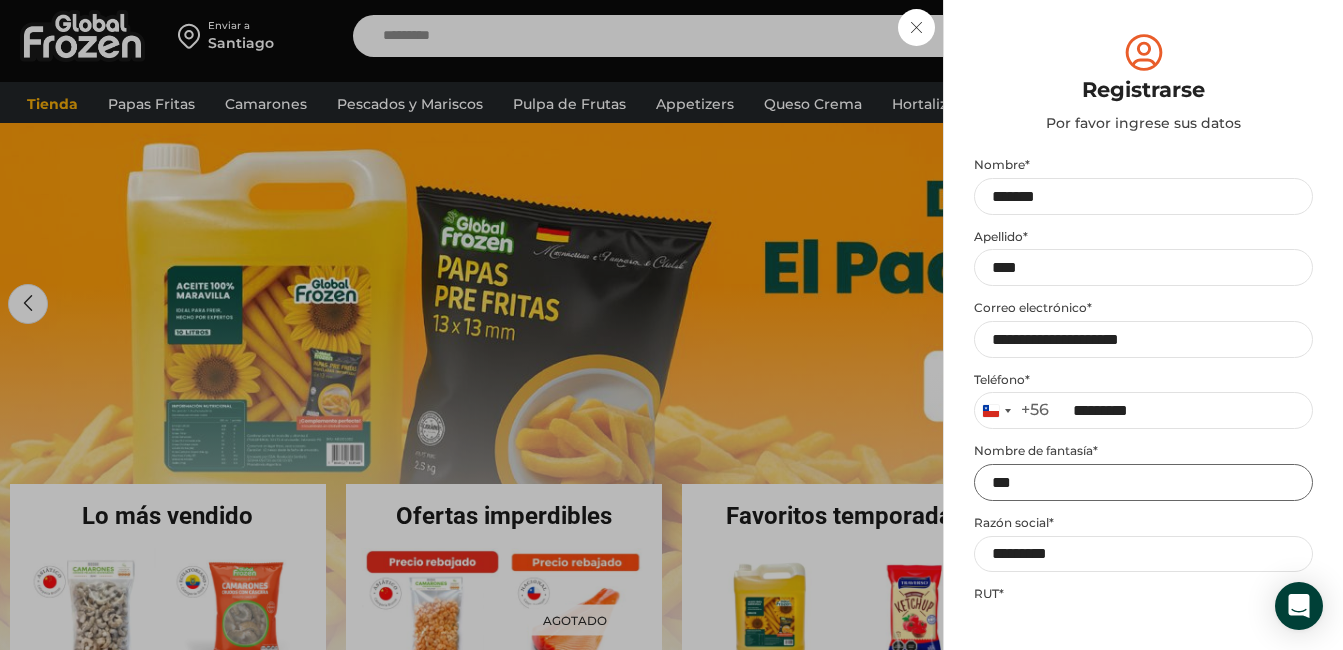 type on "*" 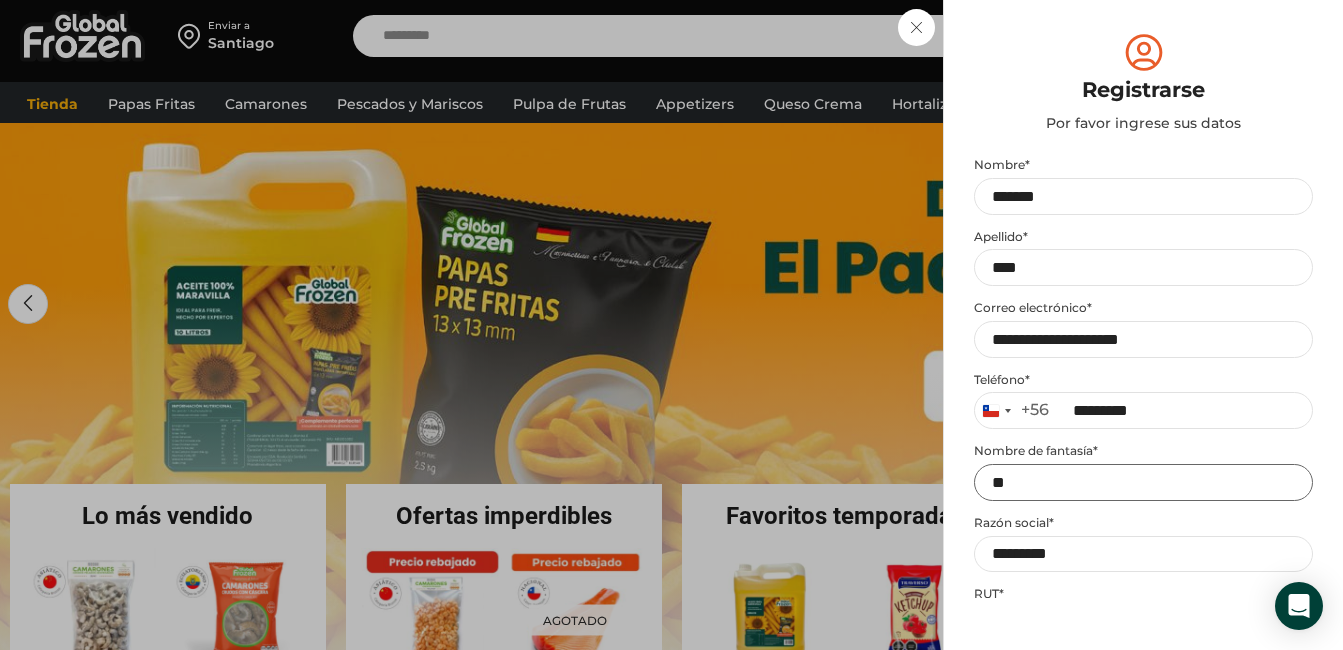 type on "*" 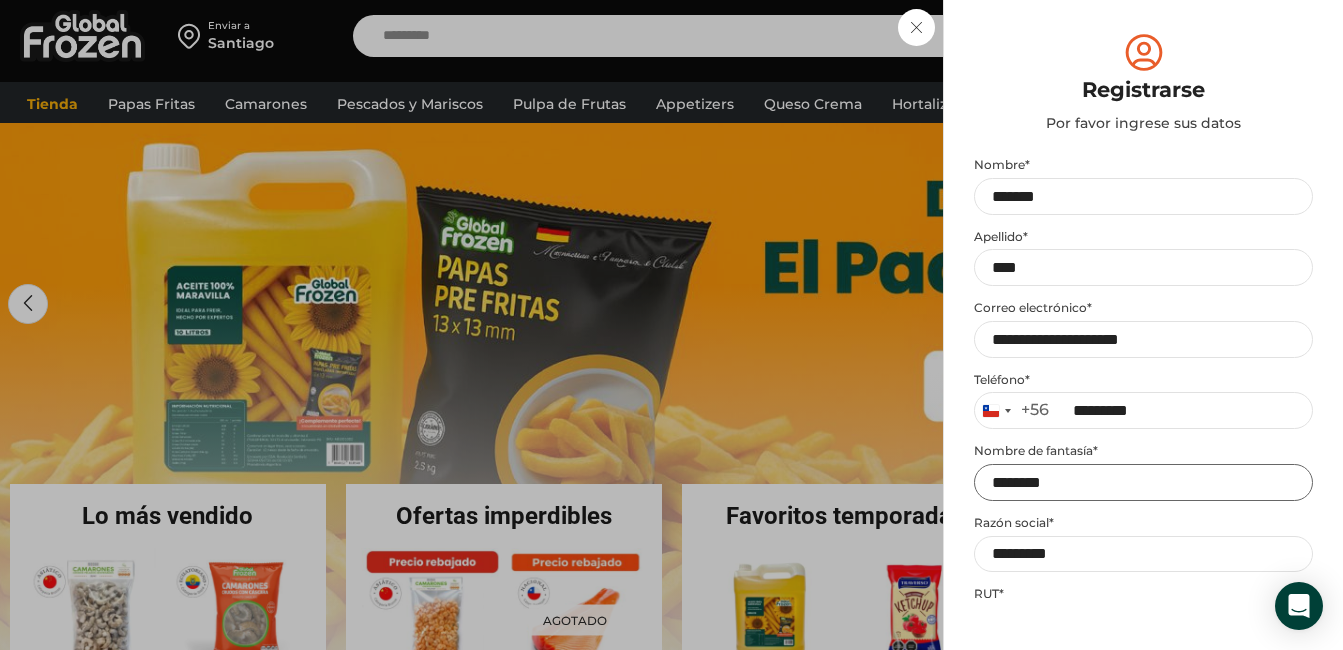type on "*******" 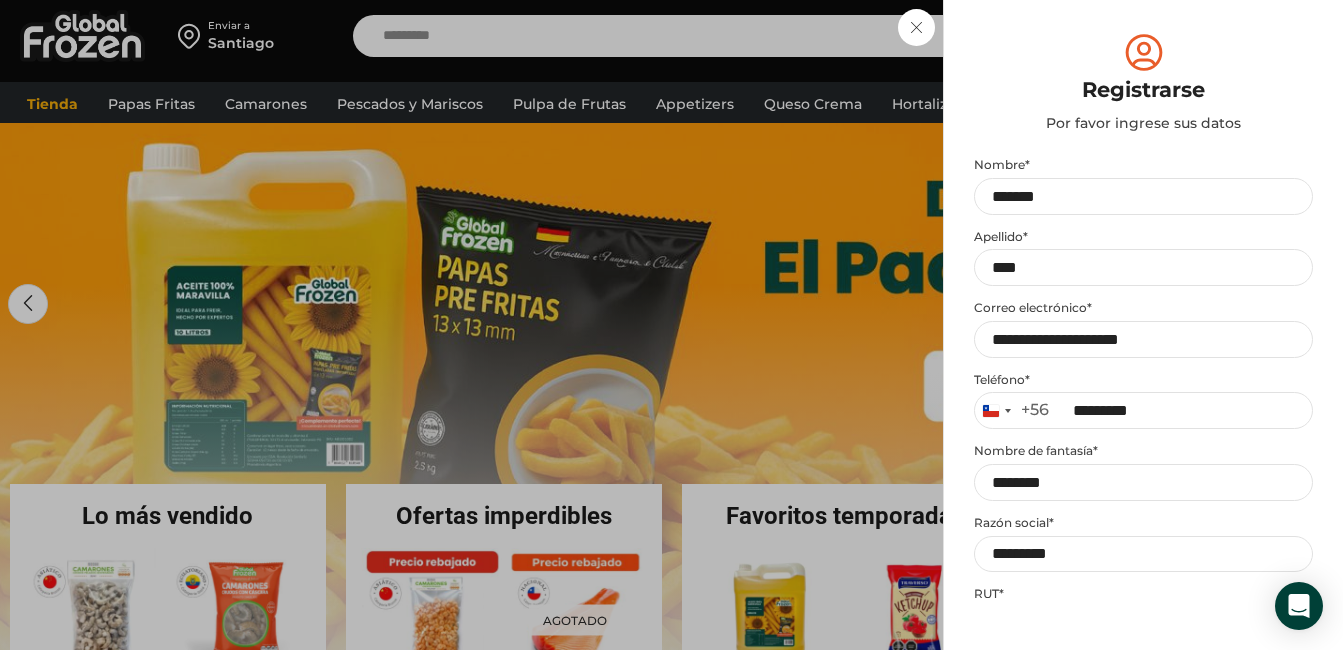 click on "RUT  *" at bounding box center [1143, 594] 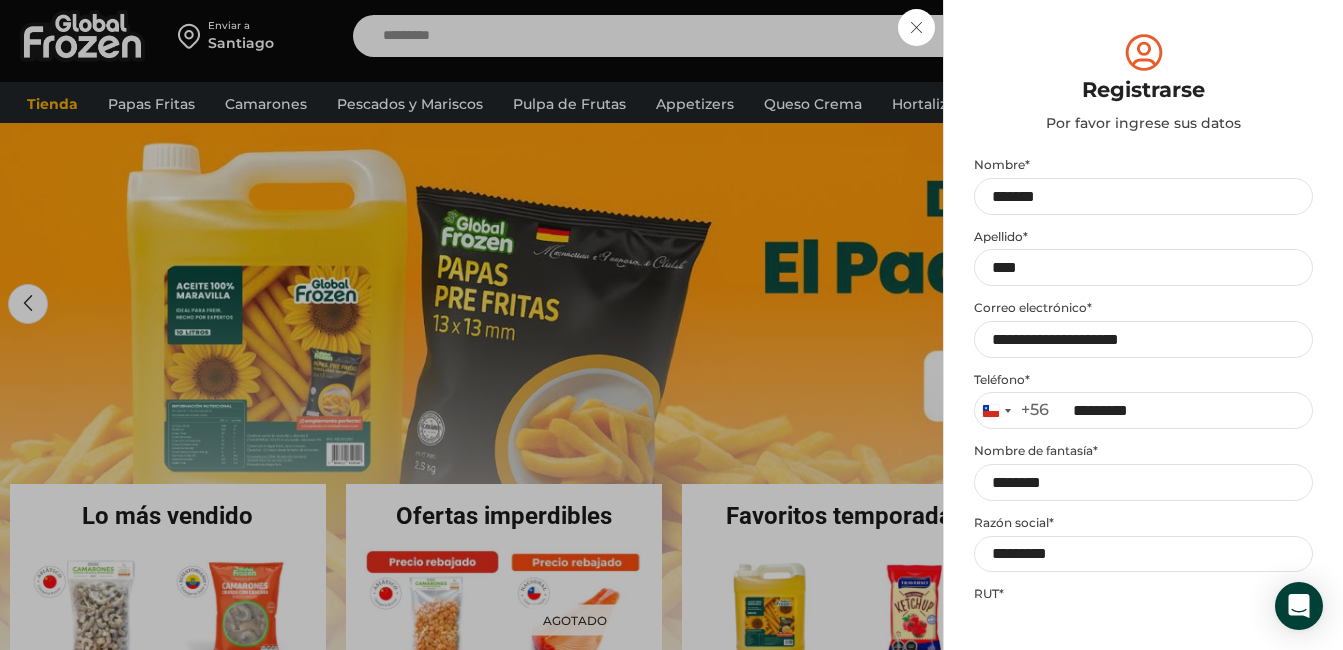 click on "RUT  *" at bounding box center [1143, 625] 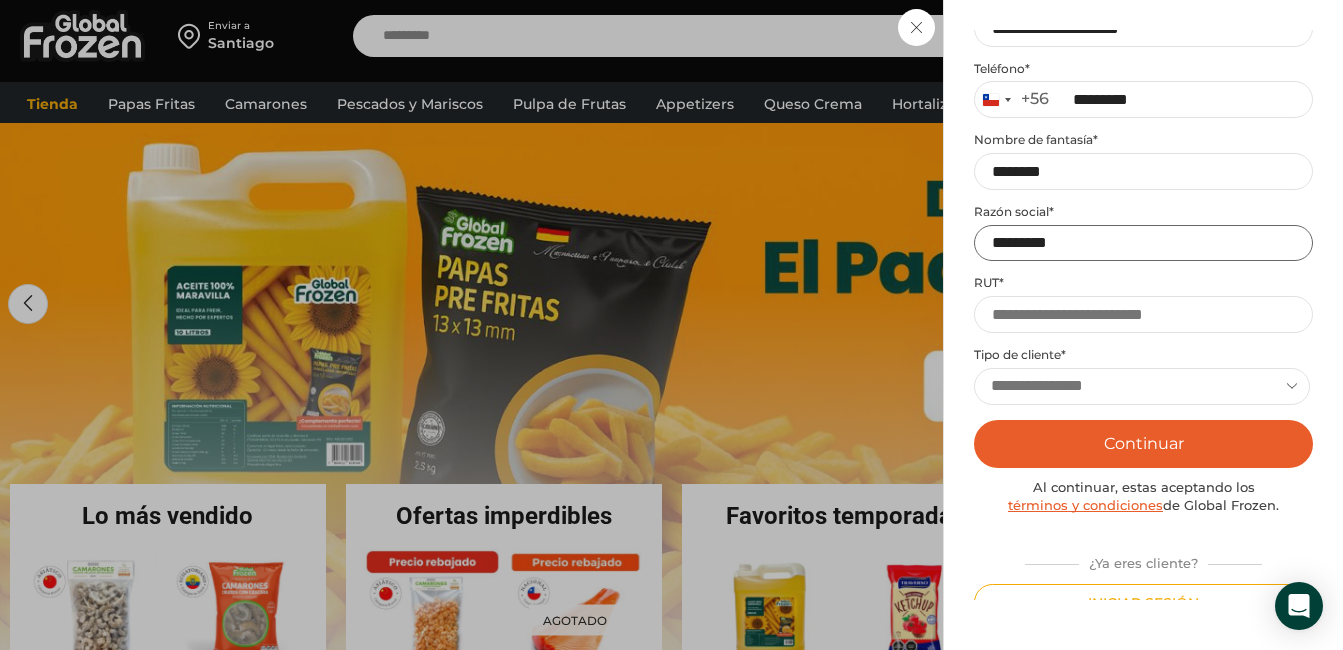 drag, startPoint x: 1079, startPoint y: 256, endPoint x: 820, endPoint y: 252, distance: 259.03088 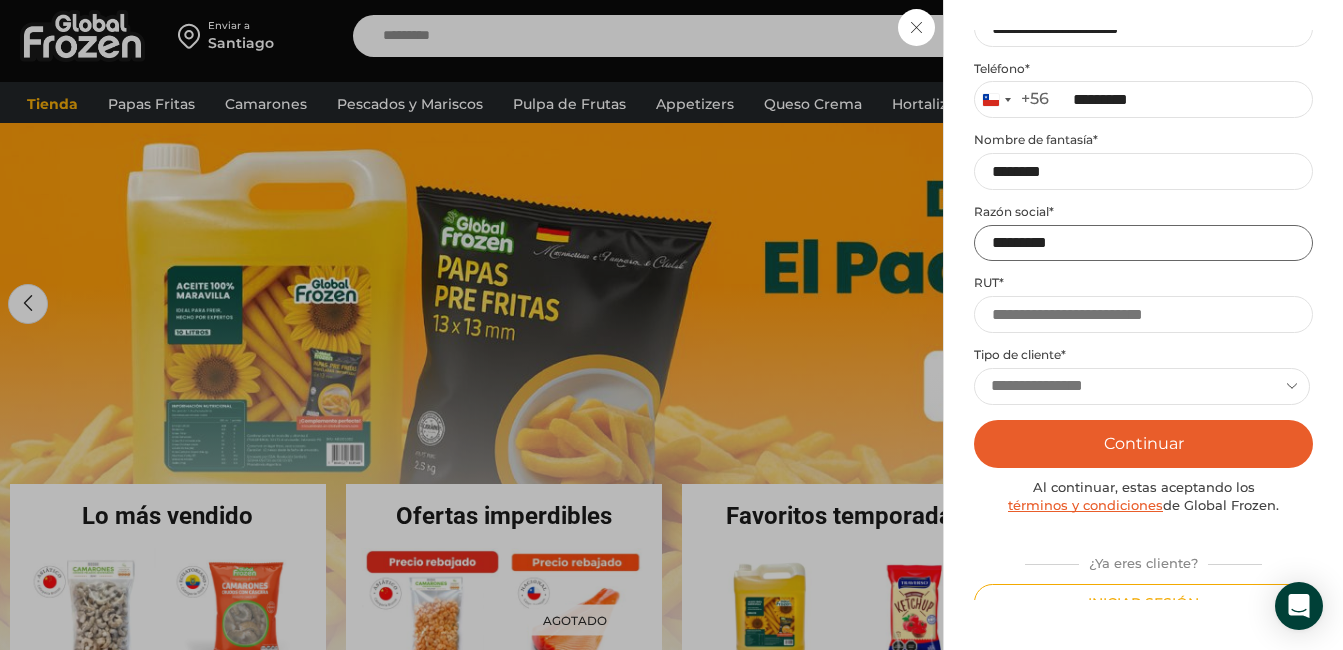 click on "Iniciar sesión
Mi cuenta
Login
Register
Iniciar sesión
Por favor ingrese sus datos
Iniciar sesión
Se envió un mensaje de WhatsApp con el código de verificación a tu teléfono
* ." at bounding box center [1143, 36] 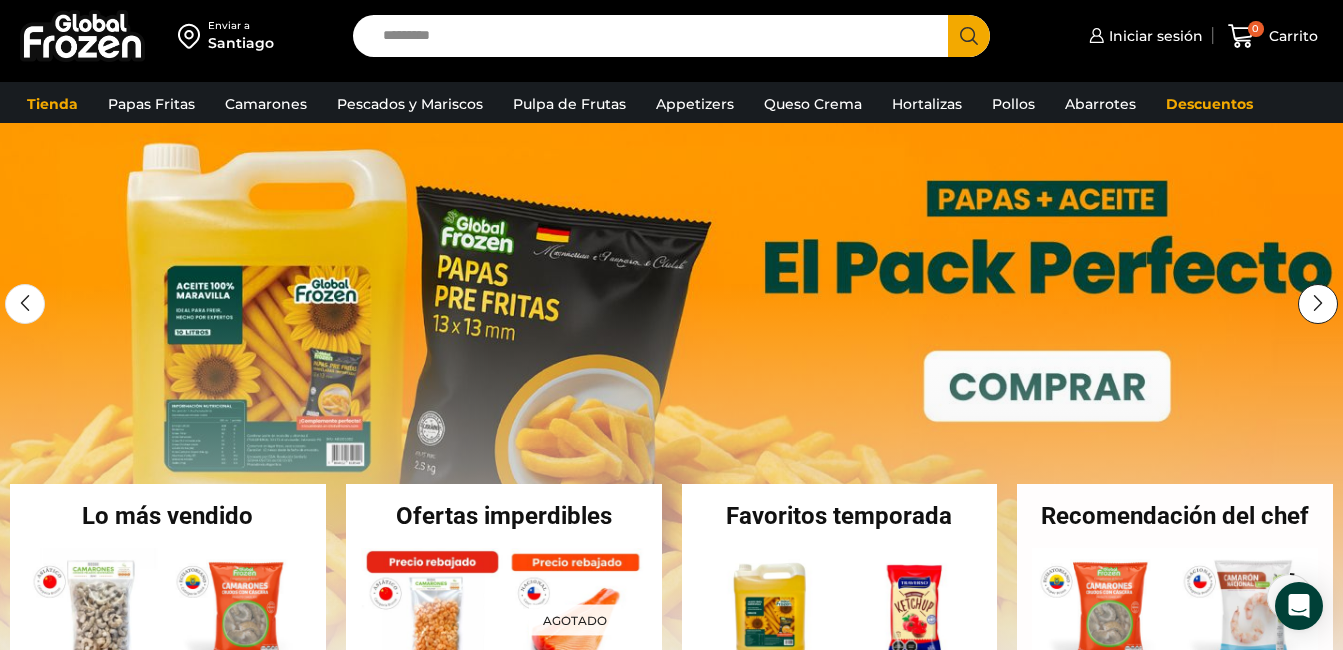 click at bounding box center (1318, 304) 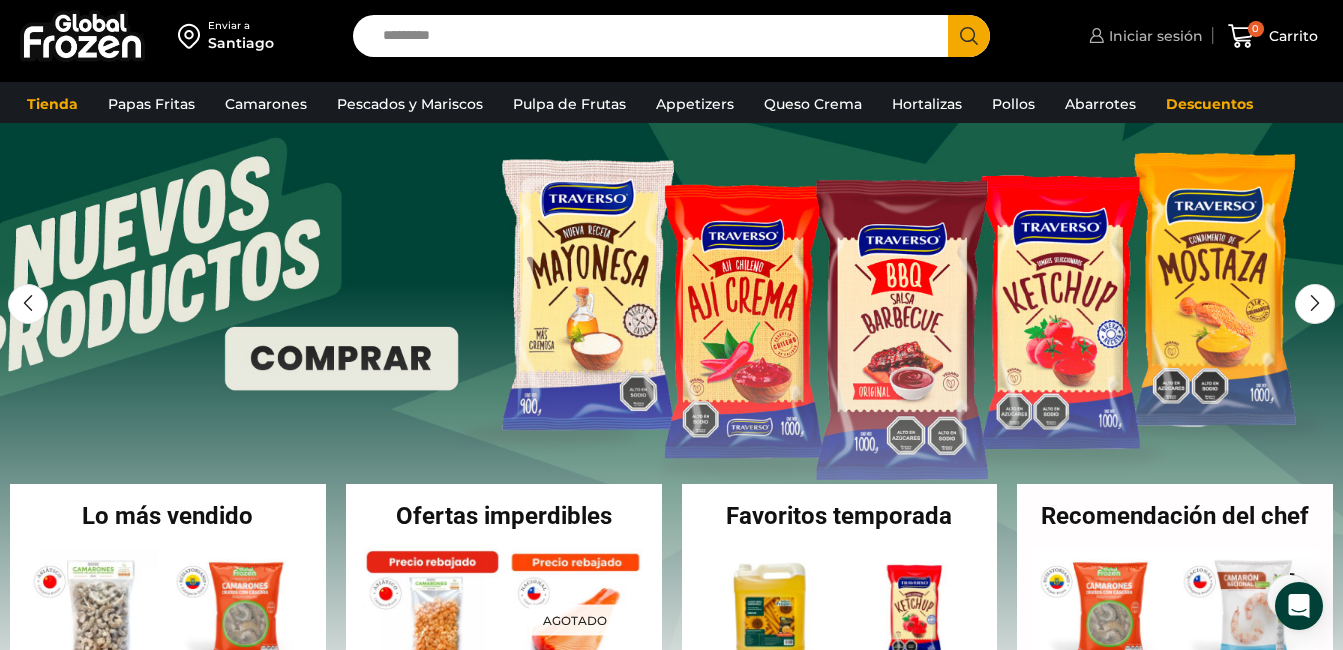 click on "Iniciar sesión" at bounding box center (1153, 36) 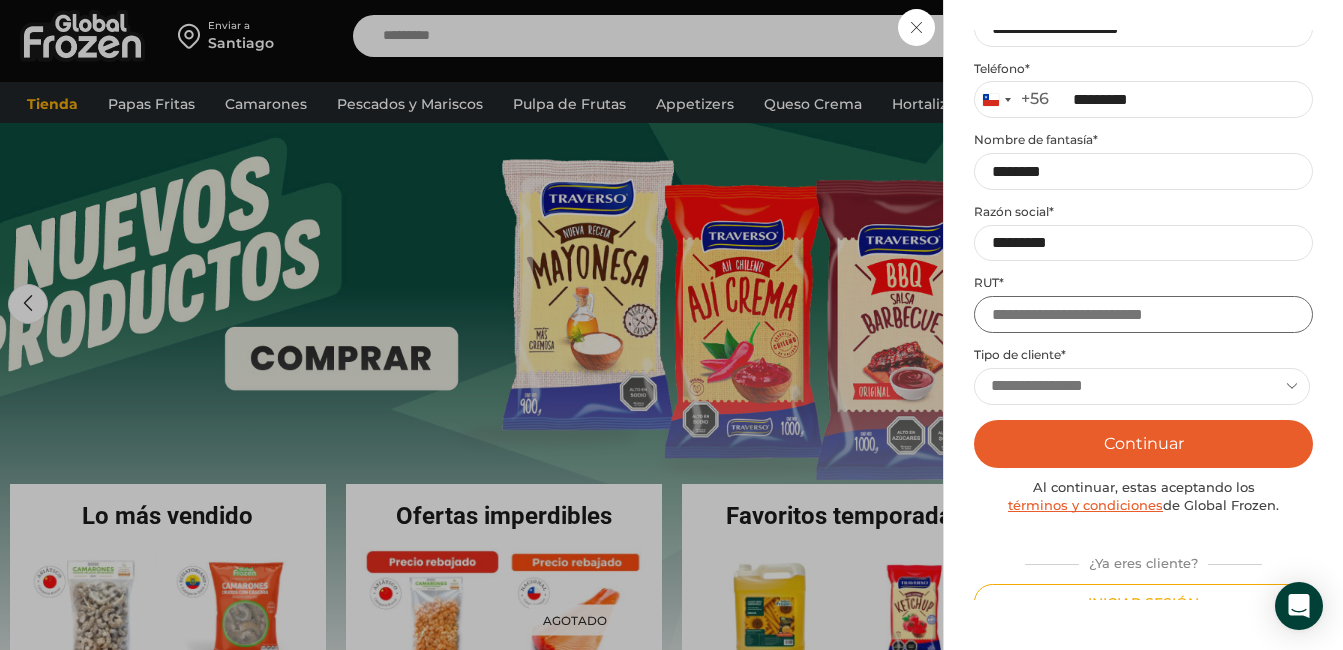 click on "RUT  *" at bounding box center [1143, 314] 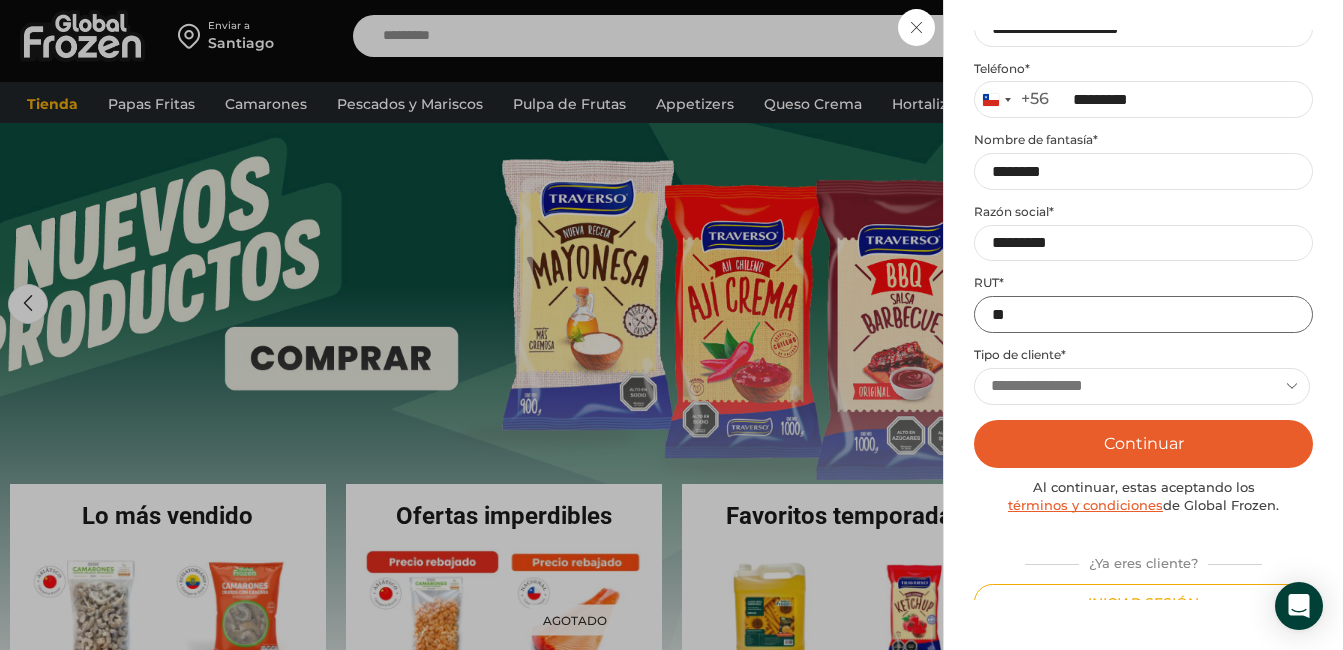 type on "*" 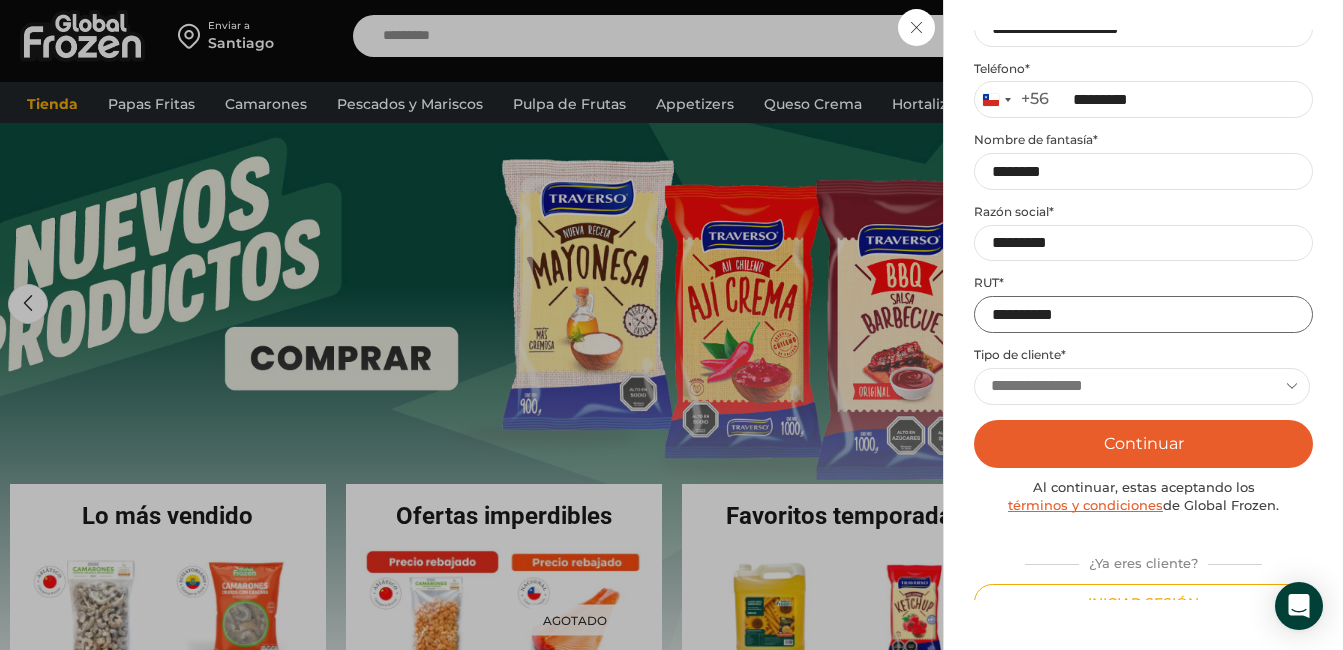 type on "**********" 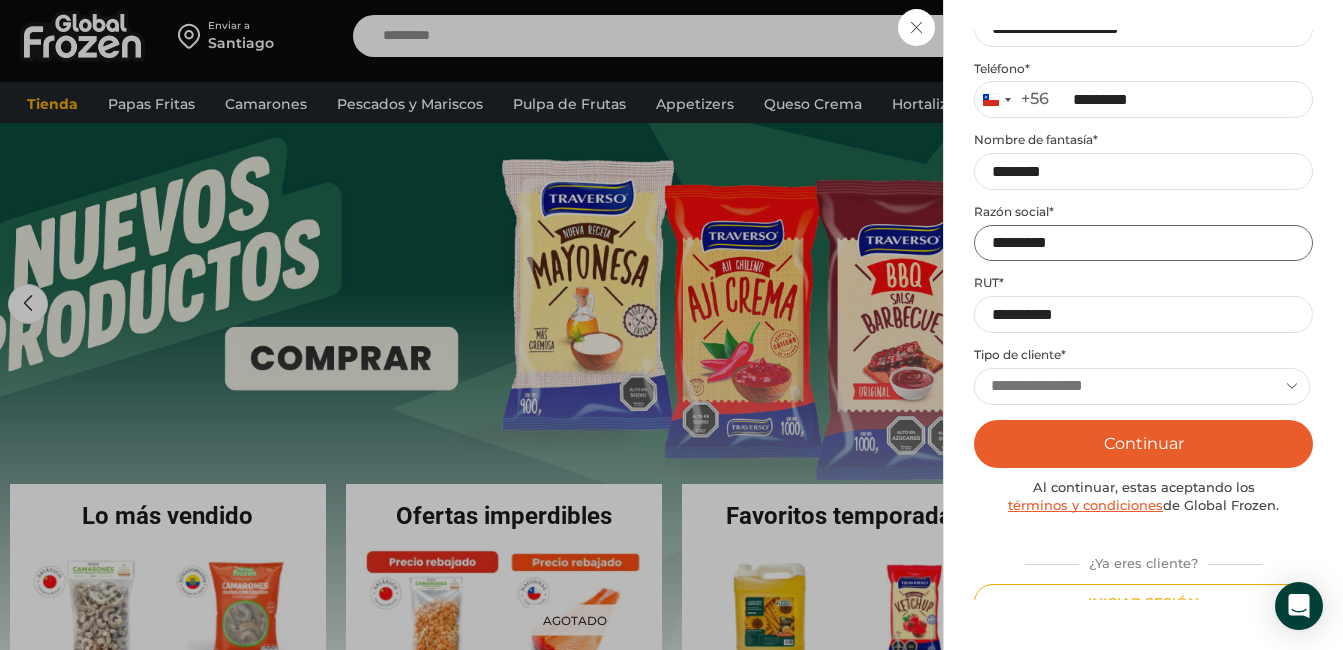 click on "*********" at bounding box center (1143, 243) 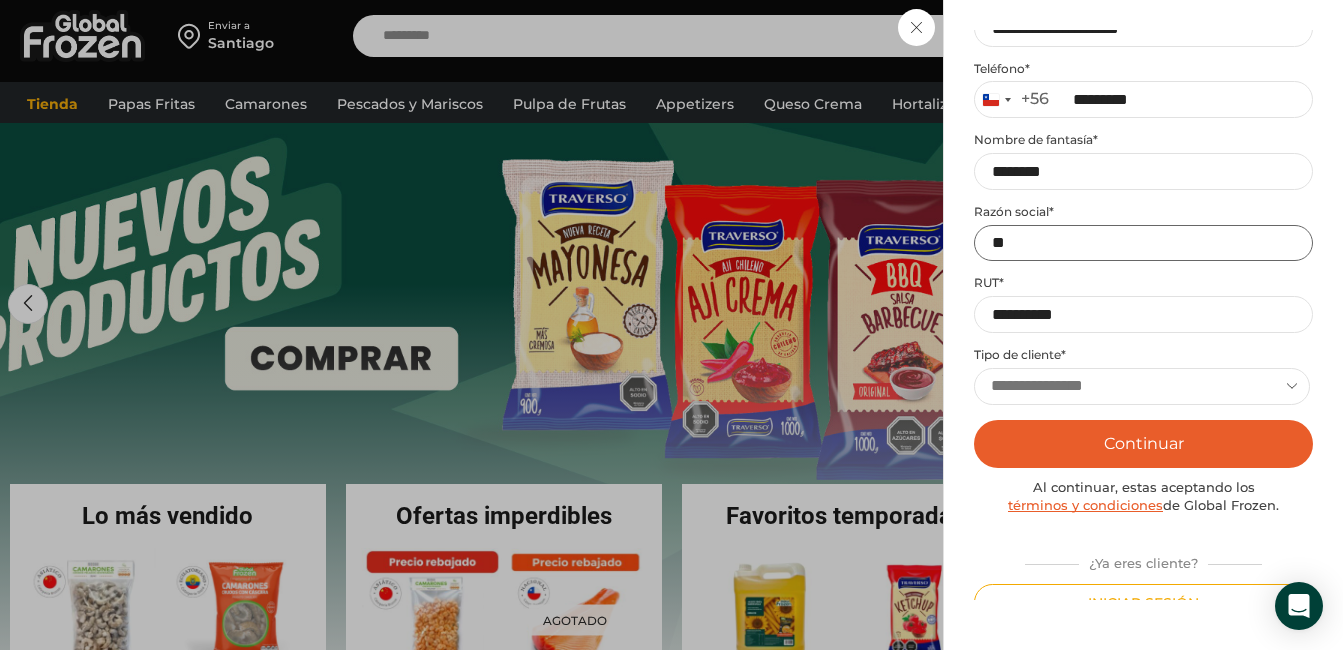 type on "*" 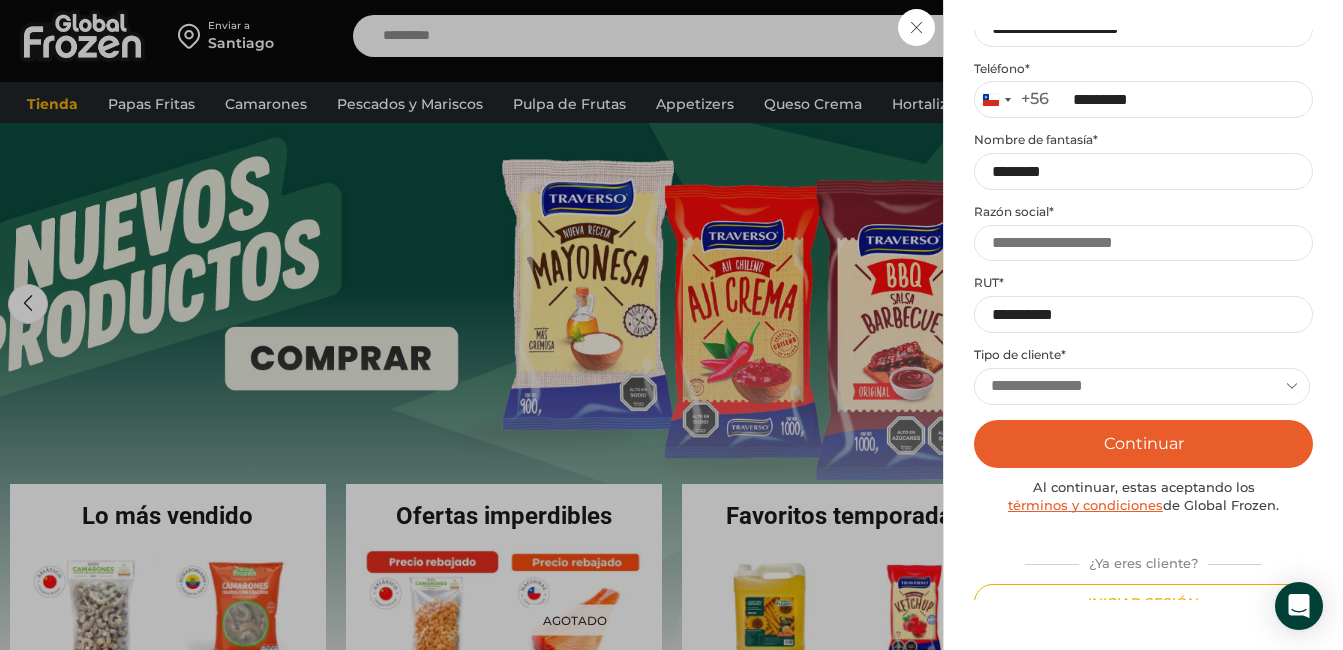 click on "**********" at bounding box center (1142, 386) 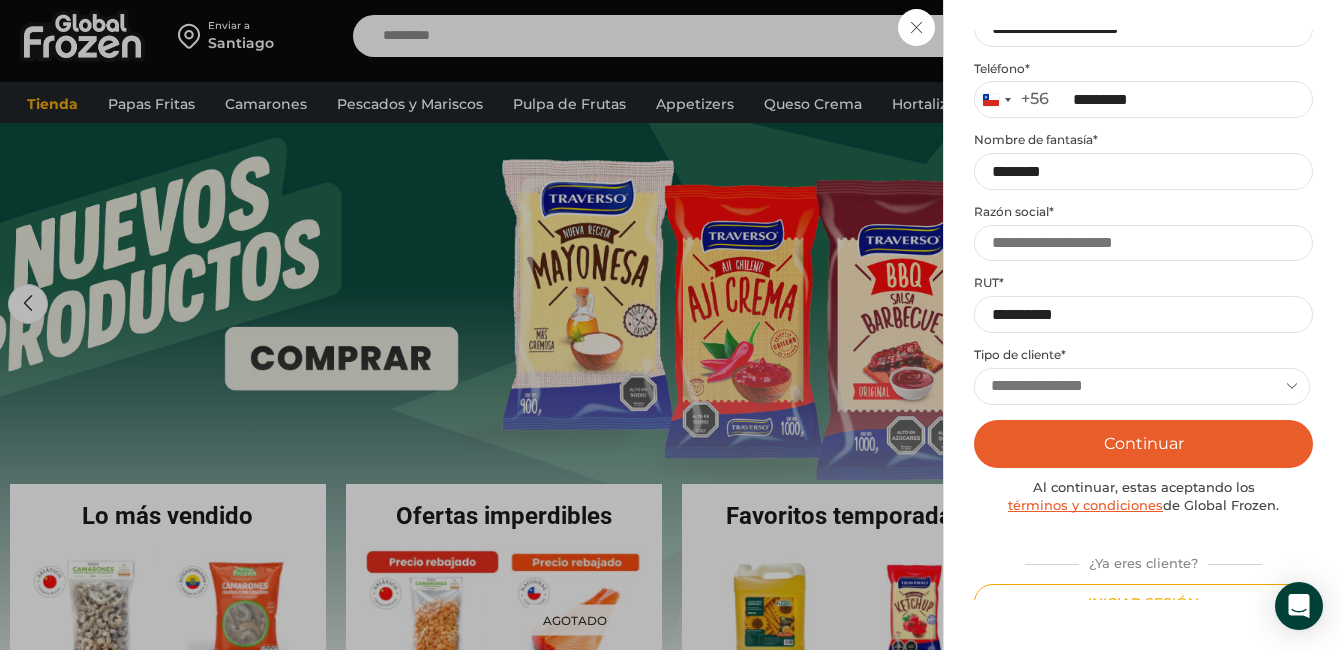 click on "**********" at bounding box center [1142, 386] 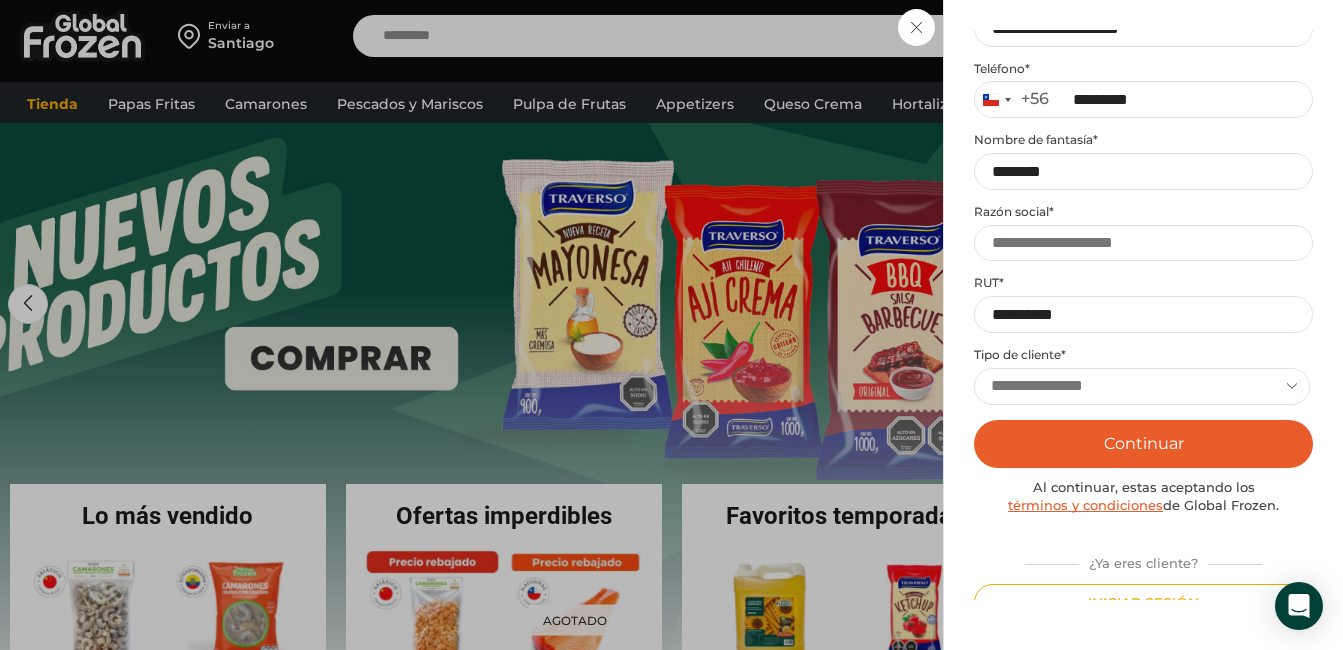 click on "Continuar" at bounding box center [1143, 444] 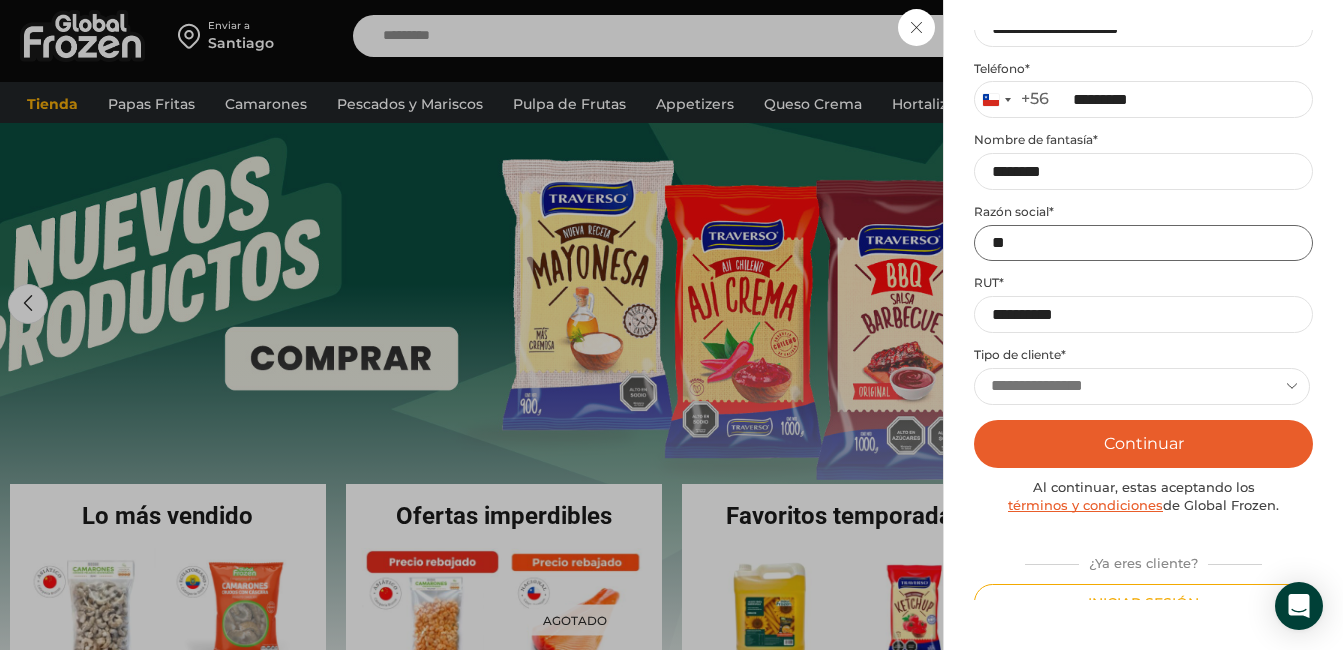 type on "*" 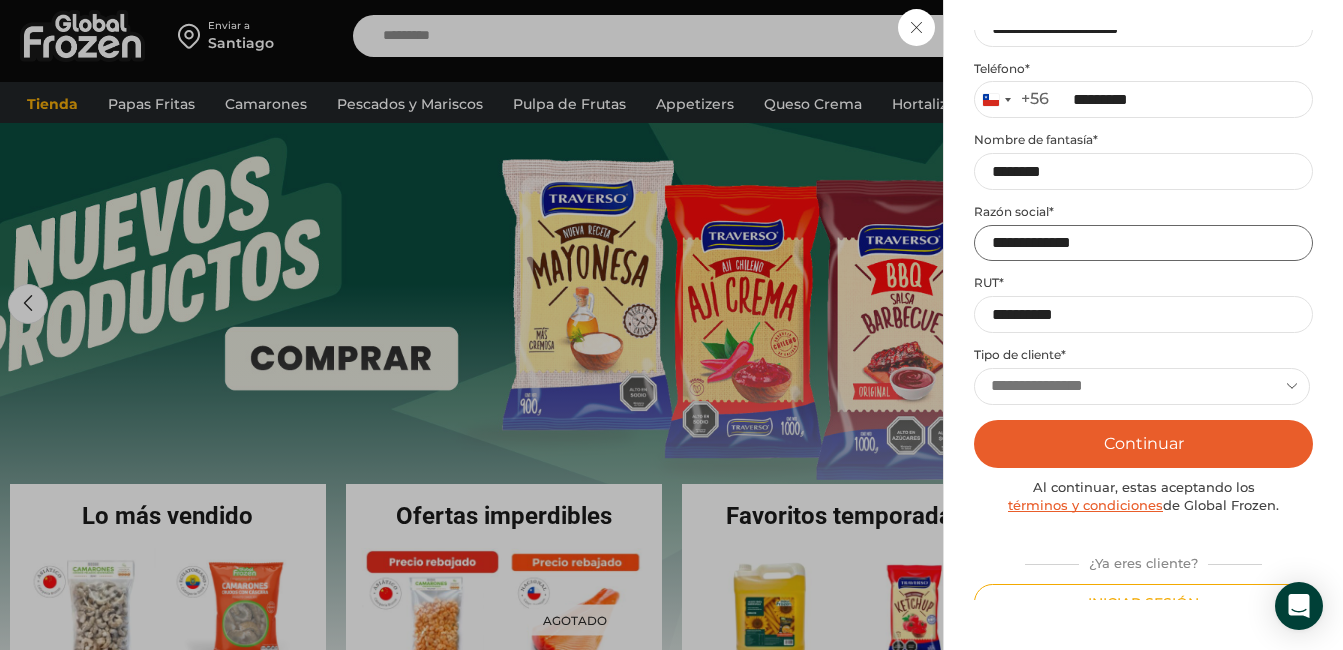 type on "**********" 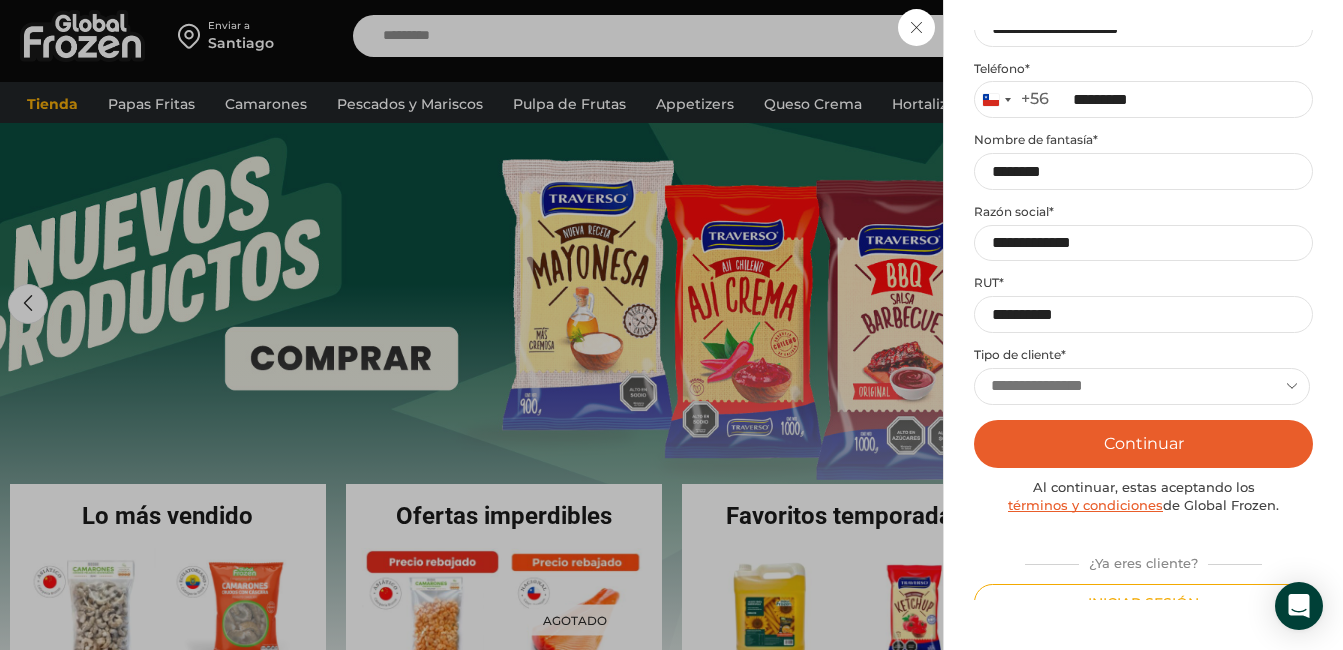 click on "Continuar" at bounding box center [1143, 444] 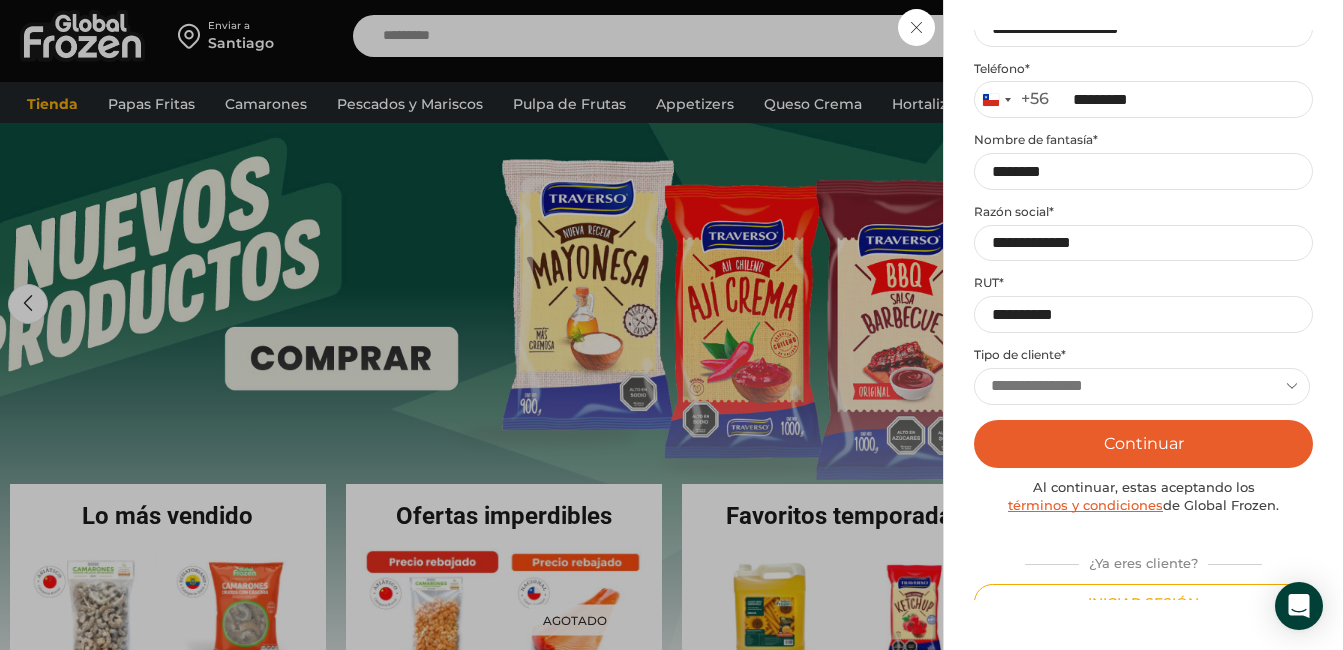 select on "********" 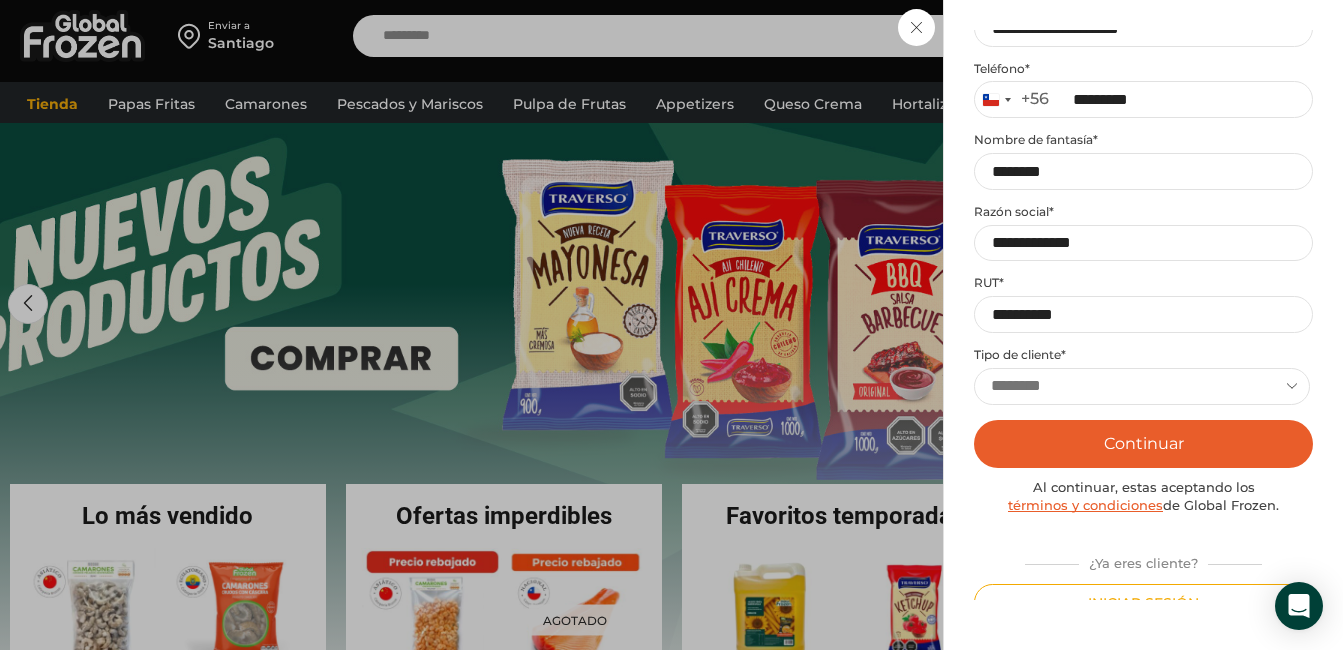 click on "**********" at bounding box center [1142, 386] 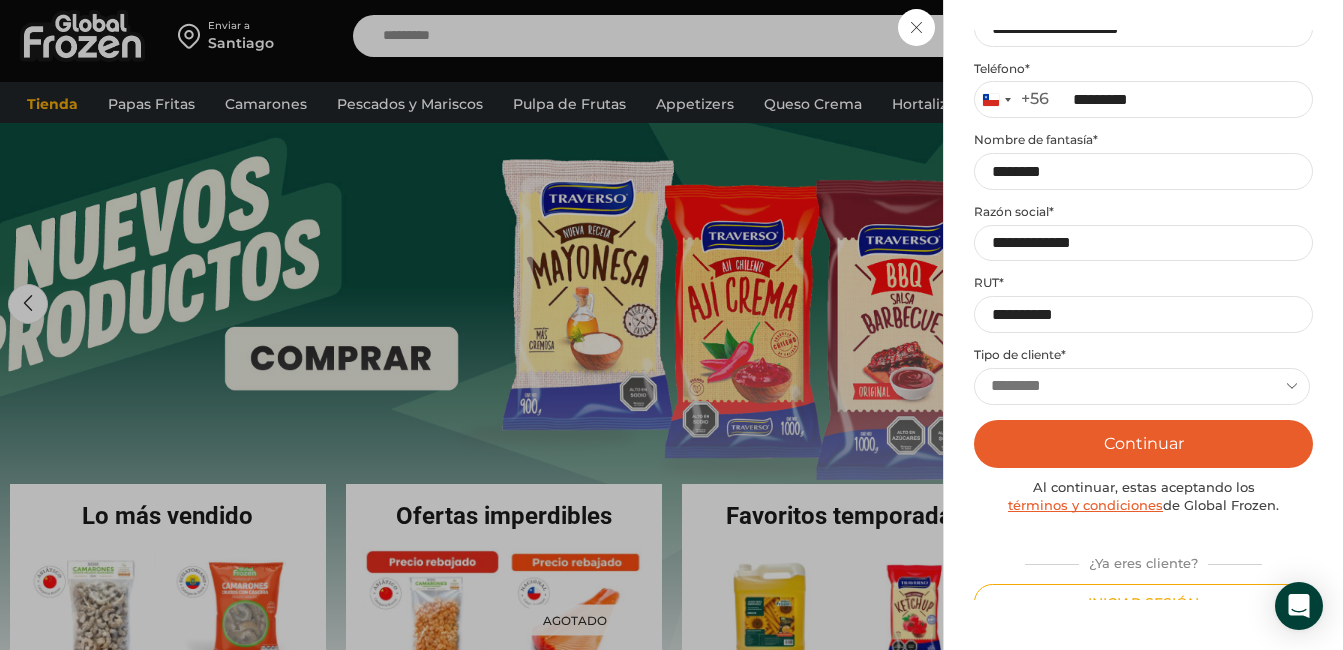 click on "Continuar" at bounding box center (1143, 444) 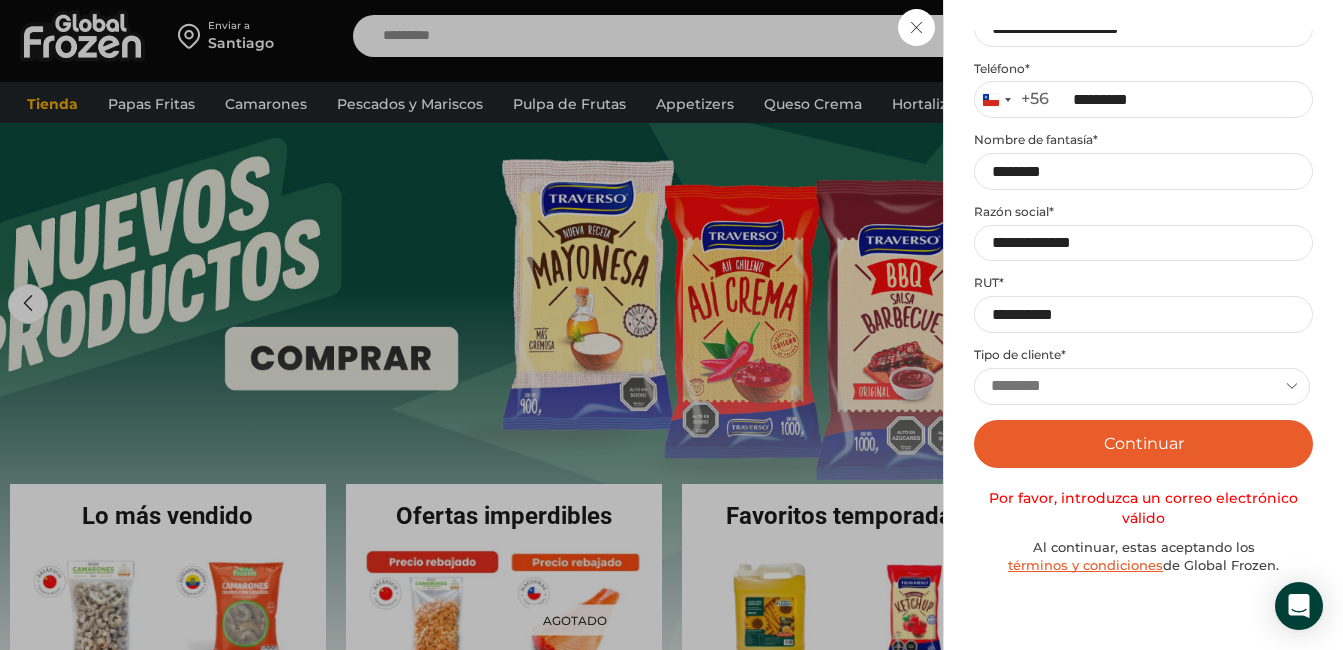 click on "Nombre de fantasía  *" at bounding box center [1143, 140] 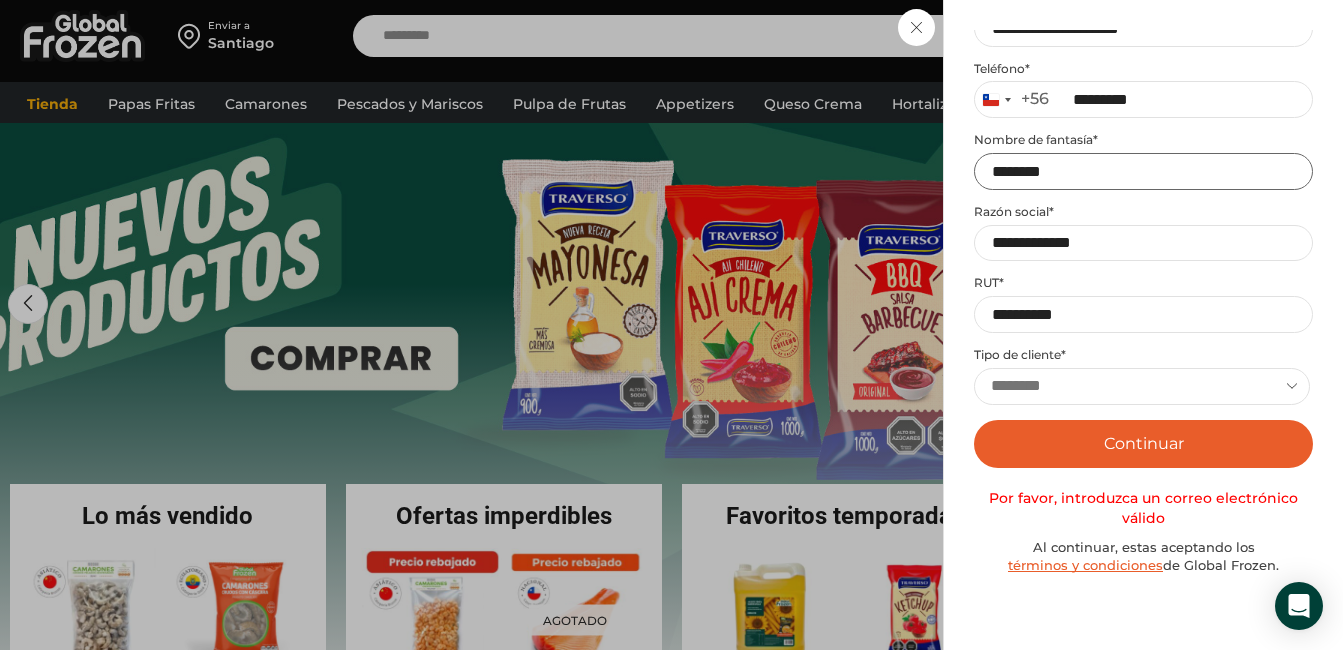 click on "*******" at bounding box center (1143, 171) 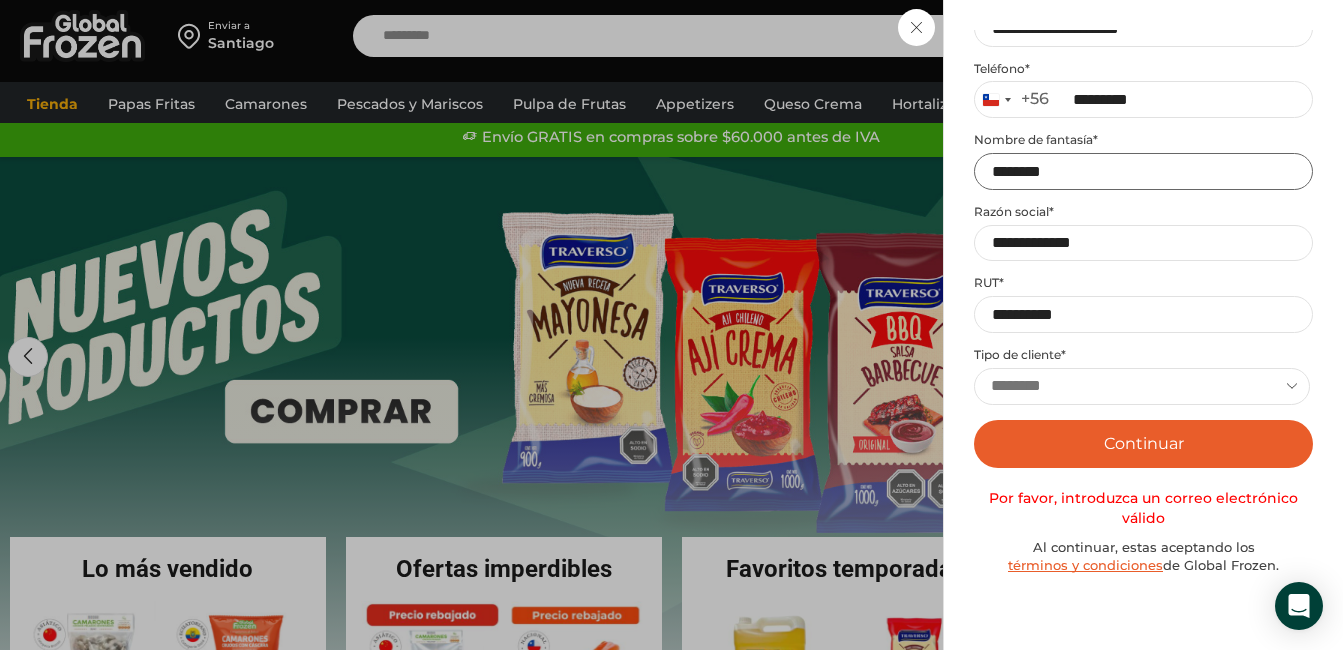 scroll, scrollTop: 0, scrollLeft: 0, axis: both 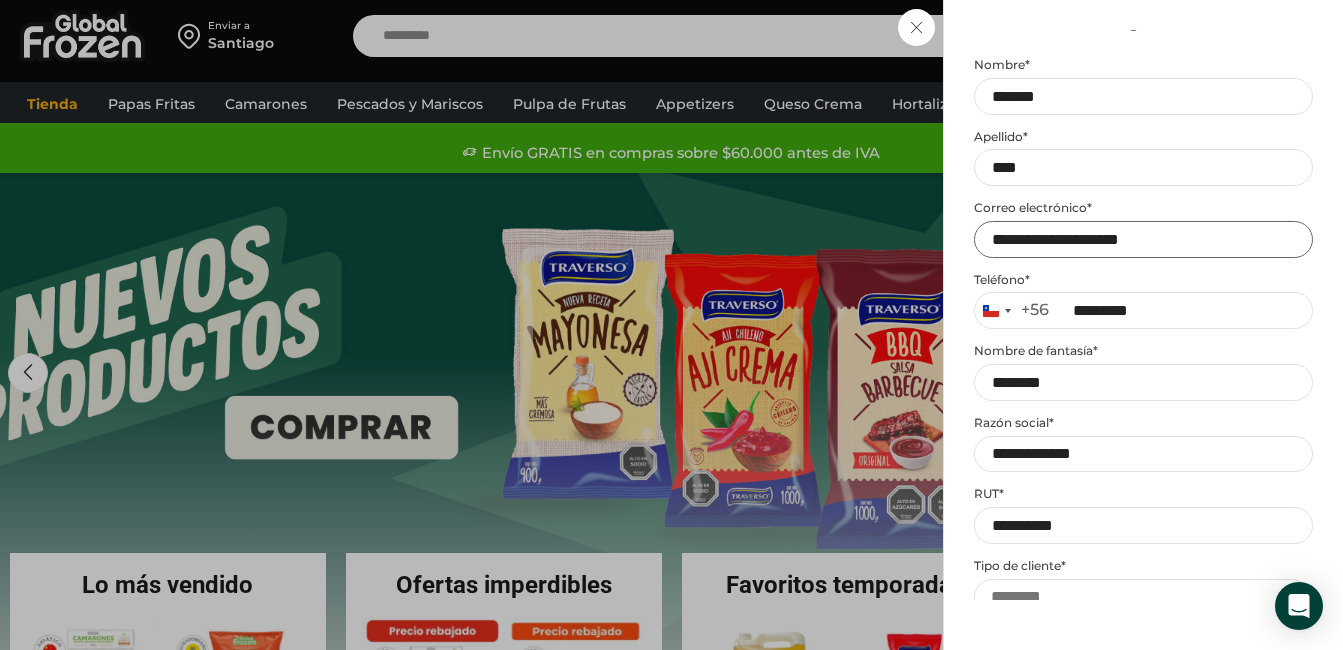drag, startPoint x: 1211, startPoint y: 242, endPoint x: 1048, endPoint y: 241, distance: 163.00307 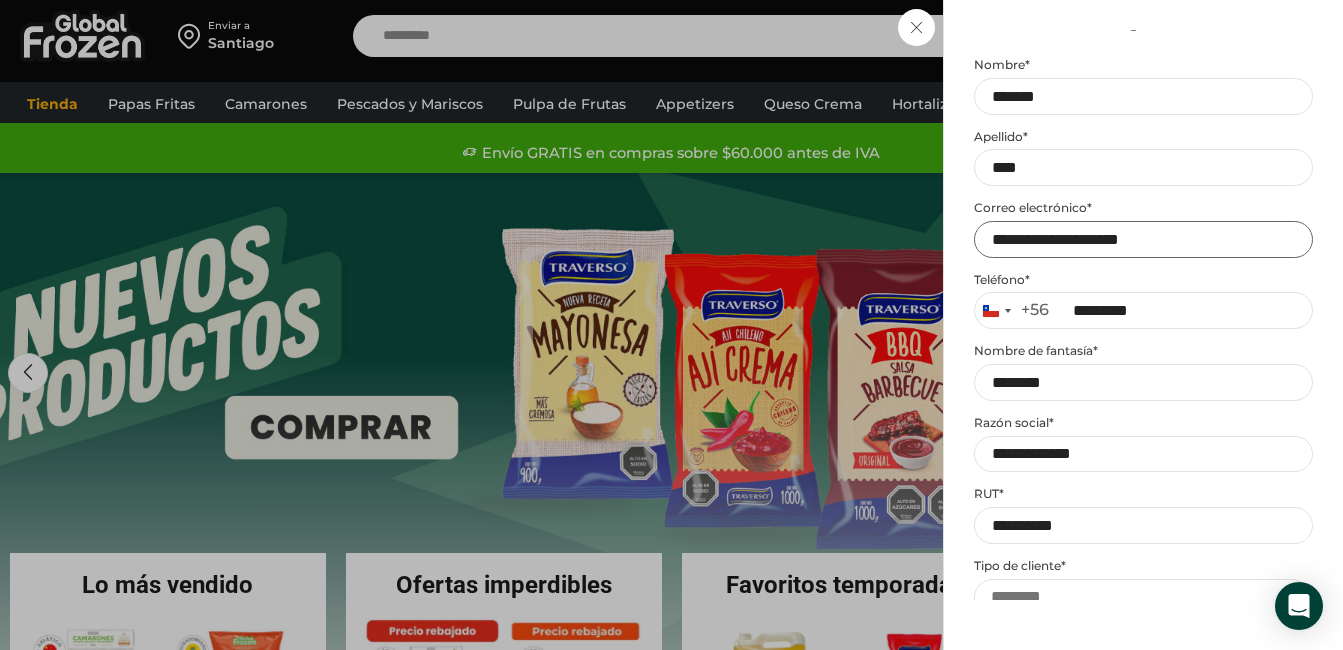click on "**********" at bounding box center (1143, 239) 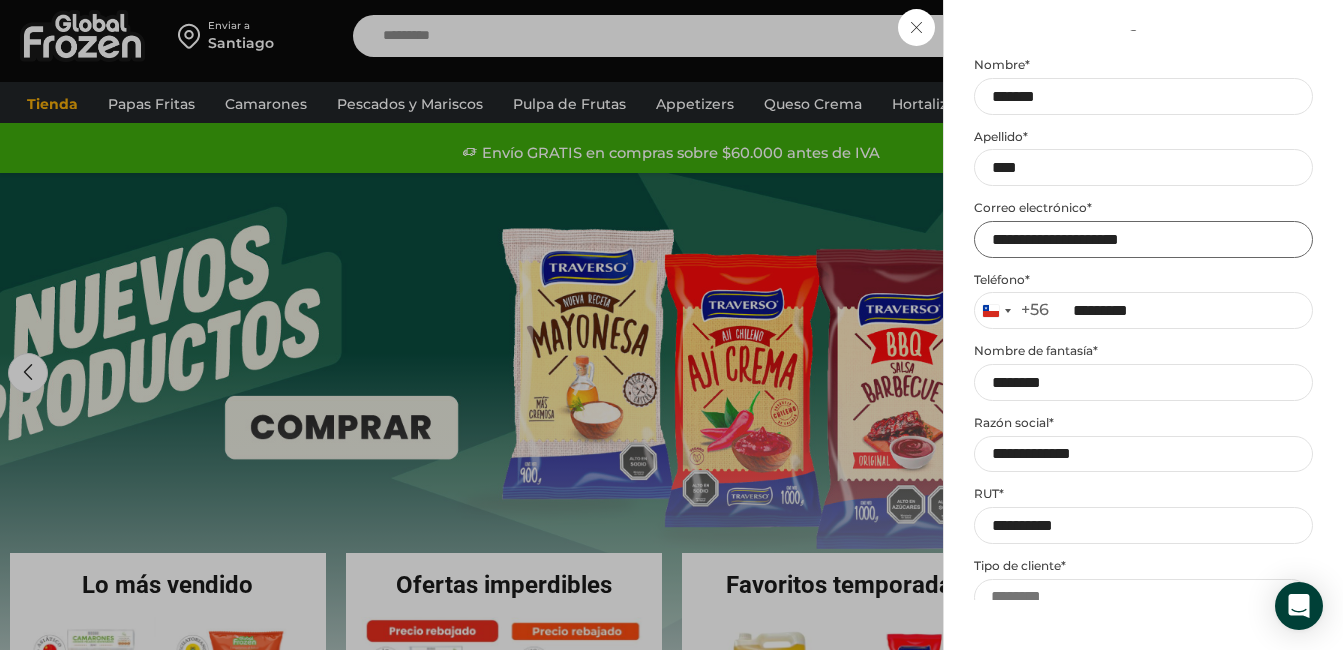 click on "**********" at bounding box center (1143, 239) 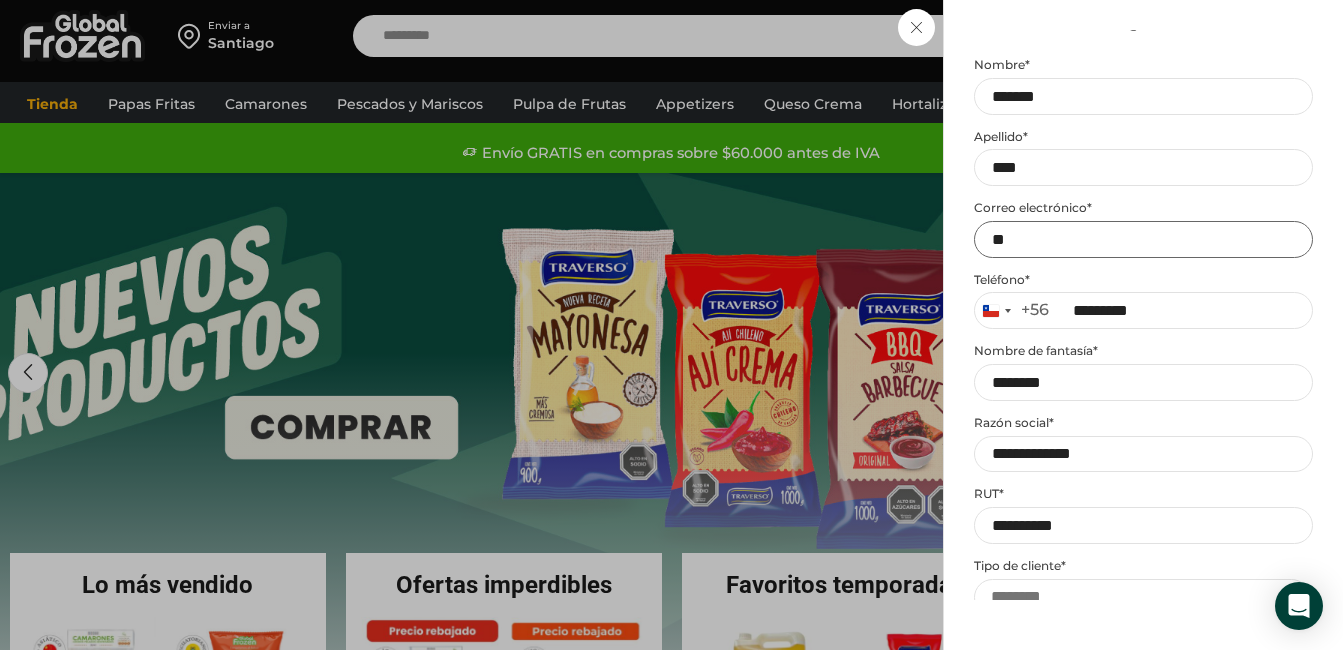 type on "*" 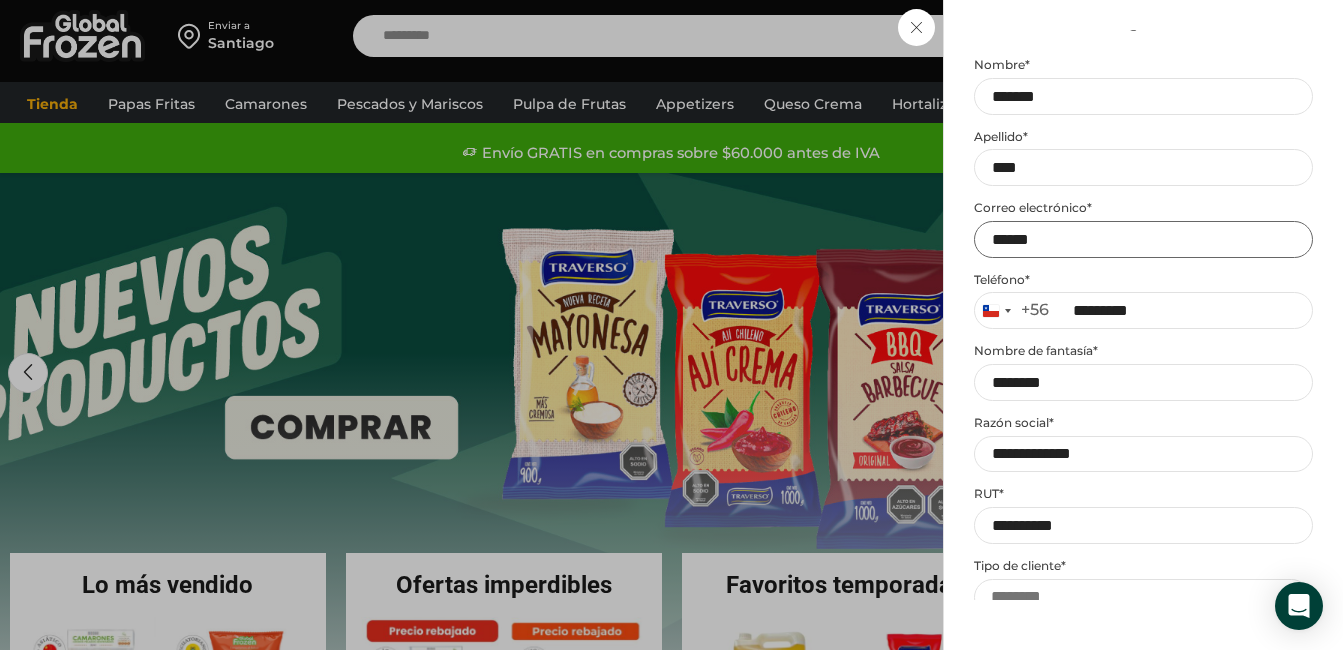 click on "******" at bounding box center (1143, 239) 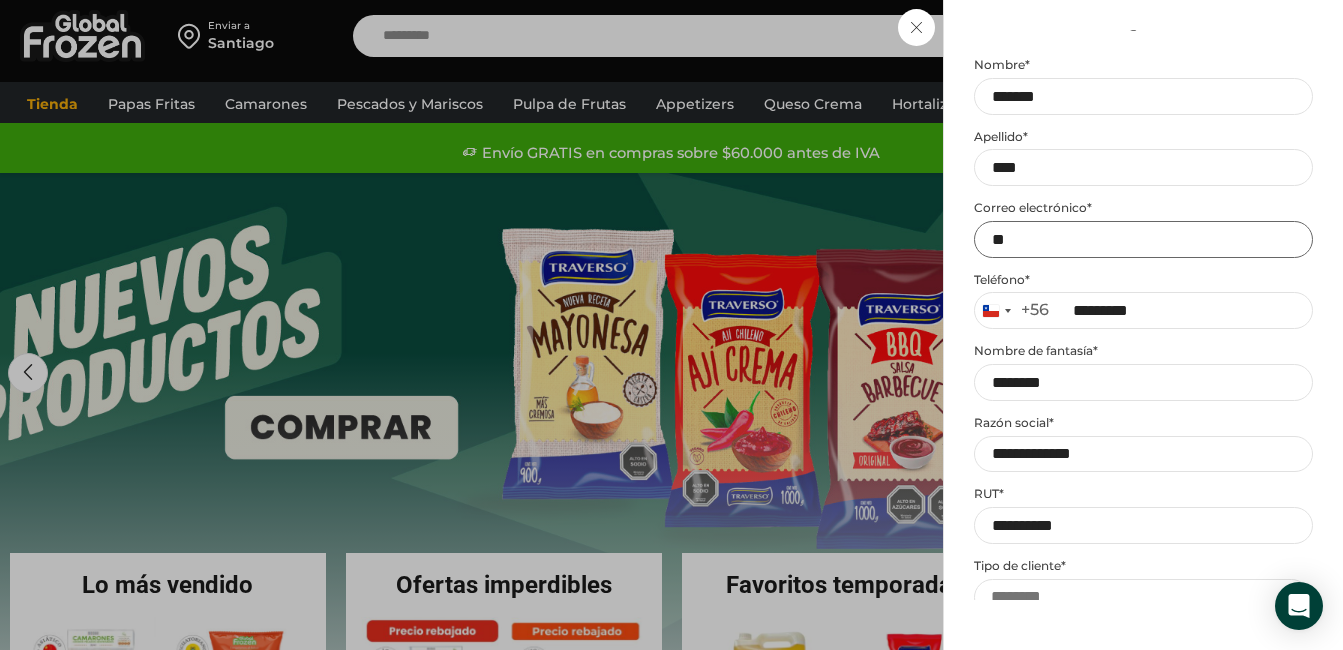 type on "**********" 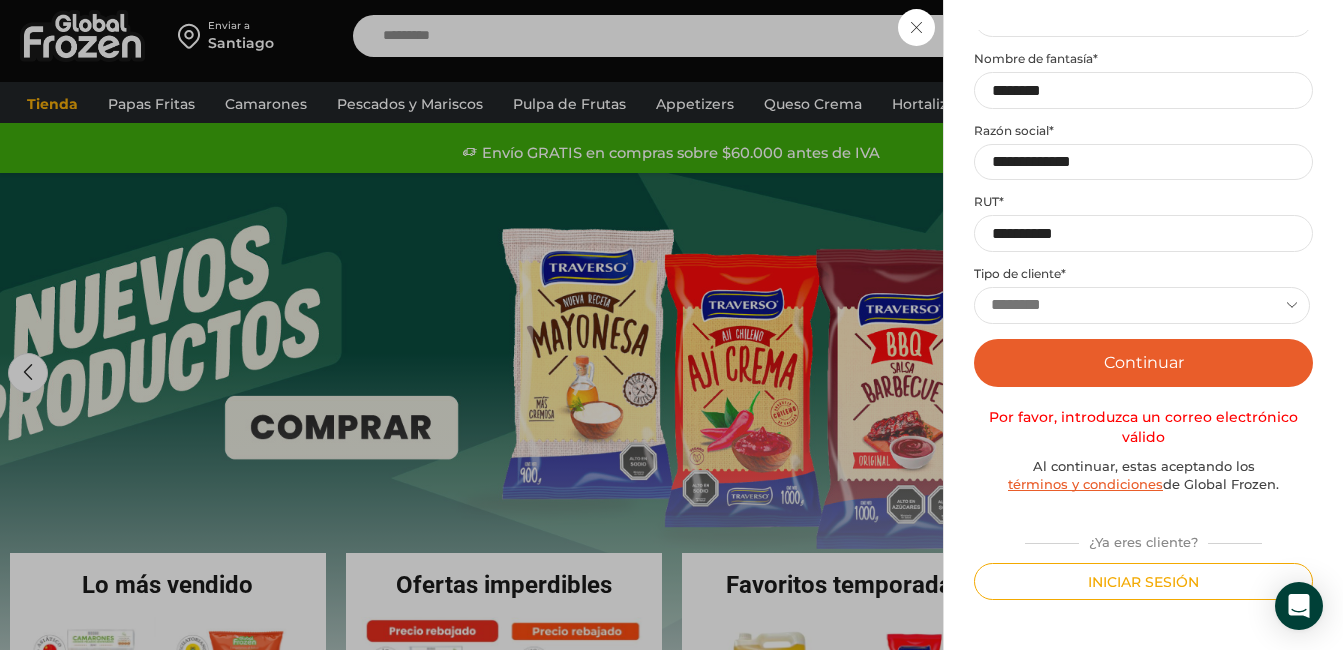 click on "Continuar" at bounding box center [1143, 363] 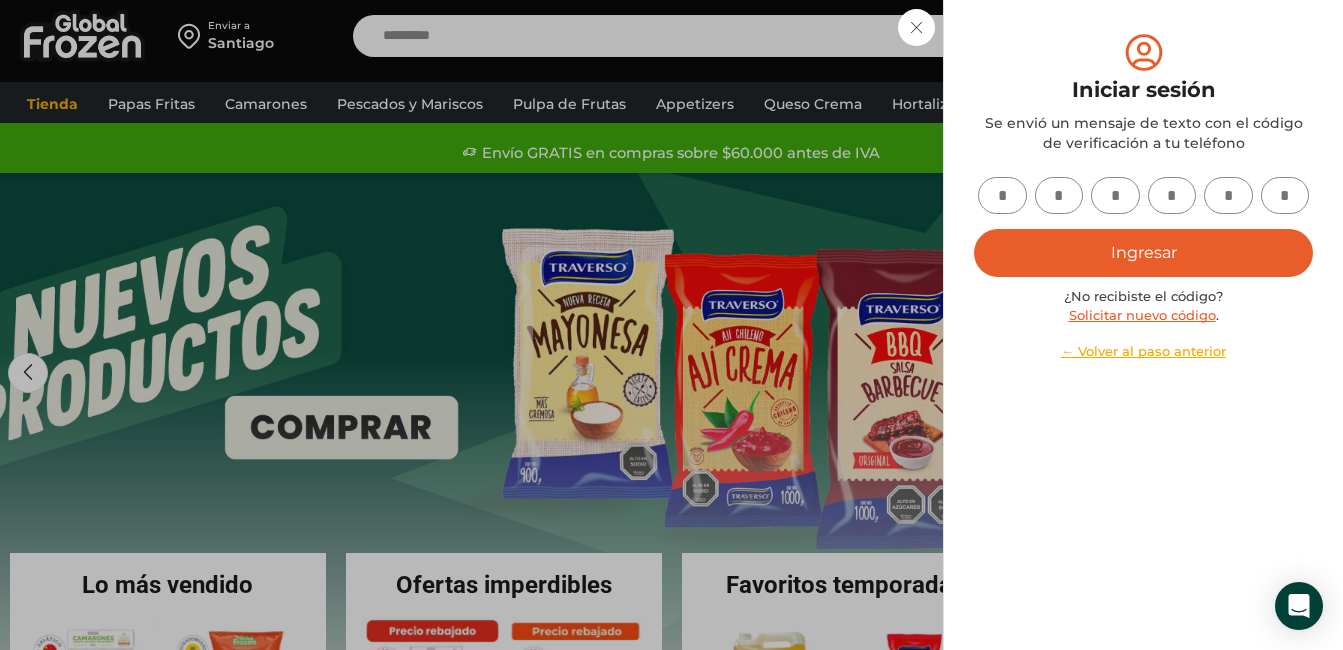 scroll, scrollTop: 0, scrollLeft: 0, axis: both 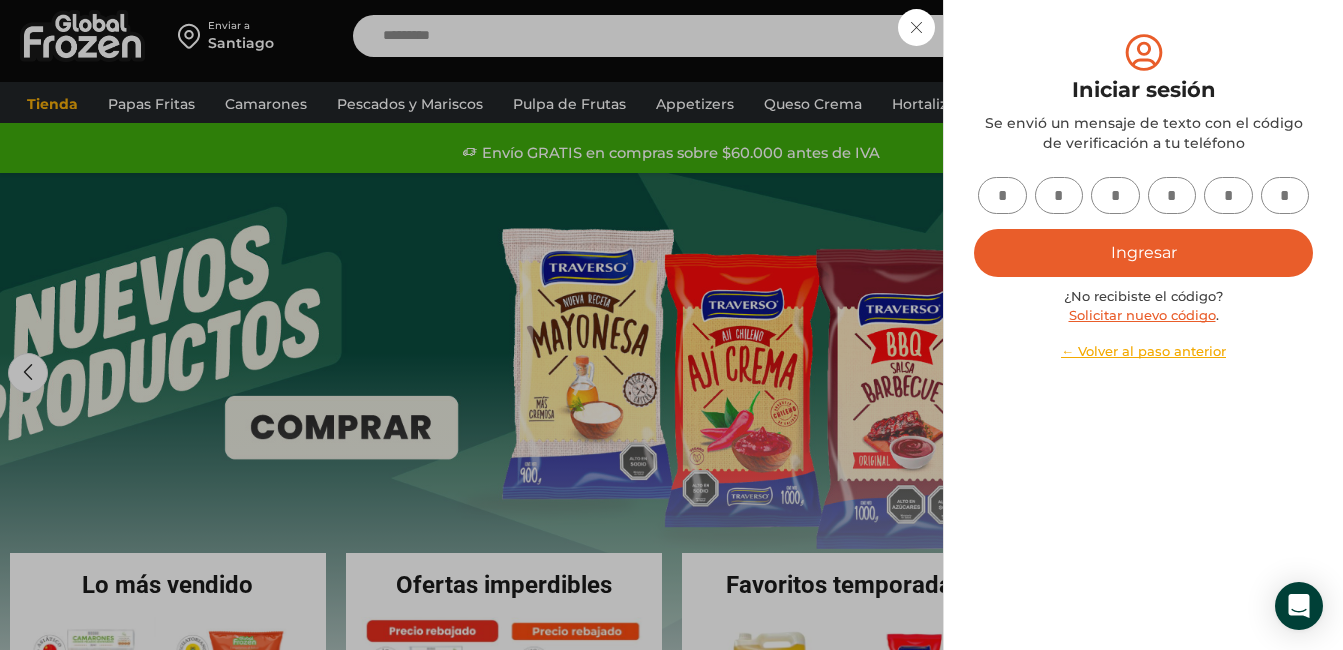 click at bounding box center [1002, 195] 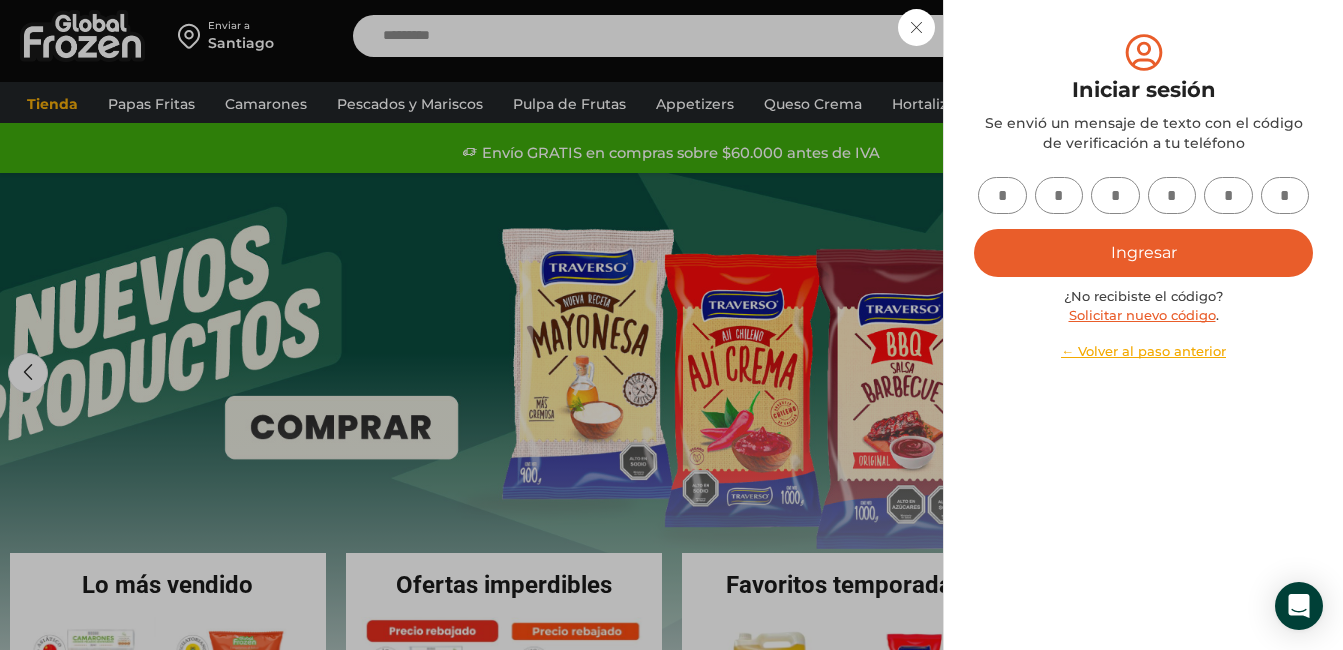 type on "*" 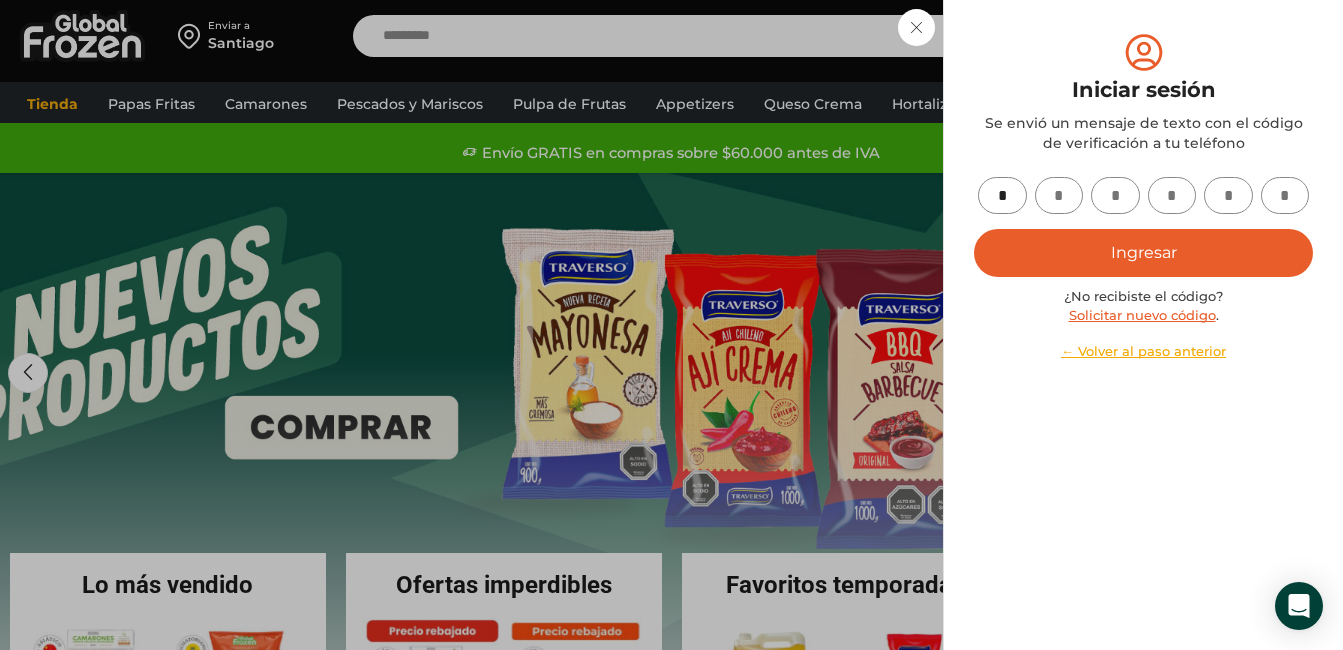 type on "*" 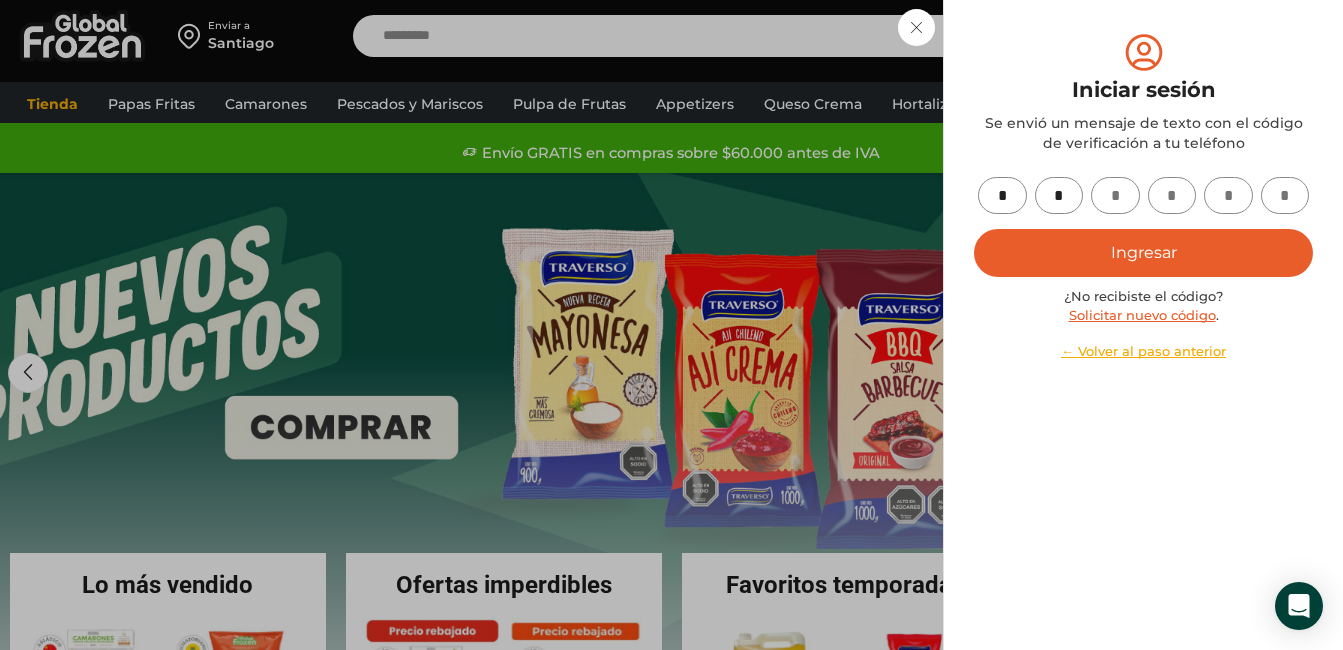 type on "*" 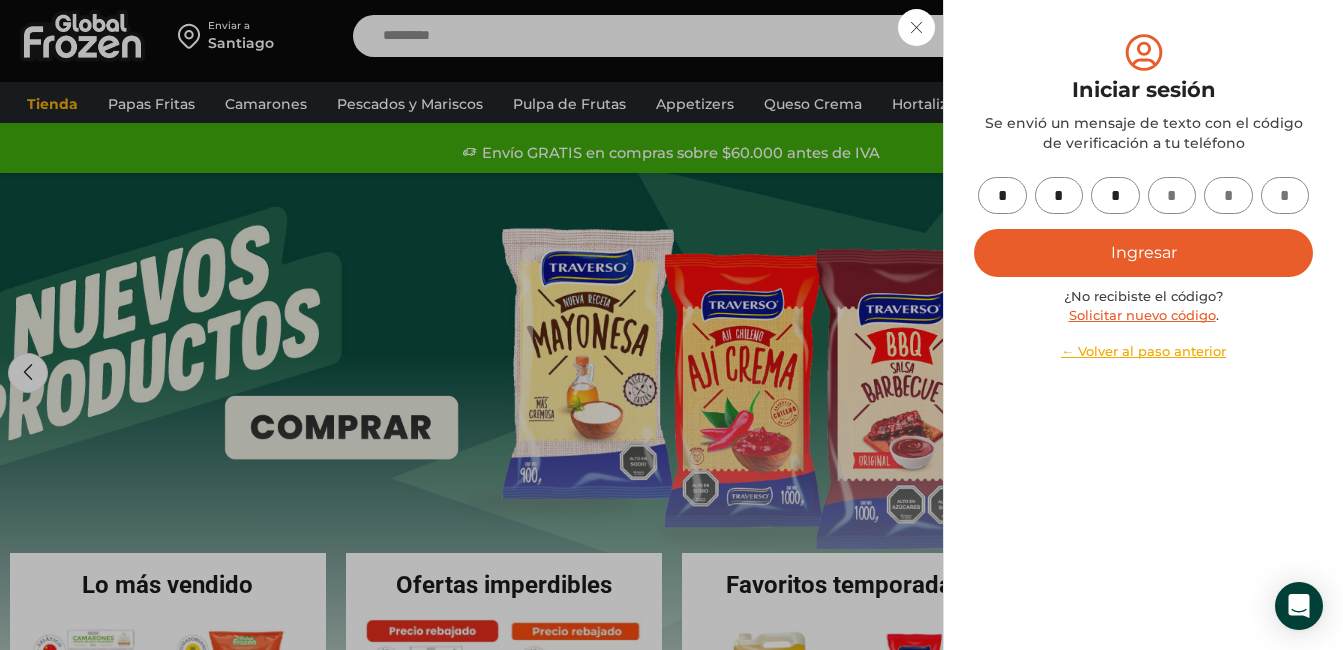 type on "*" 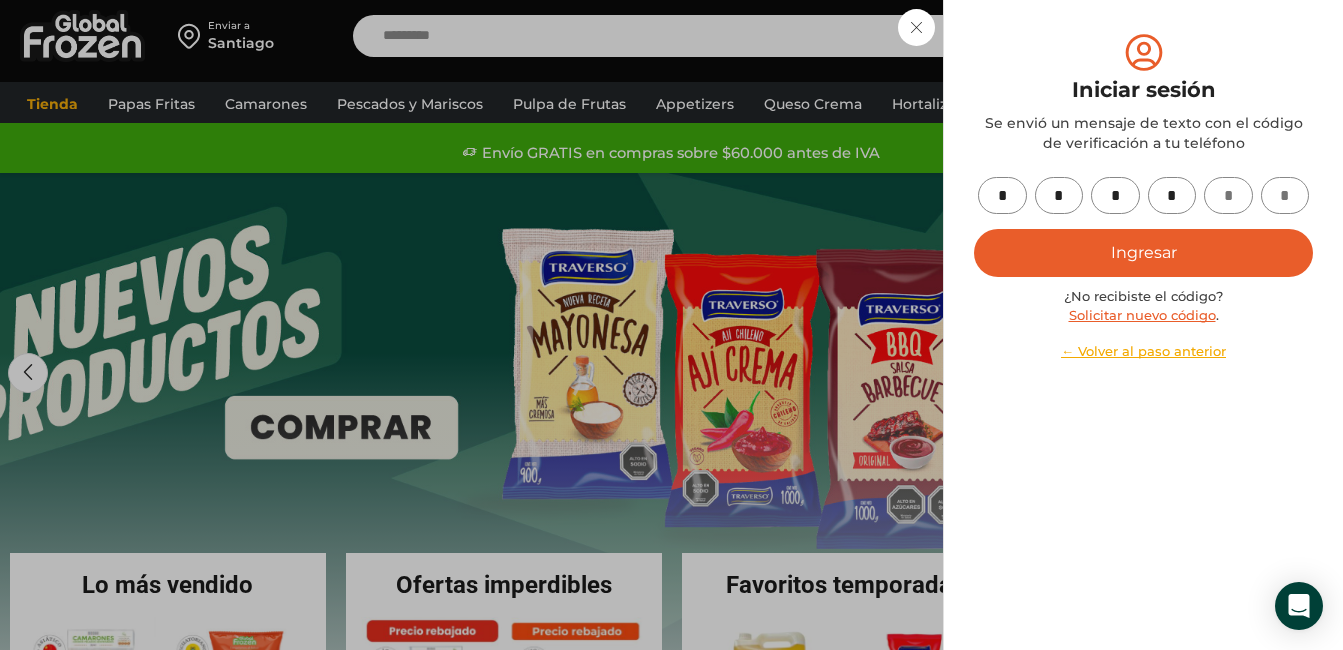 type on "*" 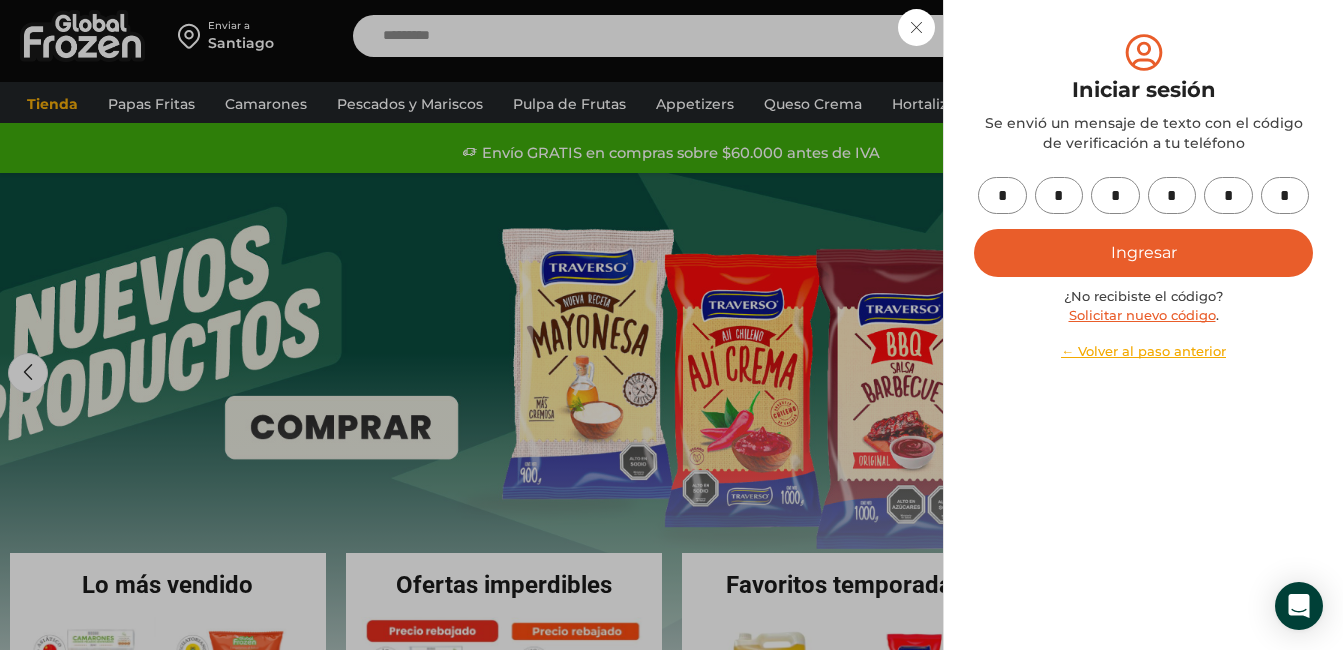 type on "*" 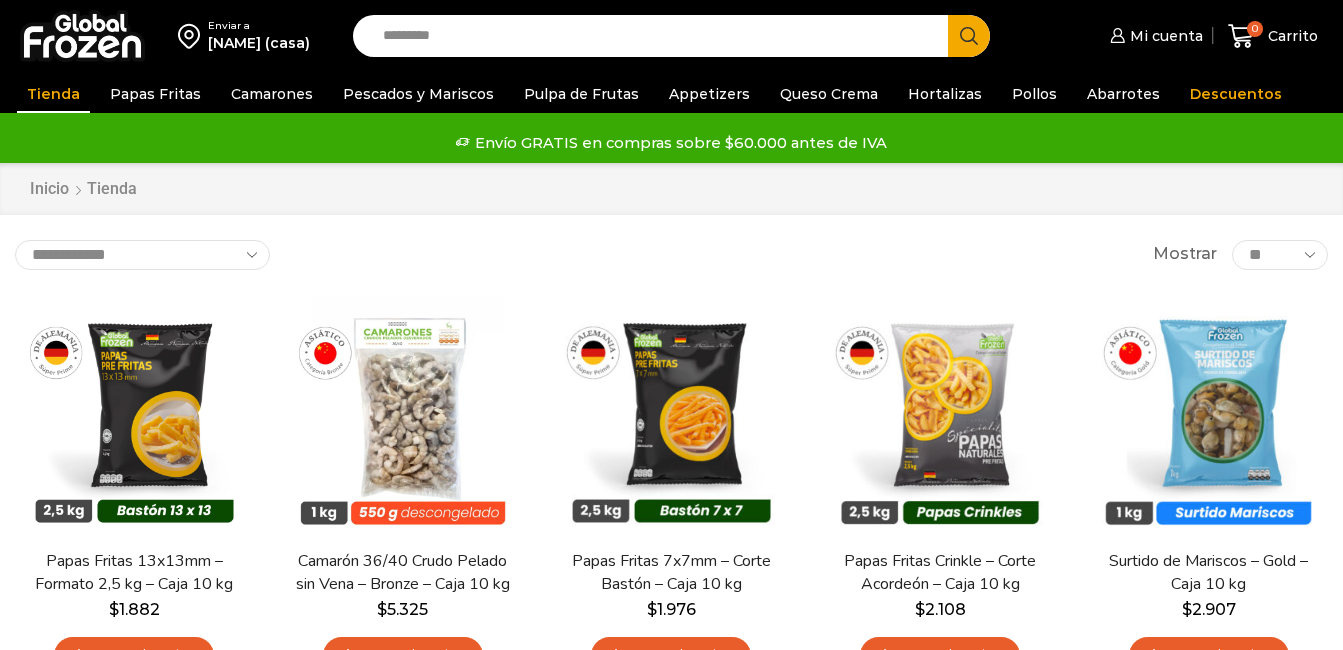 scroll, scrollTop: 0, scrollLeft: 0, axis: both 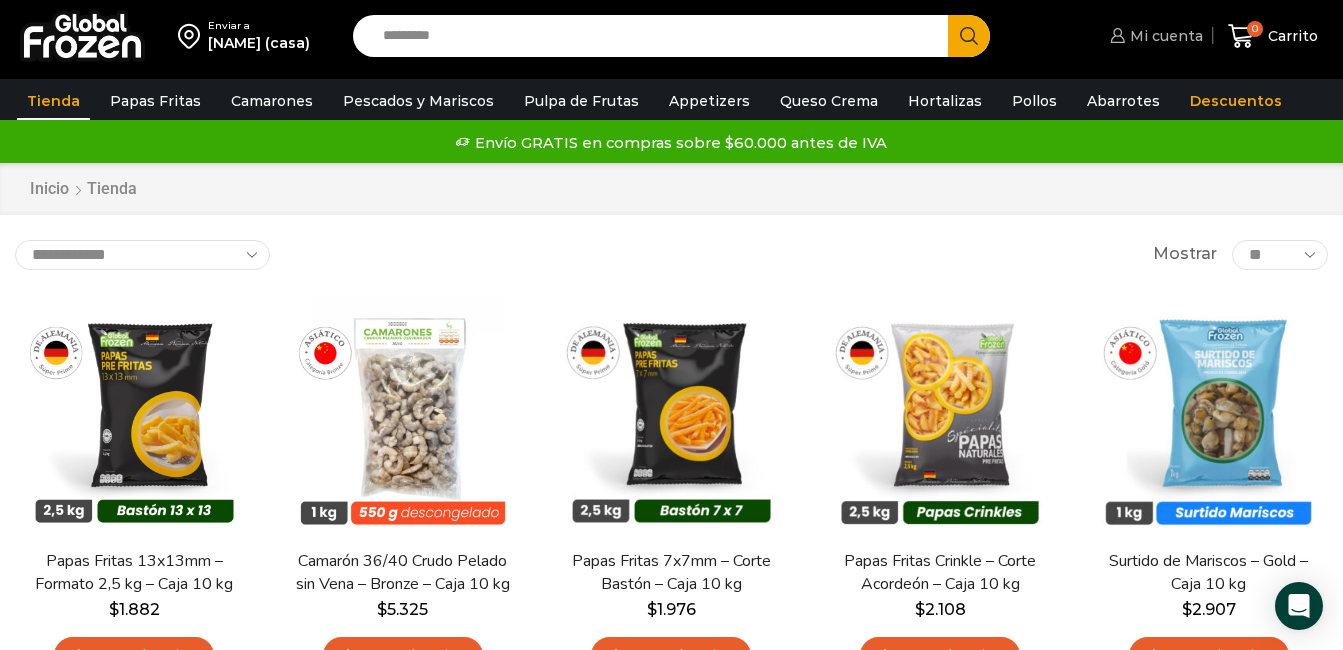 click on "Mi cuenta" at bounding box center [1164, 36] 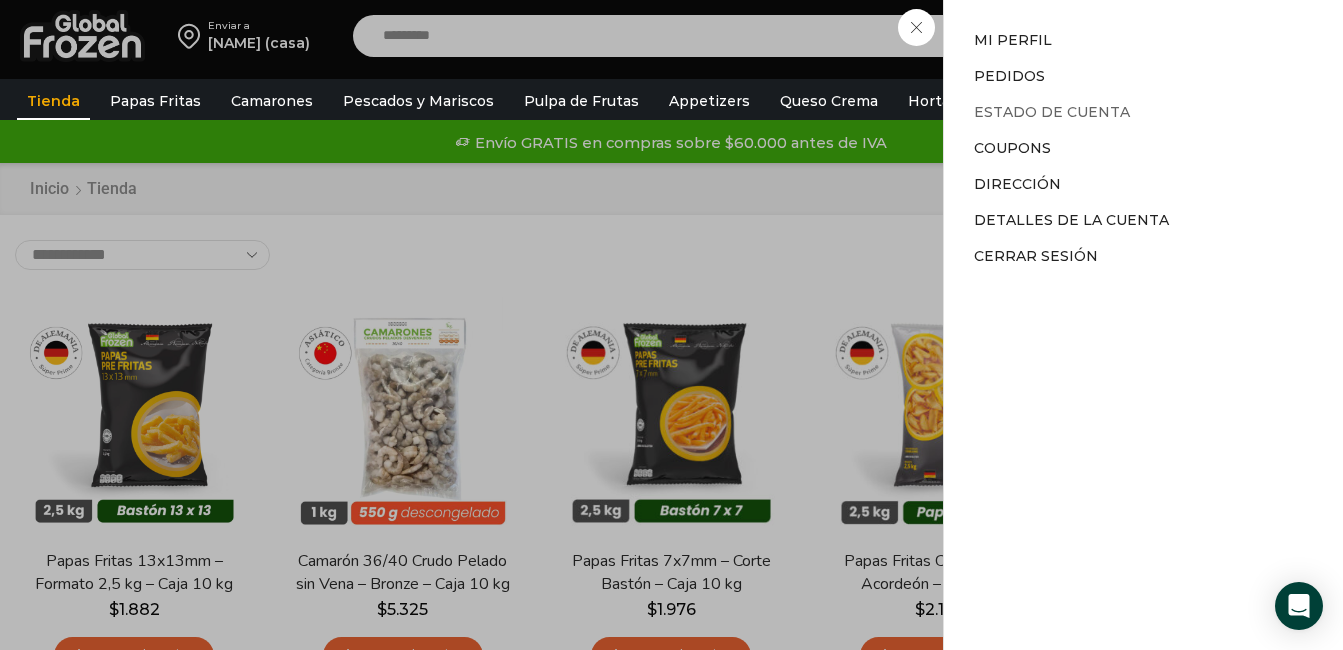 click on "Estado de Cuenta" at bounding box center [1052, 112] 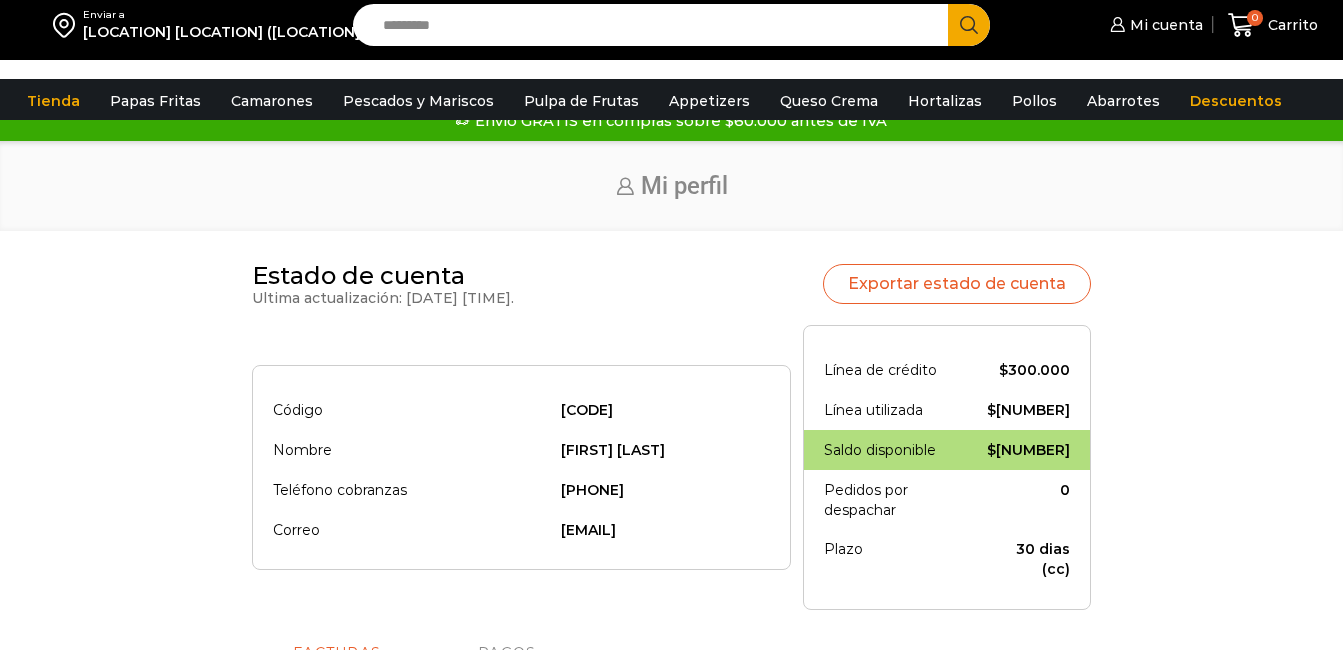scroll, scrollTop: 0, scrollLeft: 0, axis: both 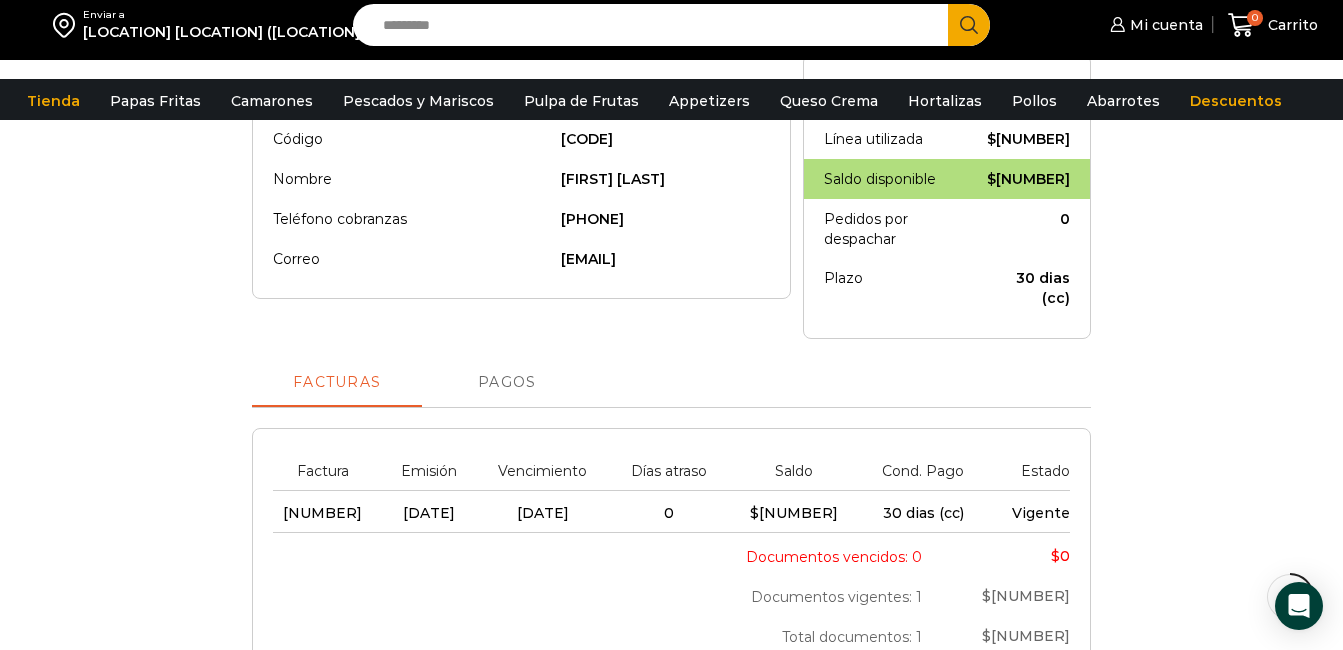 click on "Pagos" at bounding box center (507, 383) 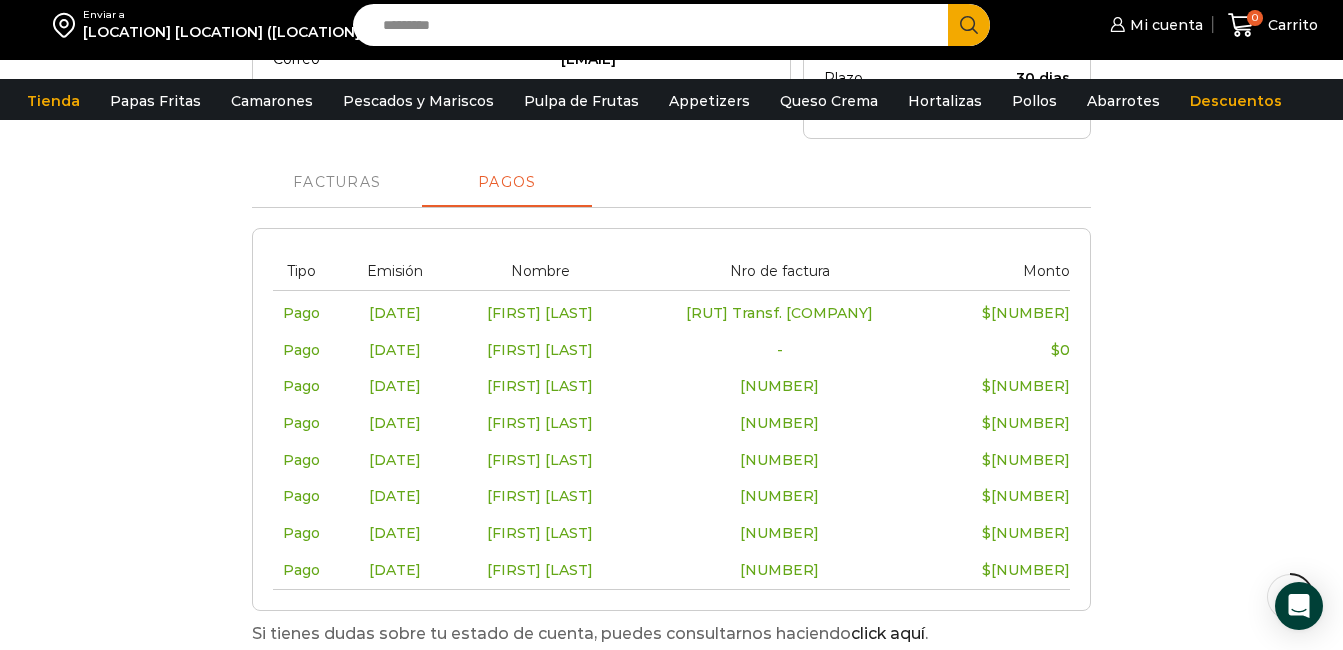 scroll, scrollTop: 300, scrollLeft: 0, axis: vertical 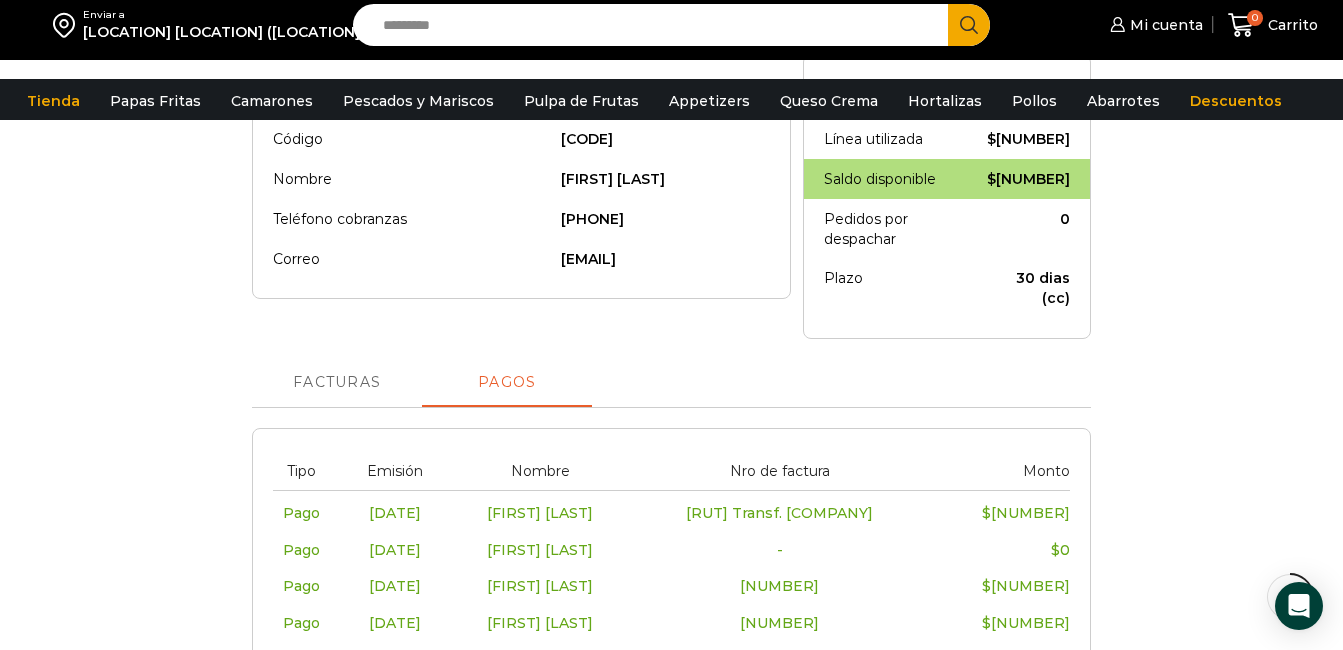click on "Facturas" at bounding box center (337, 383) 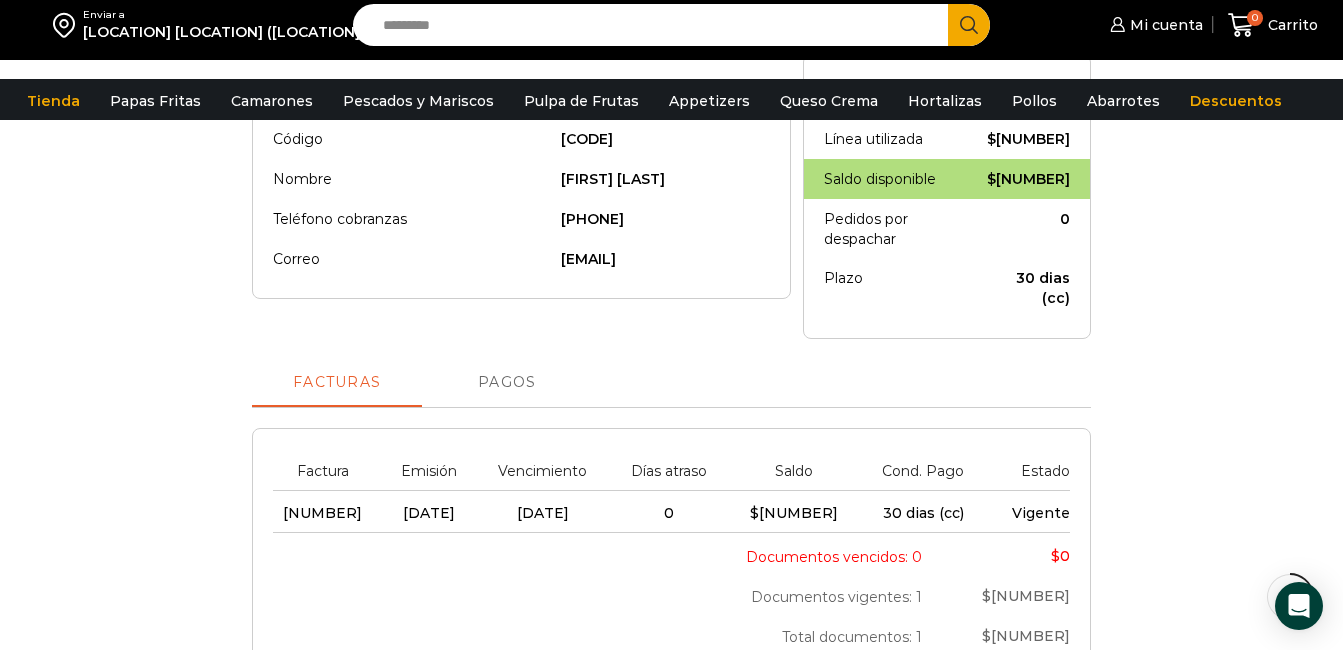 click on "Pagos" at bounding box center (507, 383) 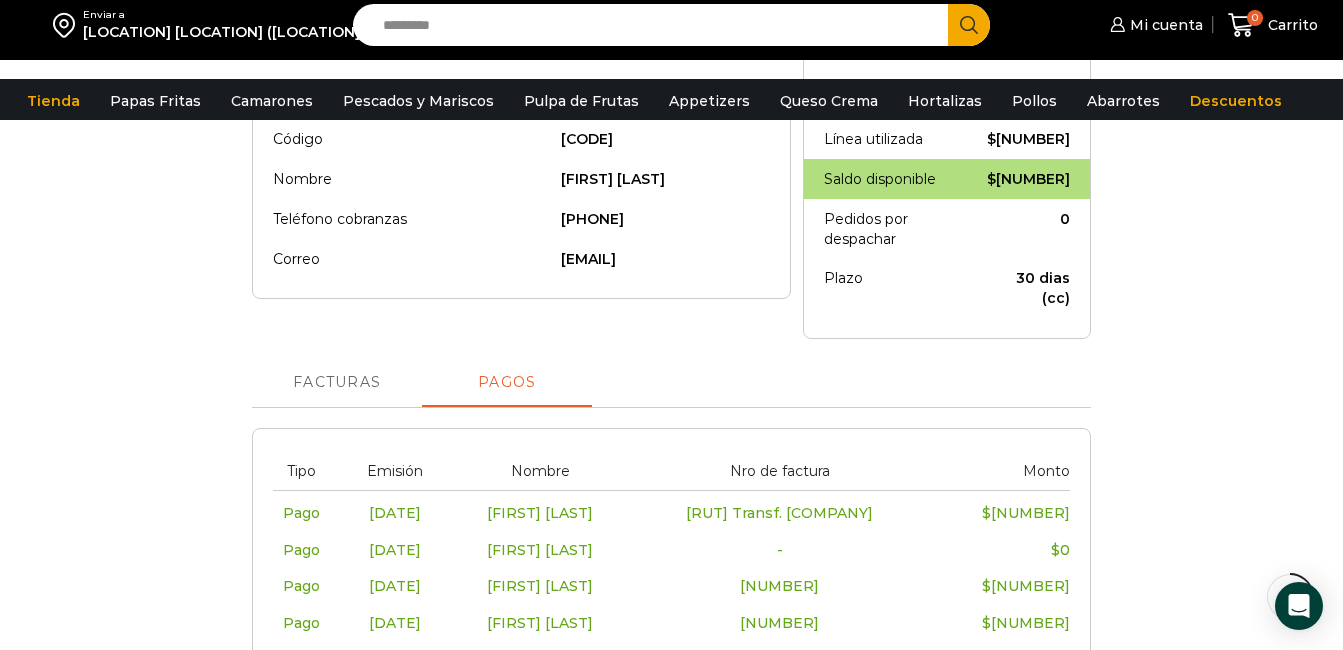 click on "Facturas" at bounding box center [337, 383] 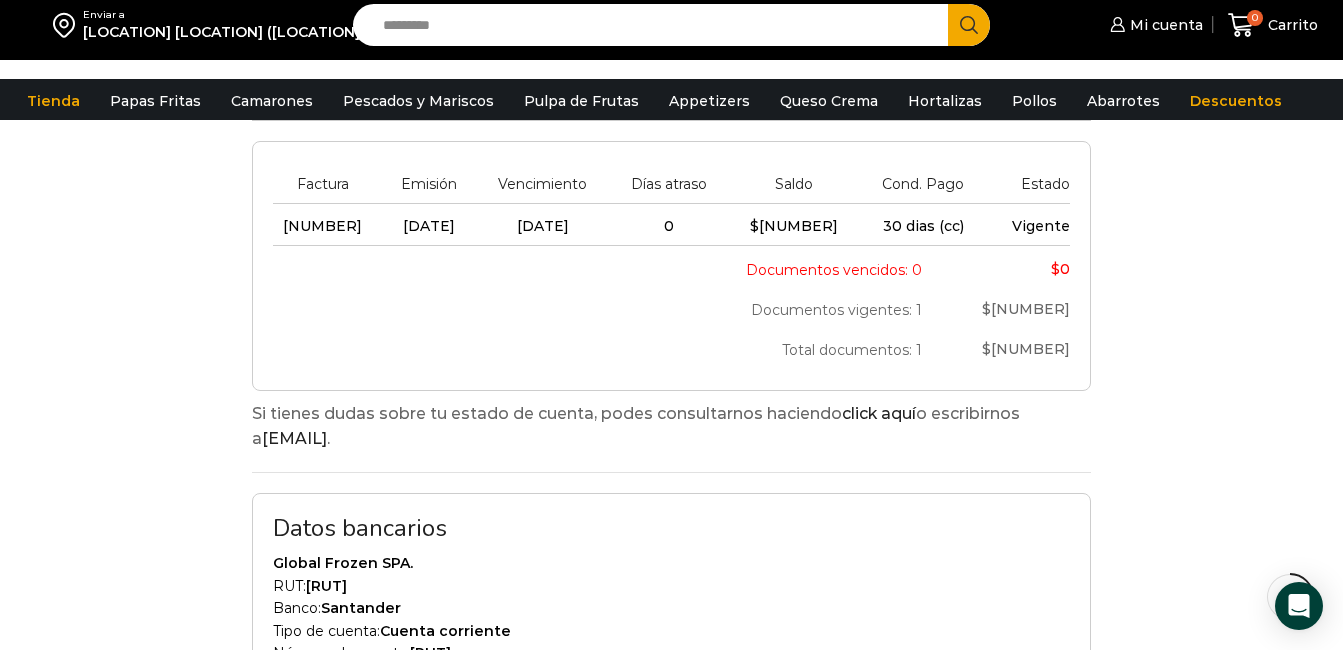 scroll, scrollTop: 700, scrollLeft: 0, axis: vertical 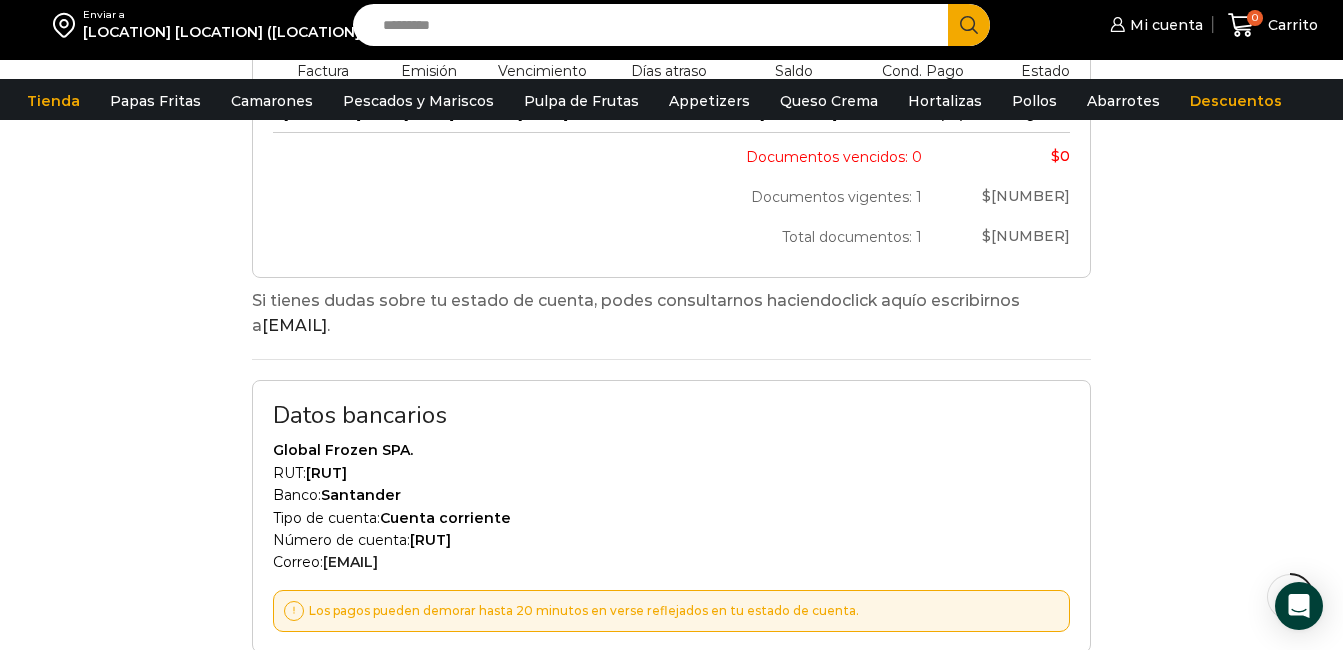 click on "click aquí" at bounding box center (879, 300) 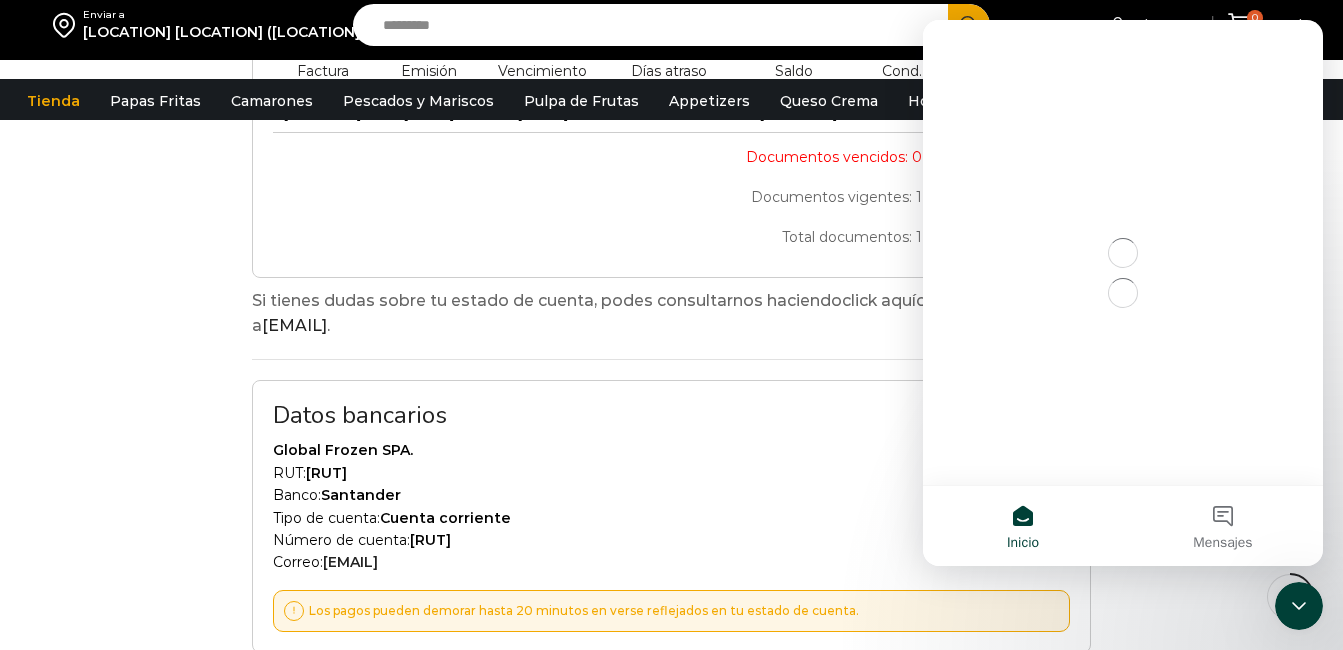 scroll, scrollTop: 0, scrollLeft: 0, axis: both 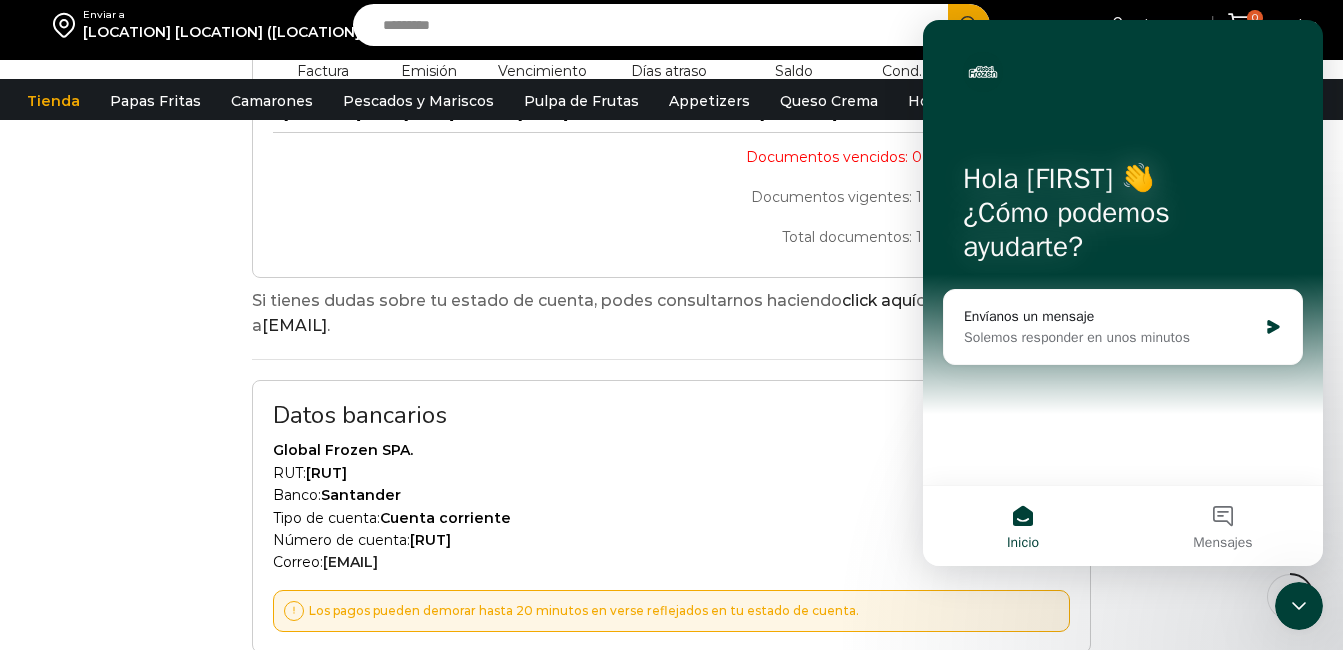 click on "Estado de cuenta
Ultima actualización: 25-07-2025 12:07 pm.
Exportar estado de cuenta
Código
C16148012-6
Nombre
DANIELA VEGA MUÑOZ
Teléfono cobranzas
+56998956821
Correo
dpvega.m@gmail.com
Línea de crédito
$ 300.000
$ 19.254 $" at bounding box center (671, 139) 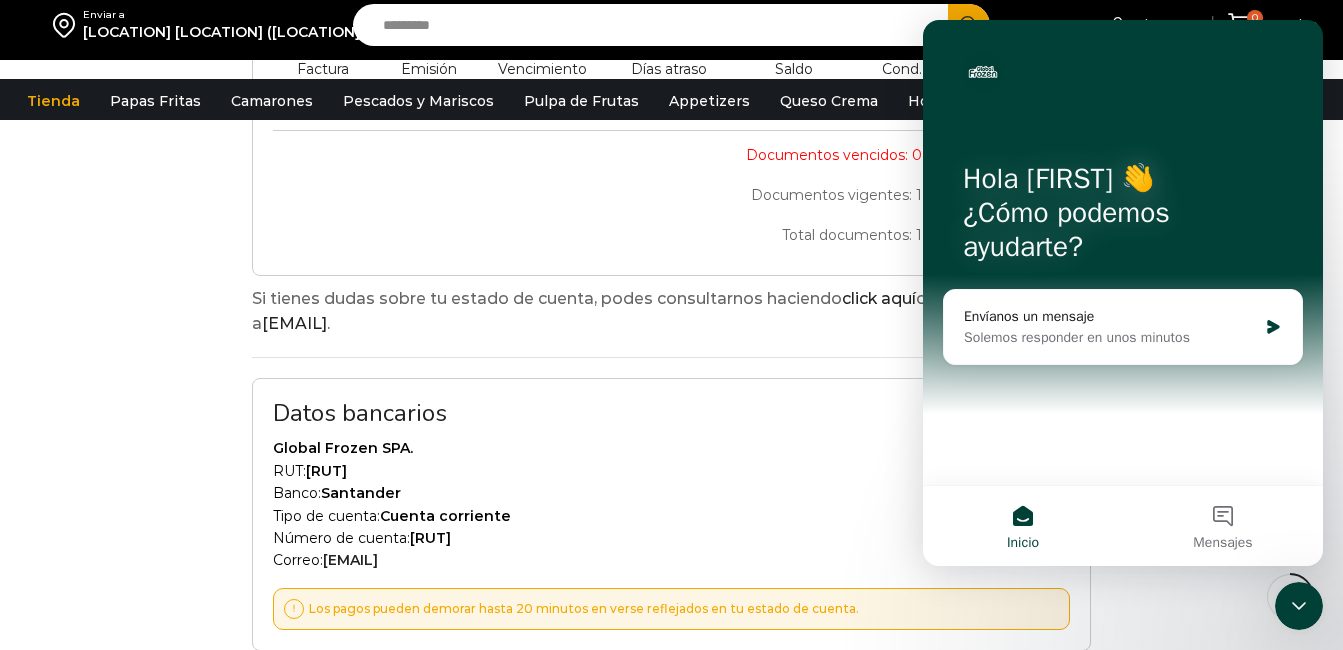 scroll, scrollTop: 700, scrollLeft: 0, axis: vertical 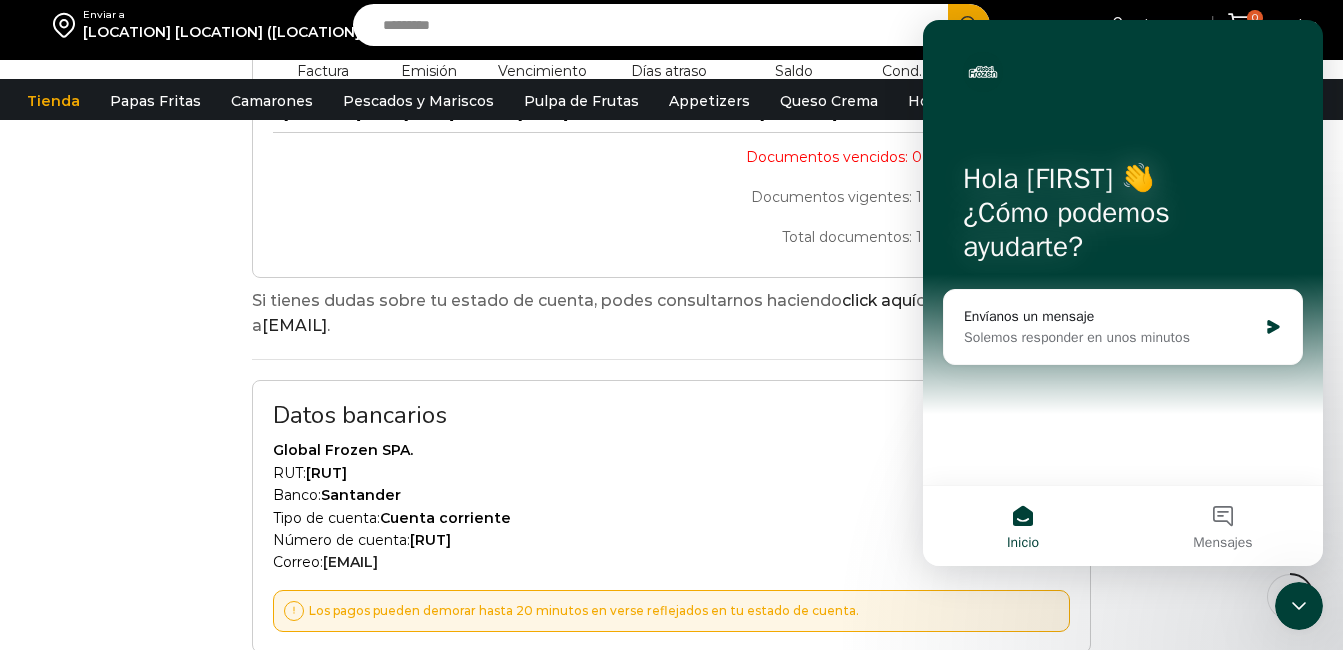 click on "Hola Daniela 👋 ¿Cómo podemos ayudarte? Envíanos un mensaje Solemos responder en unos minutos" at bounding box center [1123, 252] 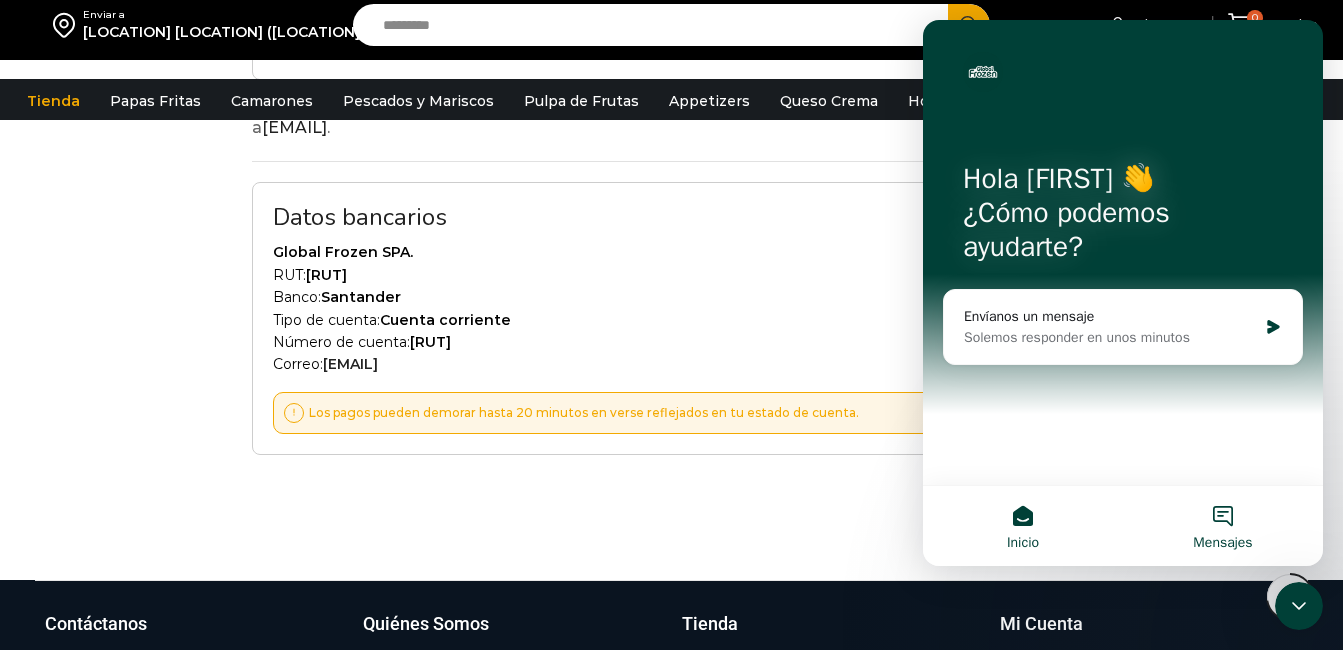 scroll, scrollTop: 900, scrollLeft: 0, axis: vertical 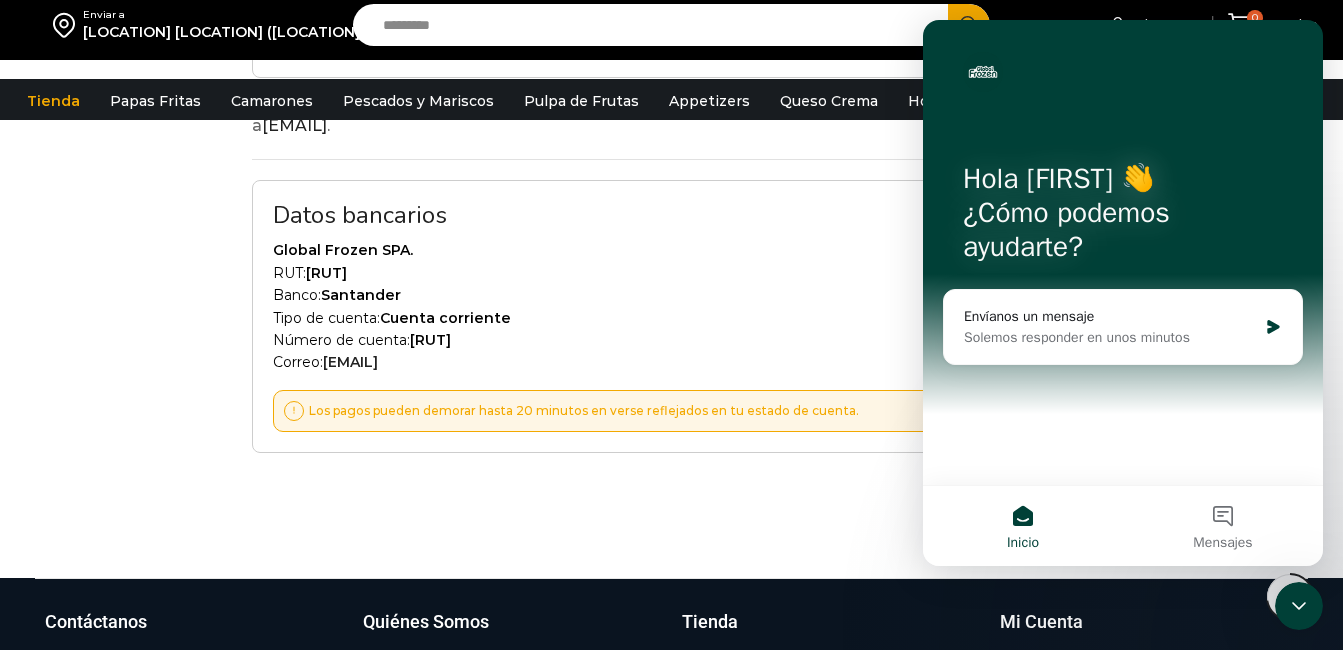 click 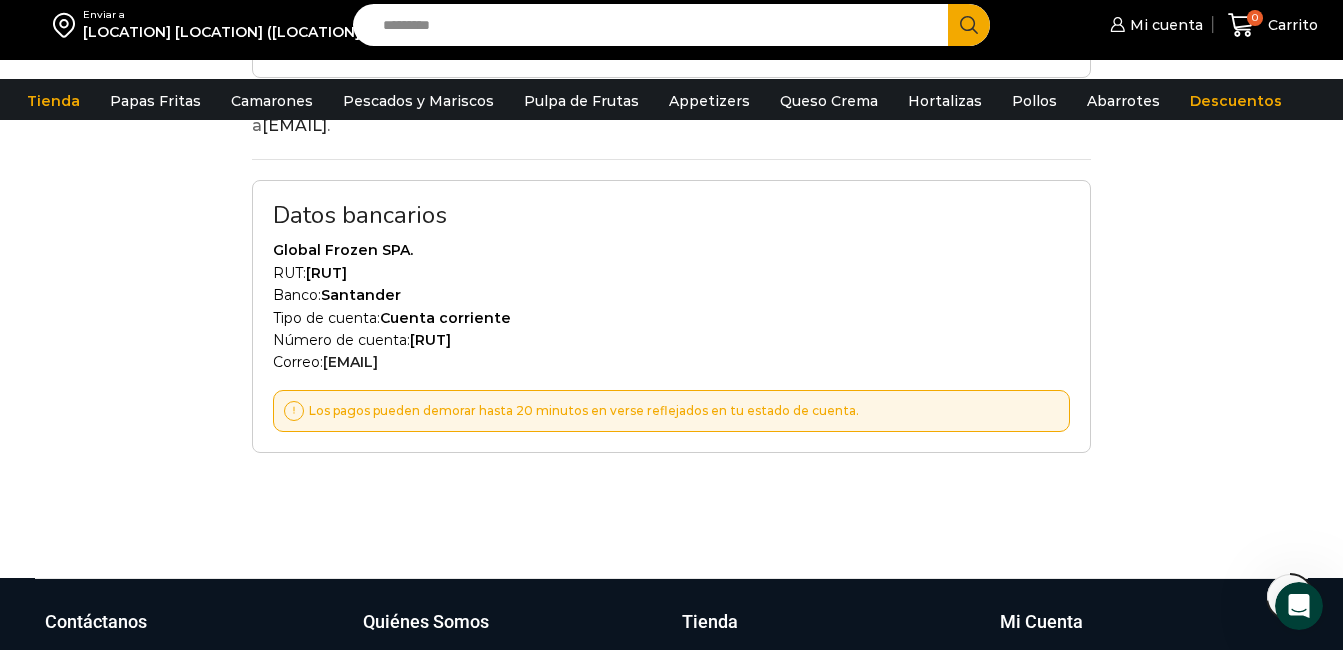 scroll, scrollTop: 0, scrollLeft: 0, axis: both 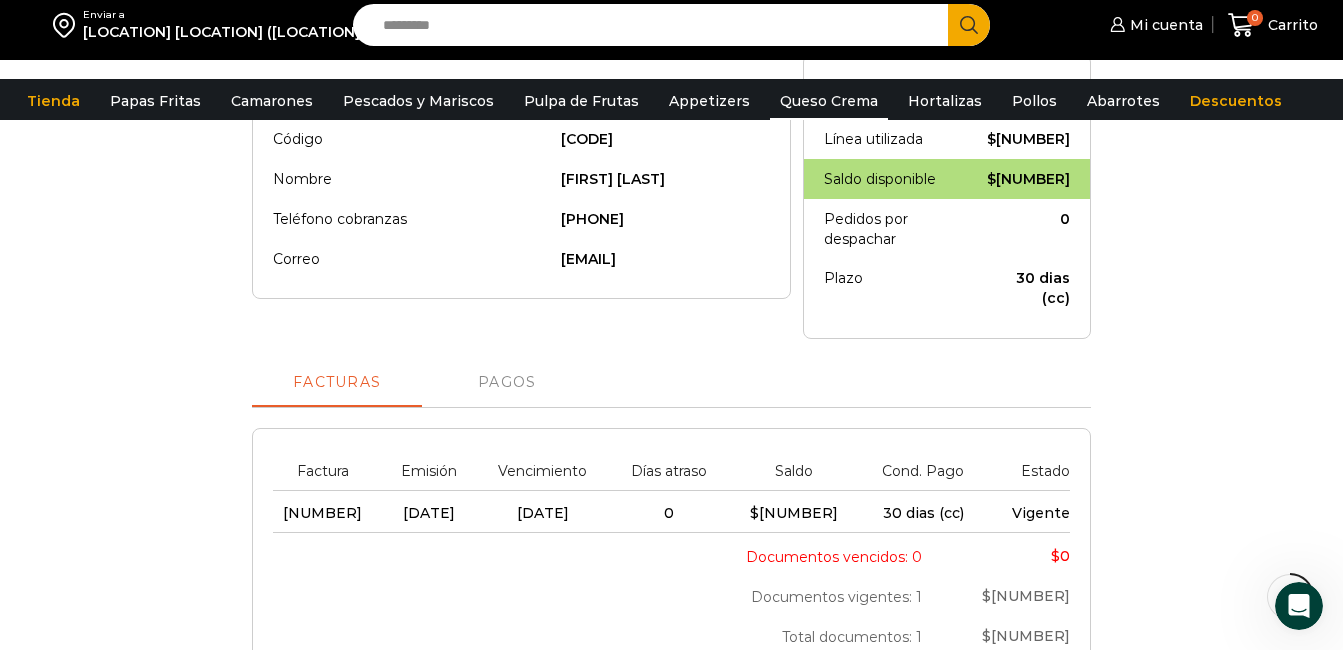click on "Queso Crema" at bounding box center [829, 101] 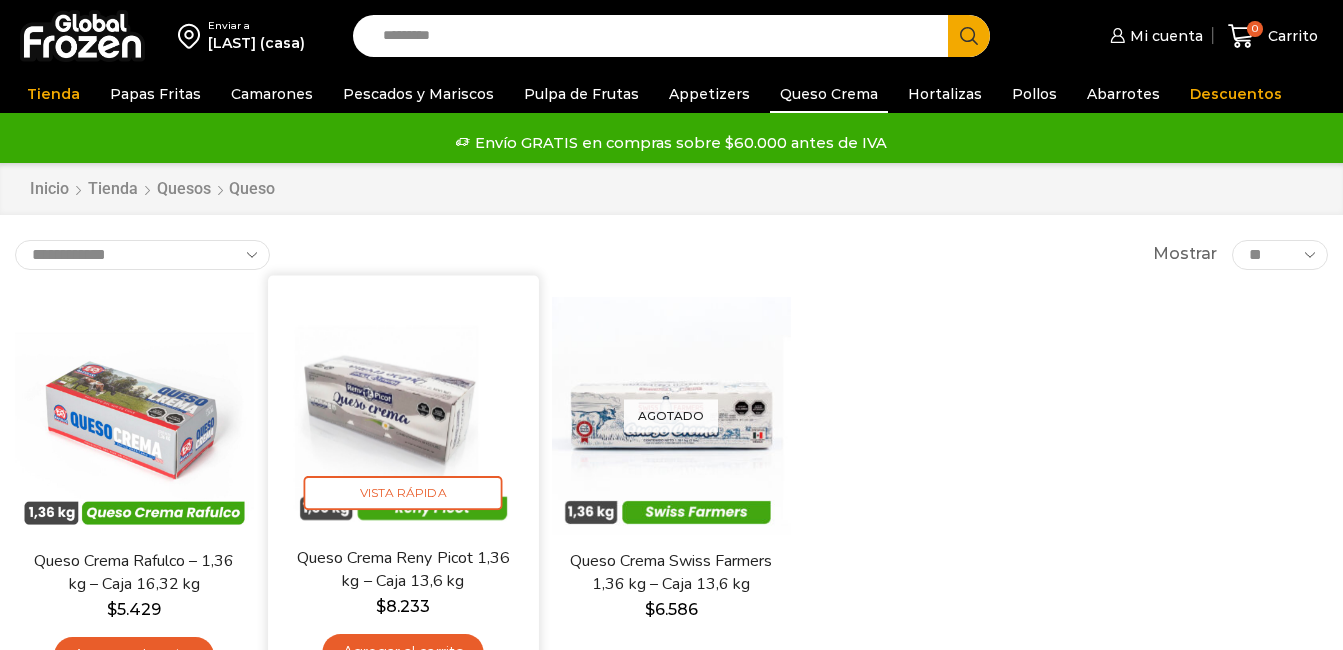 scroll, scrollTop: 0, scrollLeft: 0, axis: both 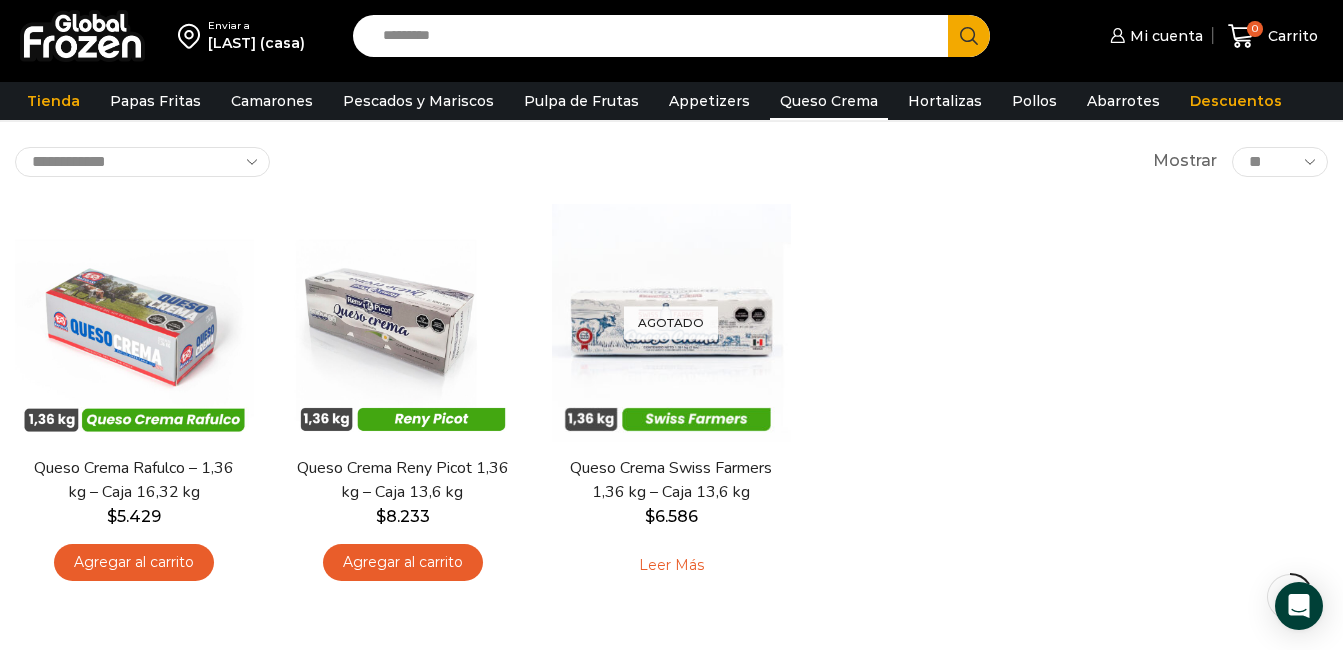 click on "En stock
Vista Rápida
Queso Crema Rafulco – 1,36 kg – Caja 16,32 kg
$ 5.429
Agregar al carrito
En stock
Vista Rápida
Queso Crema Reny Picot 1,36 kg – Caja 13,6 kg
$ 8.233
$" at bounding box center [671, 401] 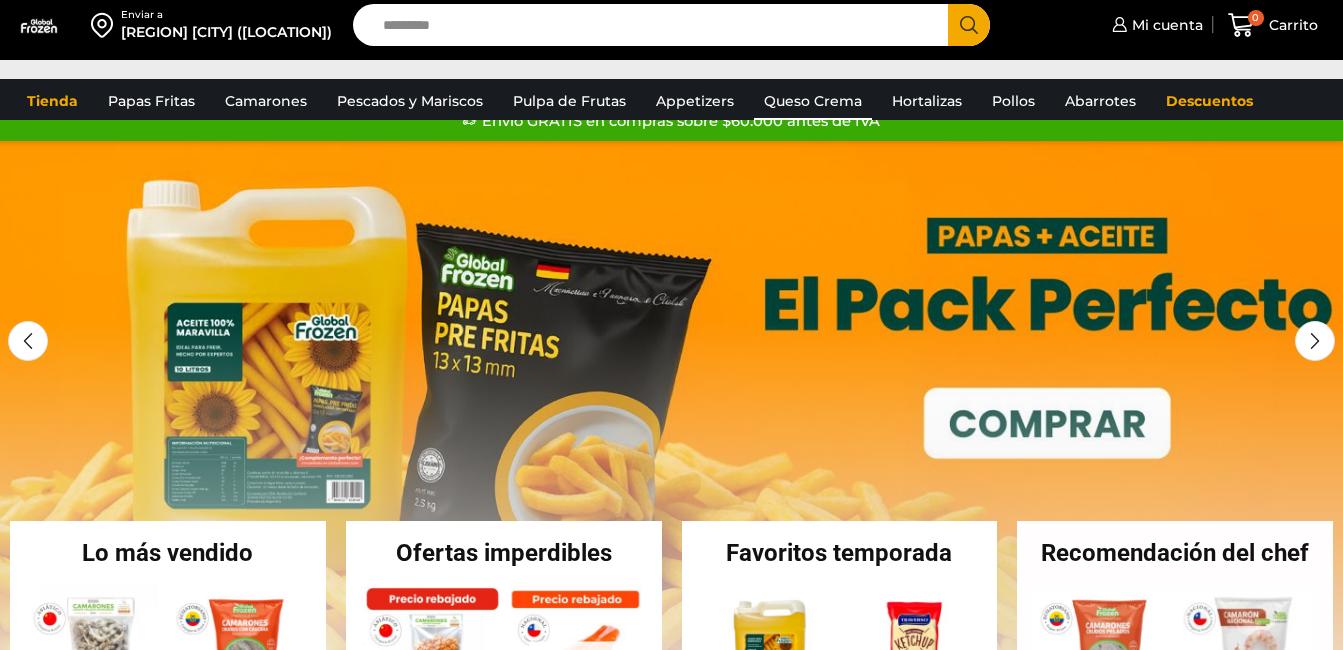 scroll, scrollTop: 0, scrollLeft: 0, axis: both 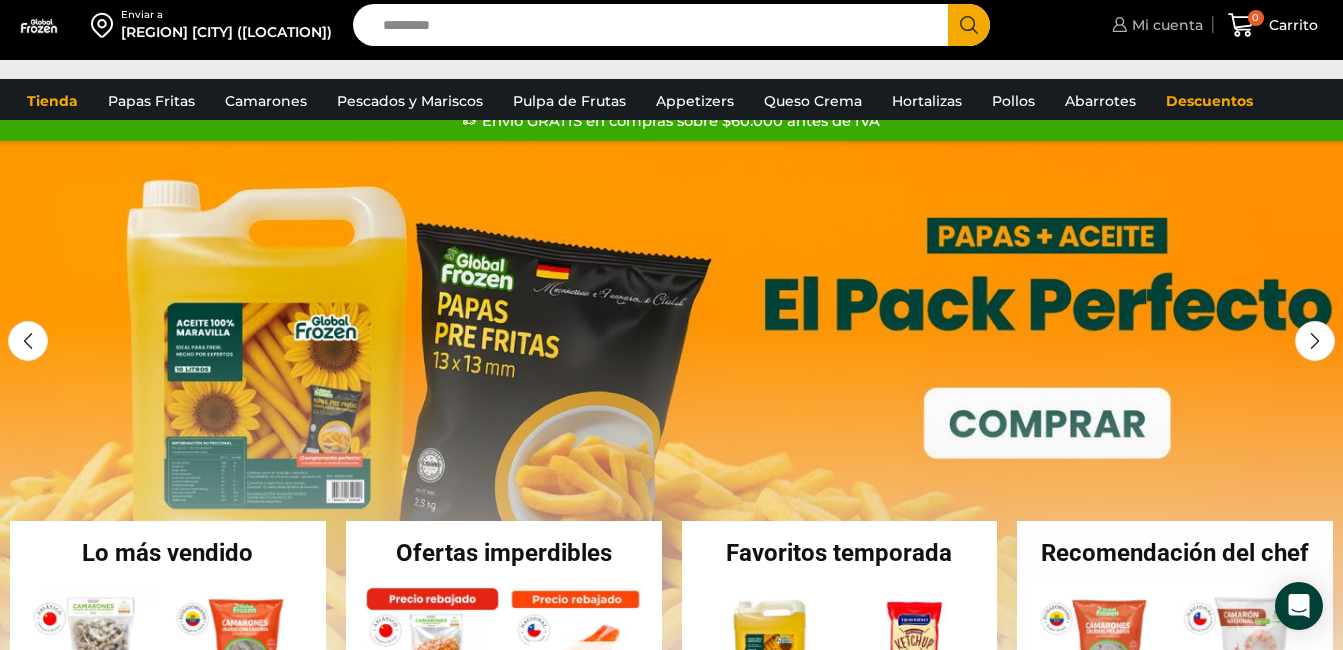 click on "Mi cuenta" at bounding box center [1165, 25] 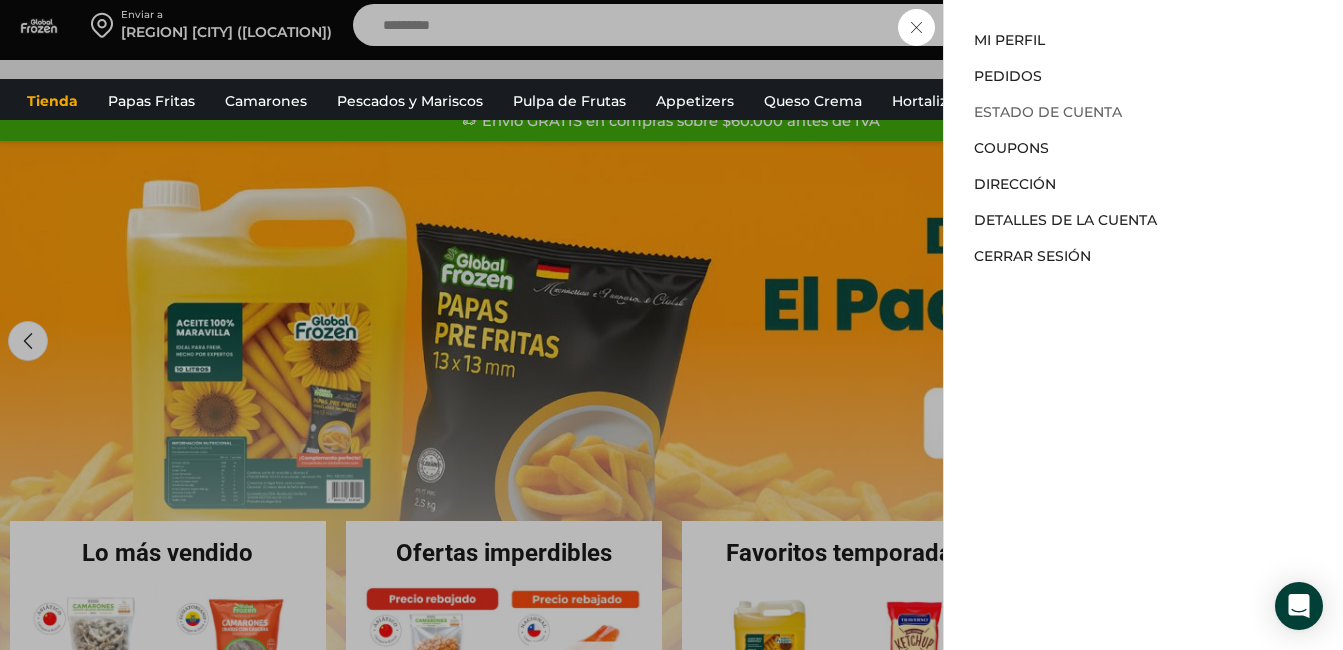 click on "Estado de Cuenta" at bounding box center (1048, 112) 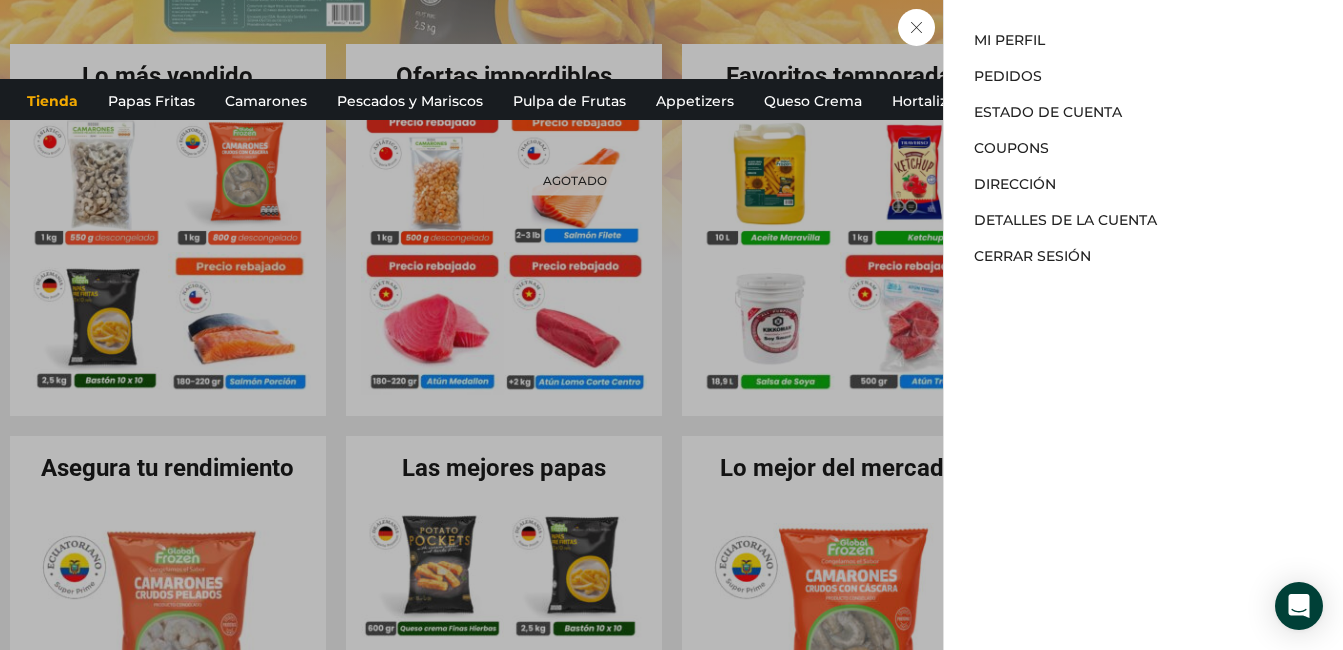 scroll, scrollTop: 400, scrollLeft: 0, axis: vertical 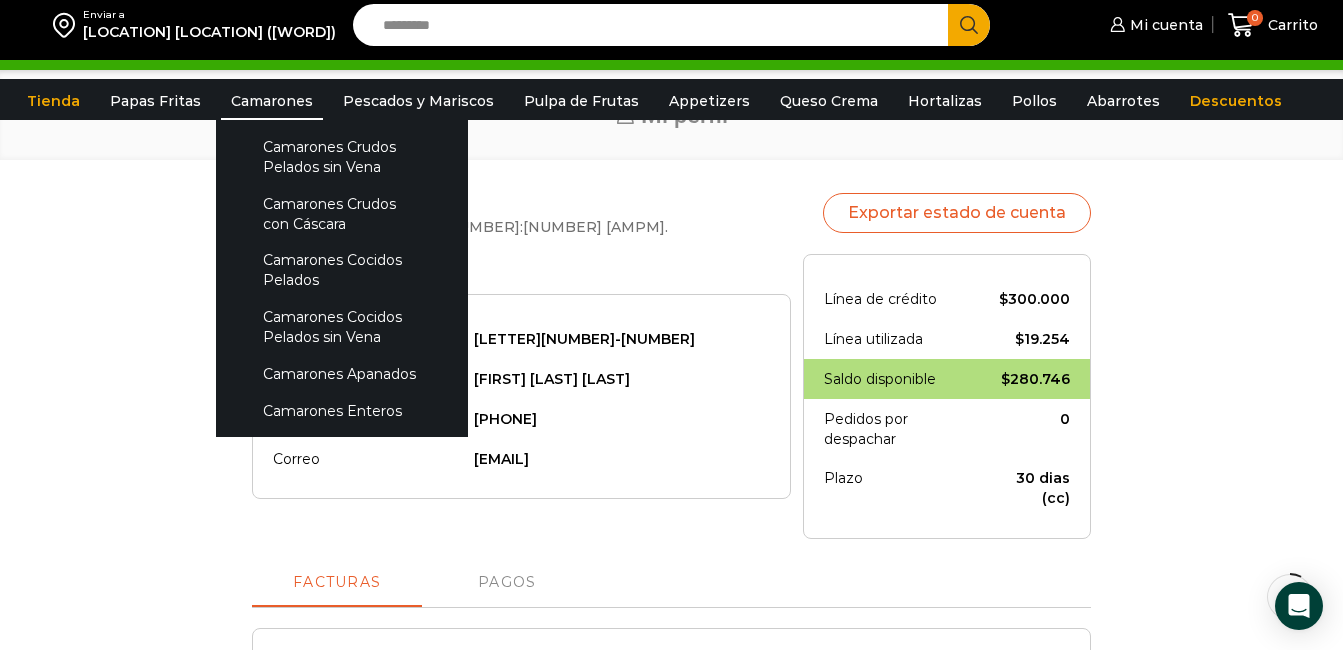 click on "Camarones" at bounding box center (272, 101) 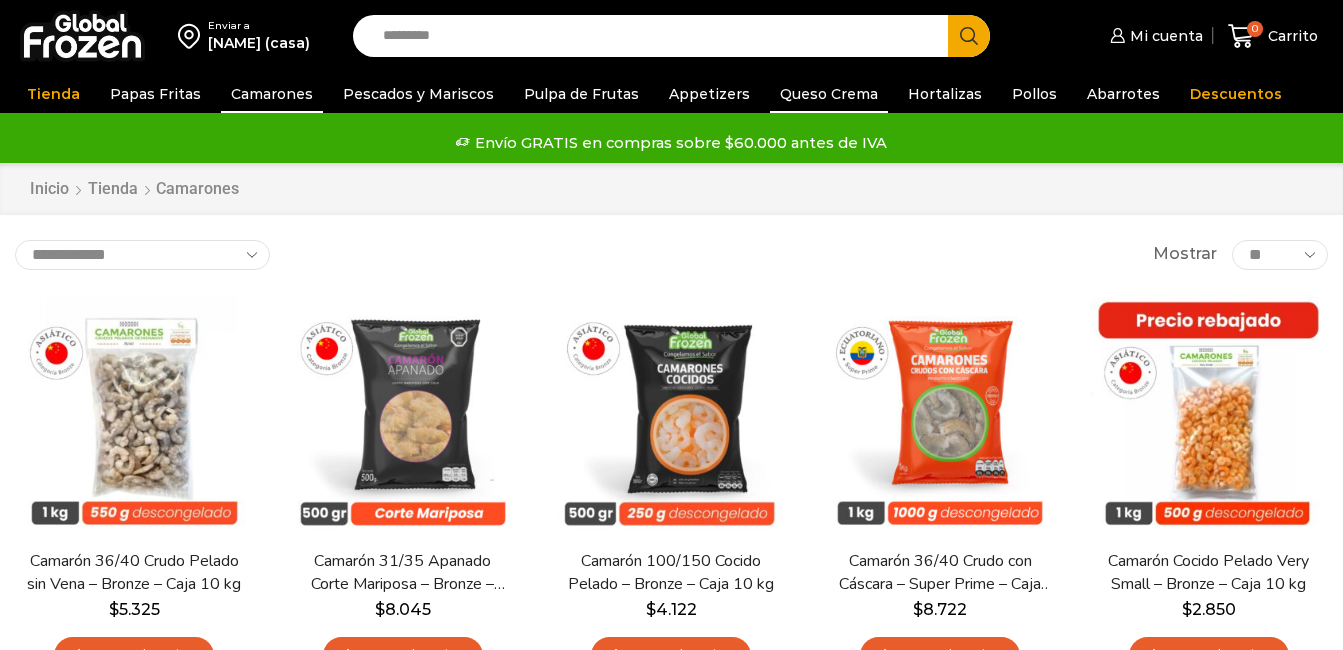 scroll, scrollTop: 0, scrollLeft: 0, axis: both 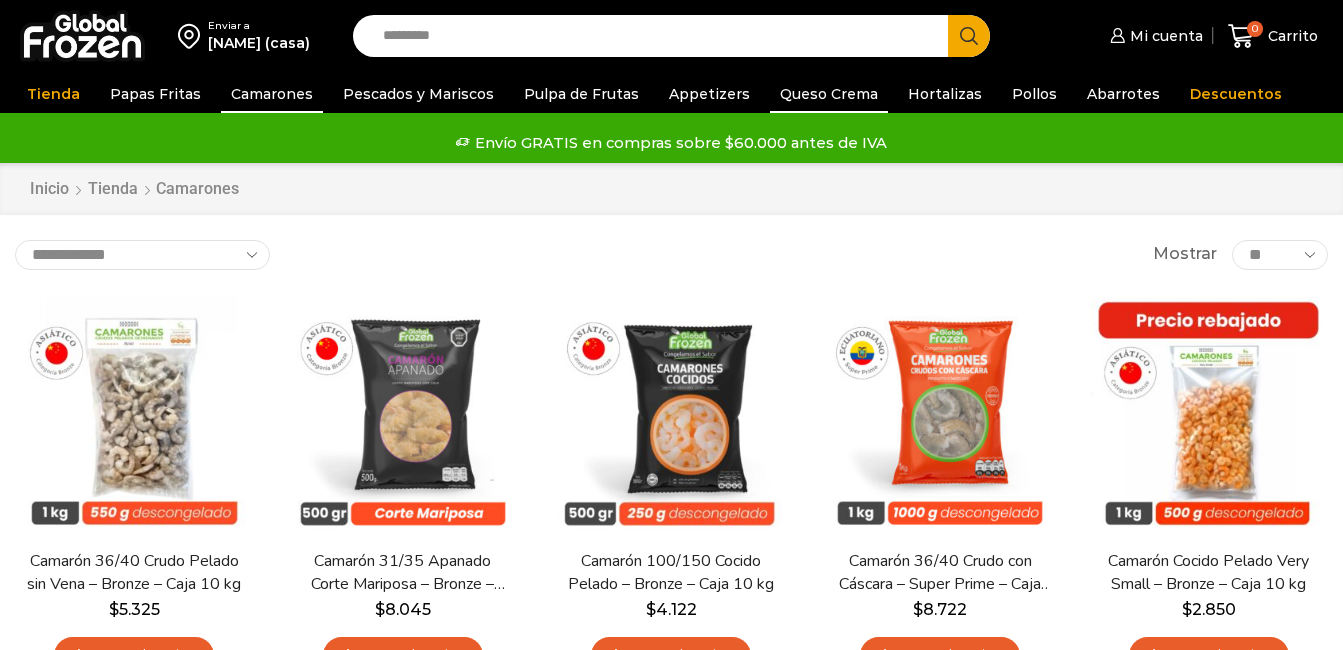 click on "Queso Crema" at bounding box center [829, 94] 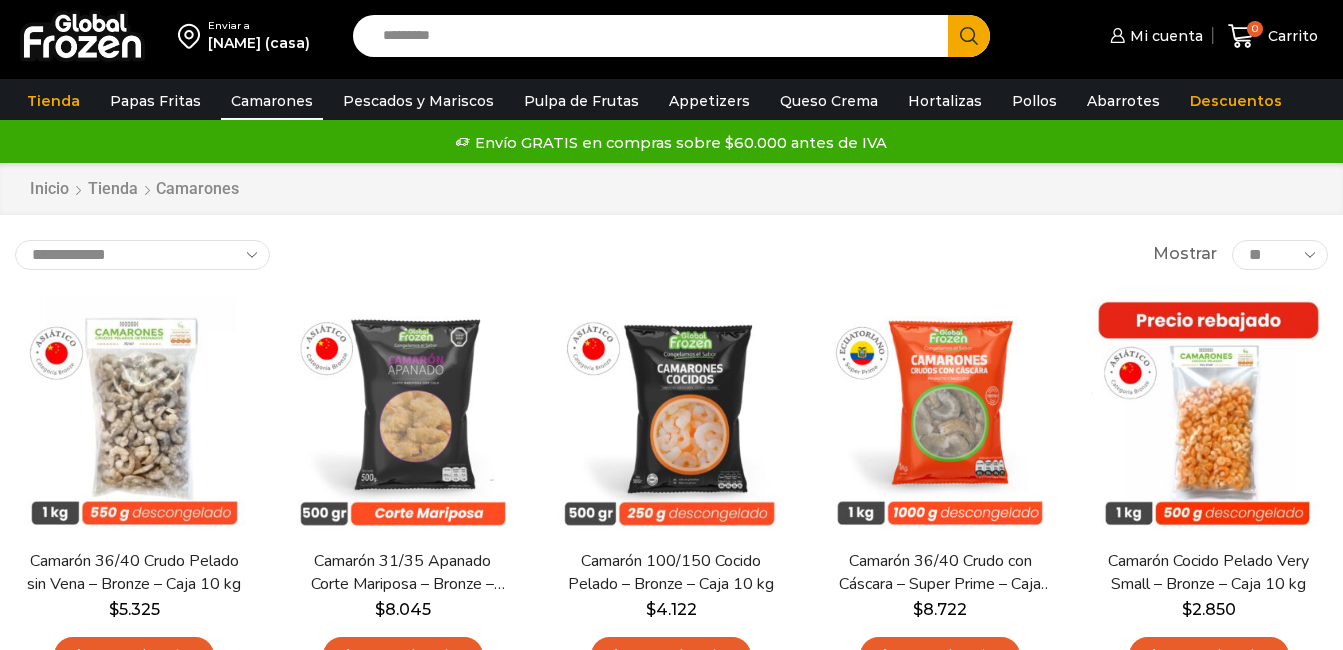 scroll, scrollTop: 0, scrollLeft: 0, axis: both 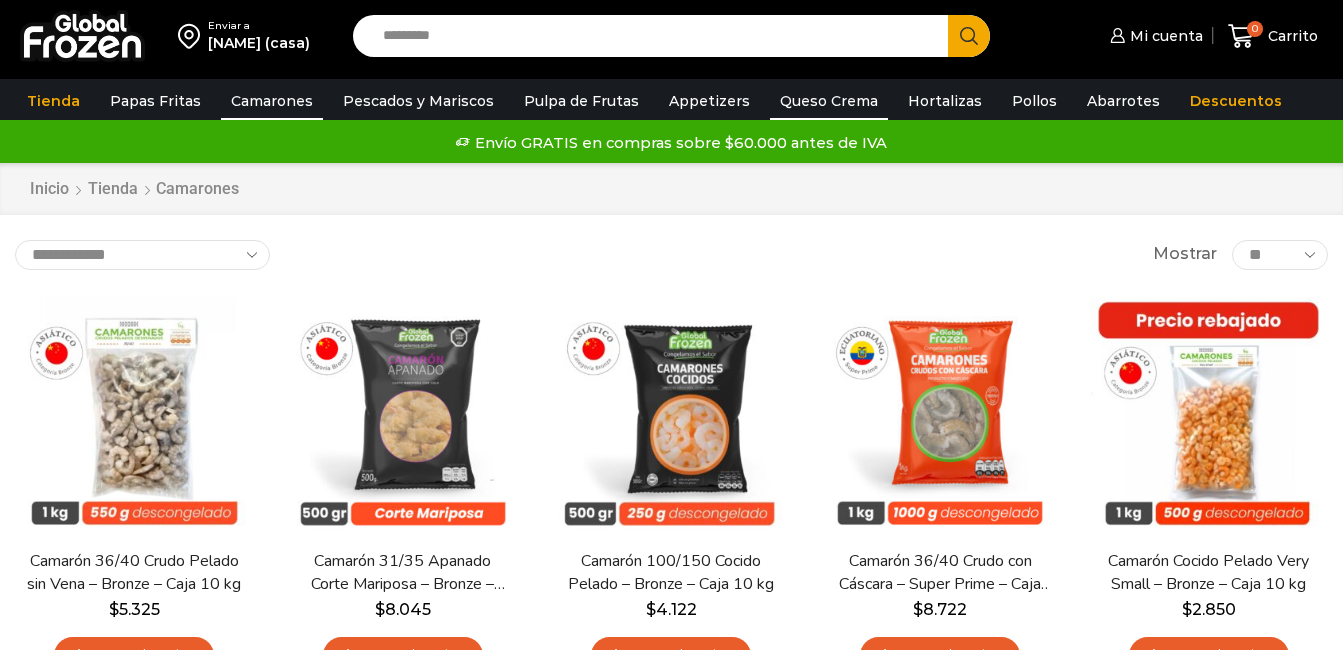 click on "Queso Crema" at bounding box center [829, 101] 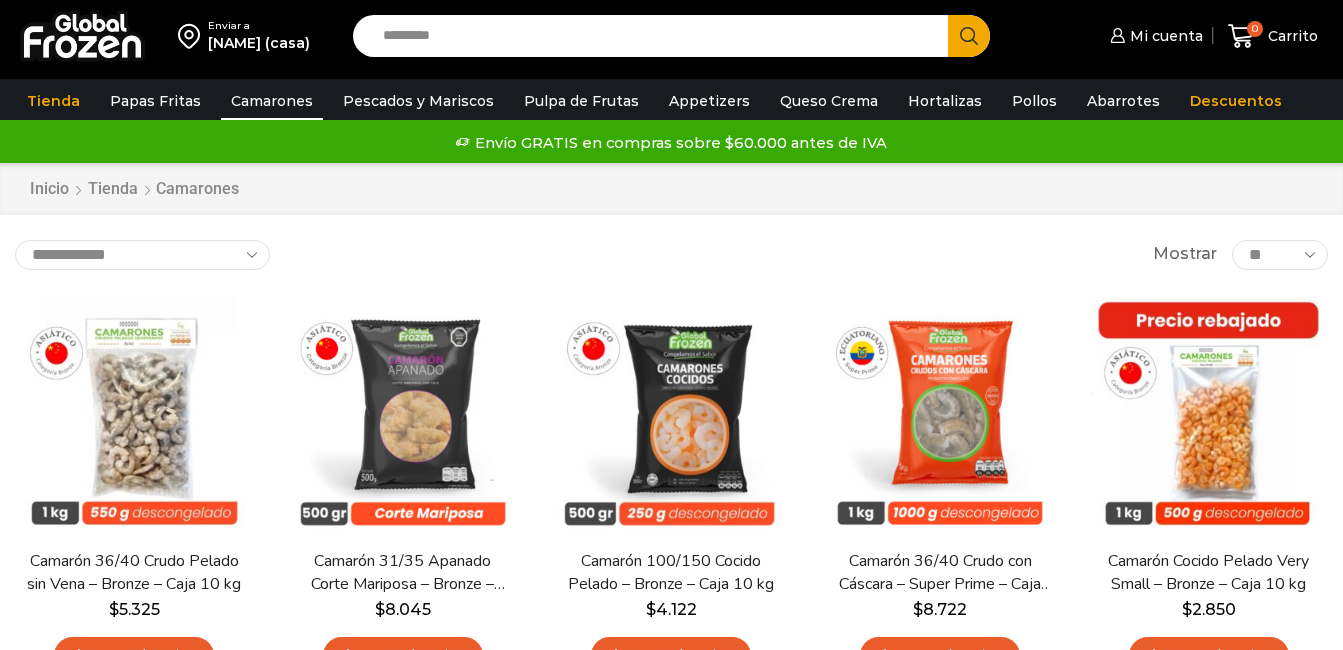 click on "Mi cuenta
Mi cuenta
Mi perfil
Pedidos
Descargas
Estado de Cuenta
Coupons
Dirección
Cerrar sesión $" at bounding box center (1171, 36) 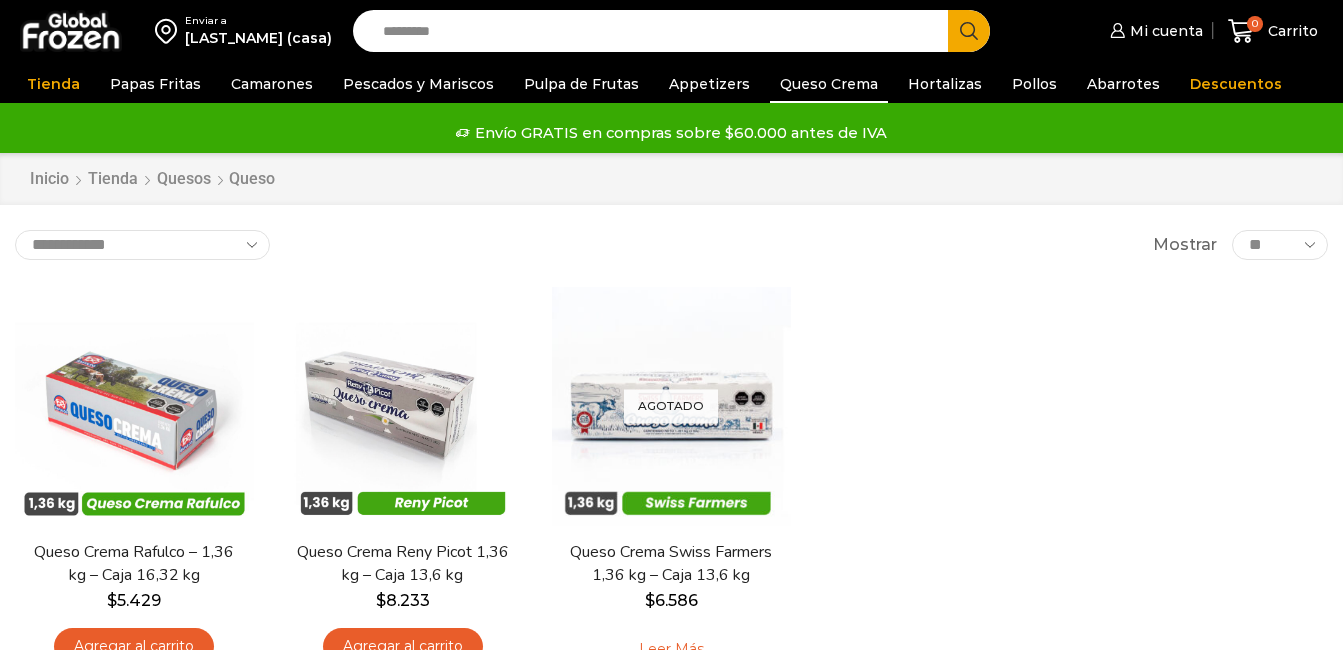scroll, scrollTop: 0, scrollLeft: 0, axis: both 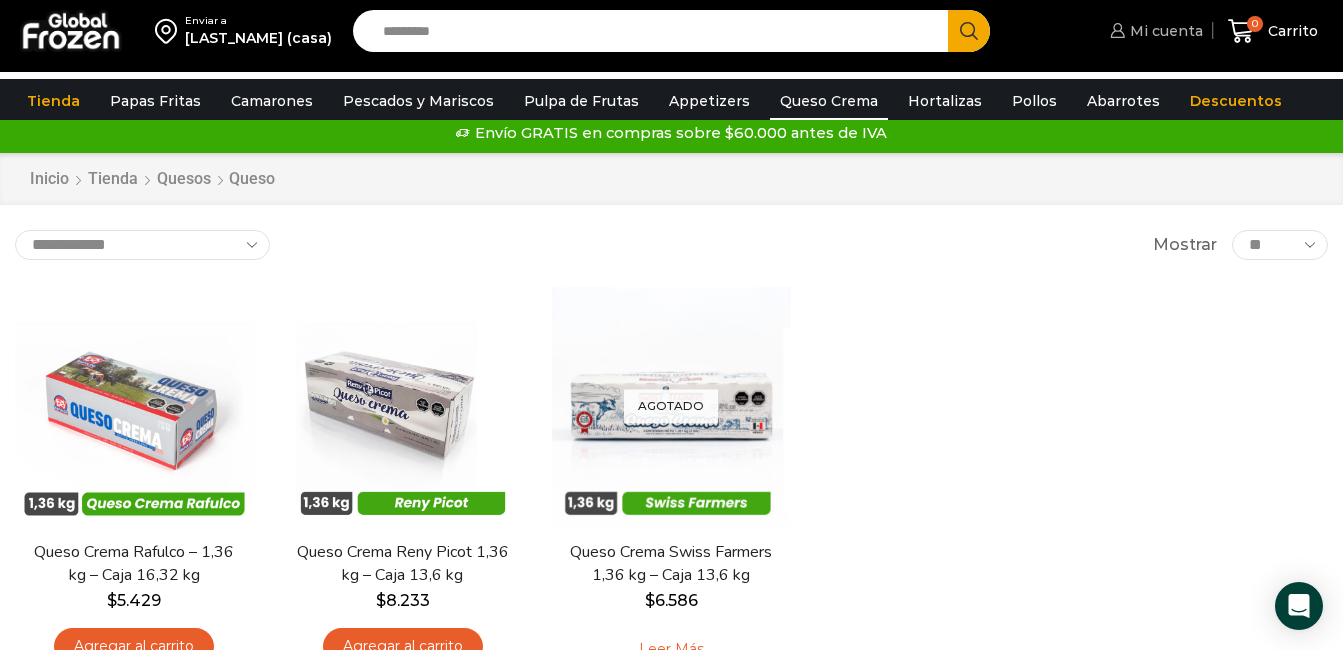 click on "Mi cuenta" at bounding box center (1164, 31) 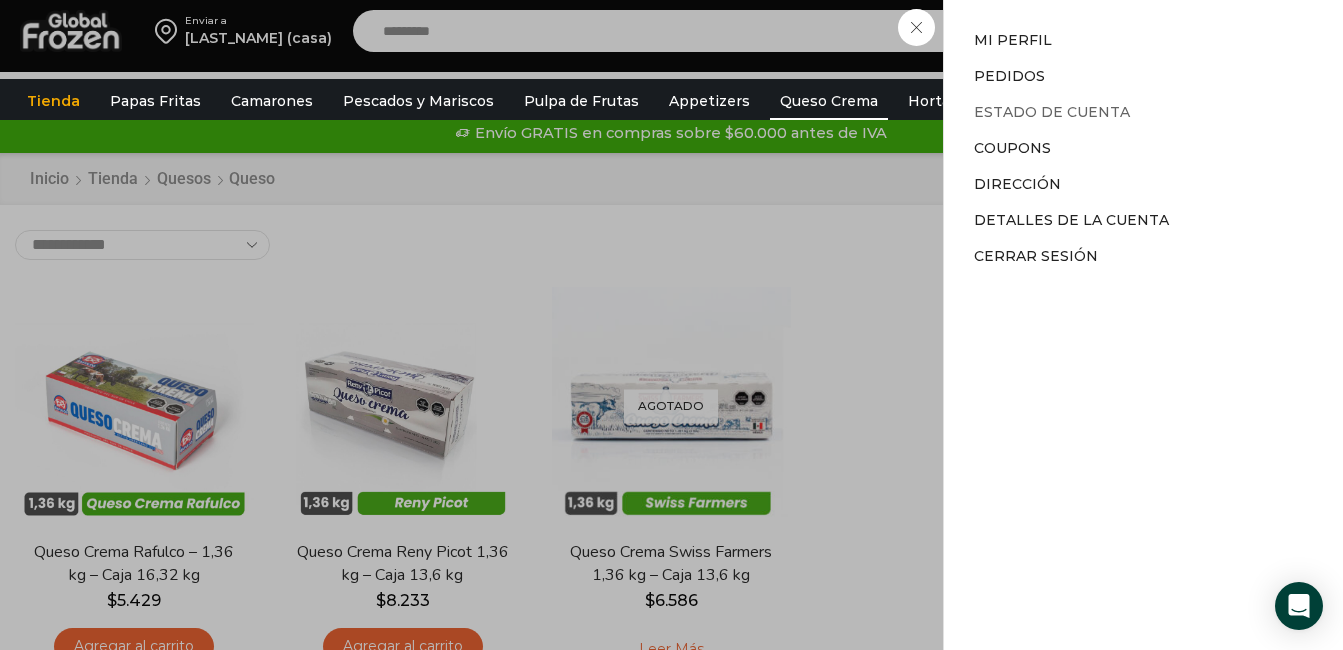click on "Estado de Cuenta" at bounding box center [1052, 112] 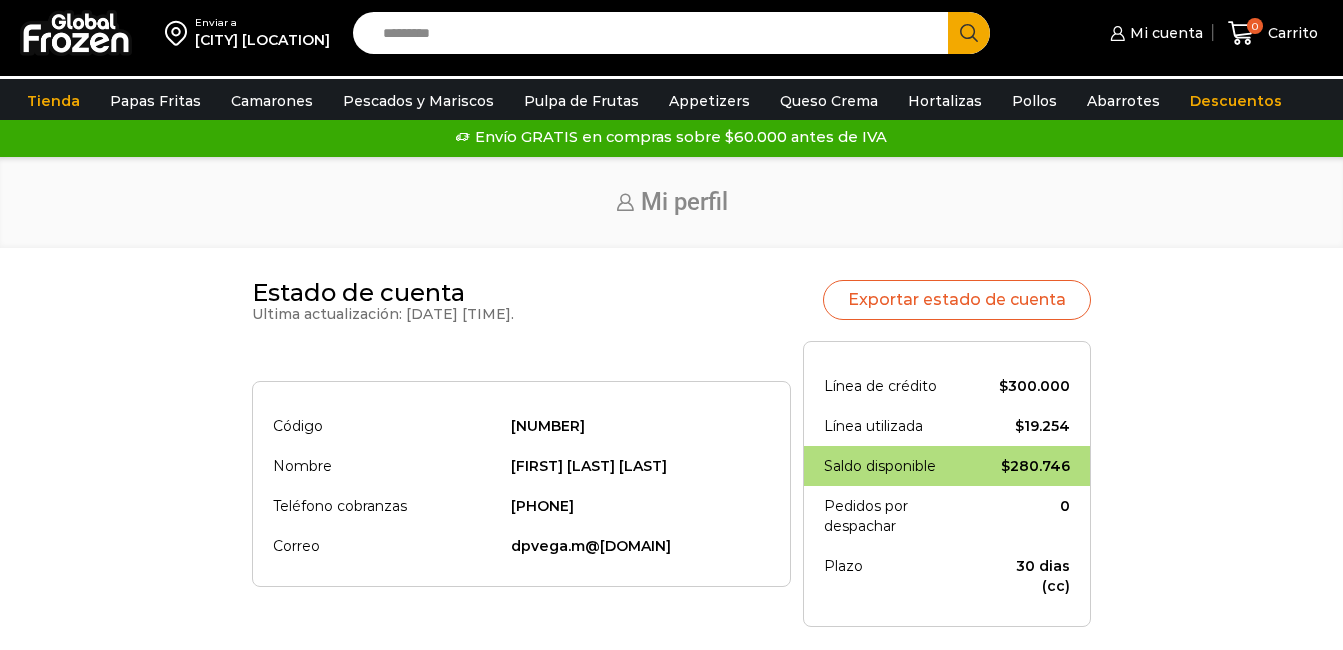 scroll, scrollTop: 0, scrollLeft: 0, axis: both 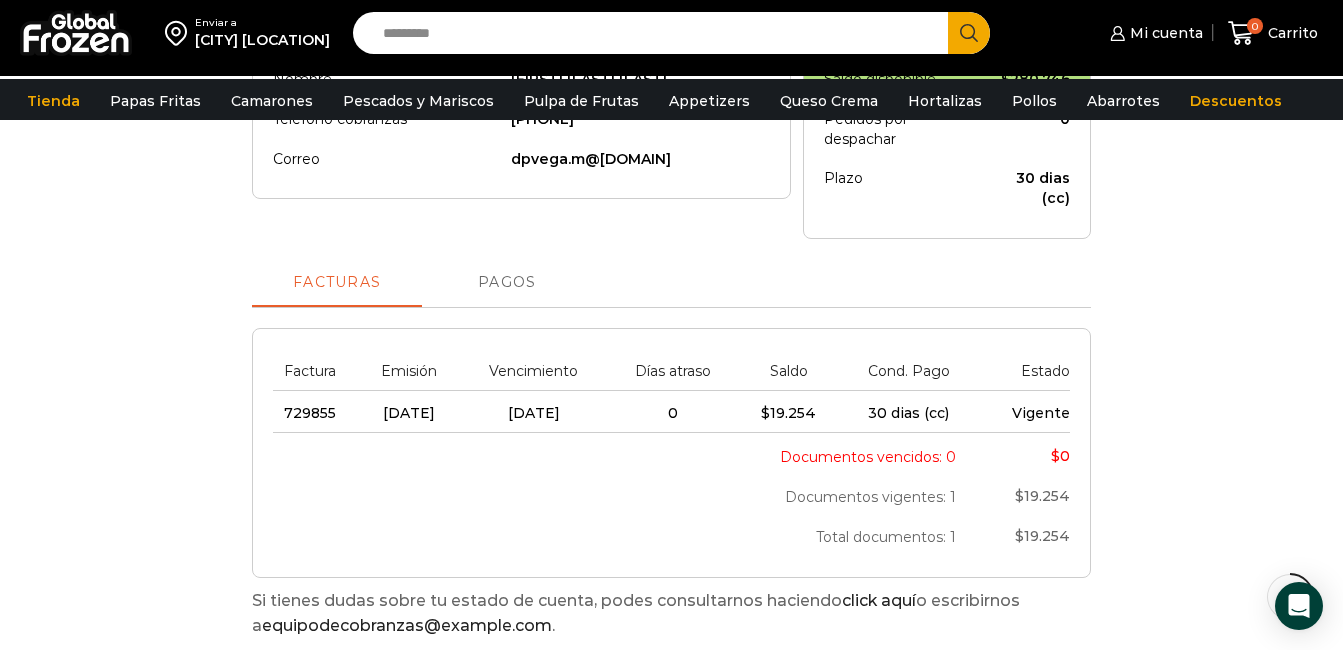 click on "Pagos" at bounding box center [507, 283] 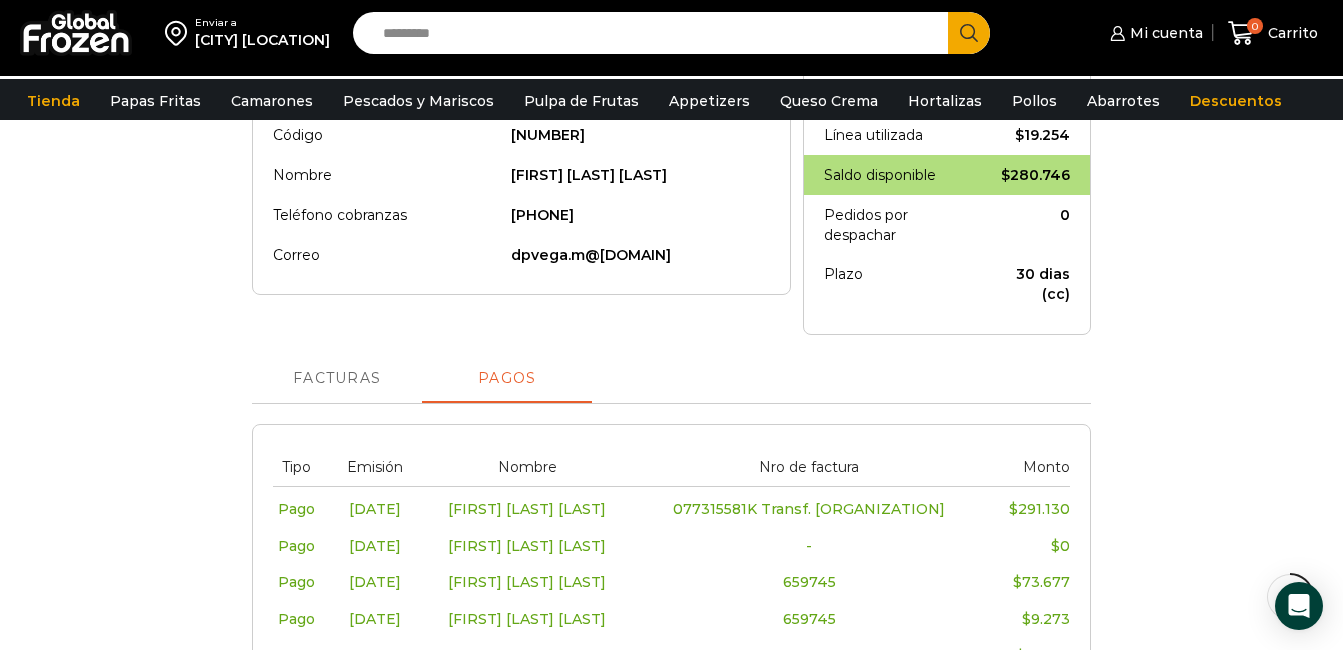 scroll, scrollTop: 300, scrollLeft: 0, axis: vertical 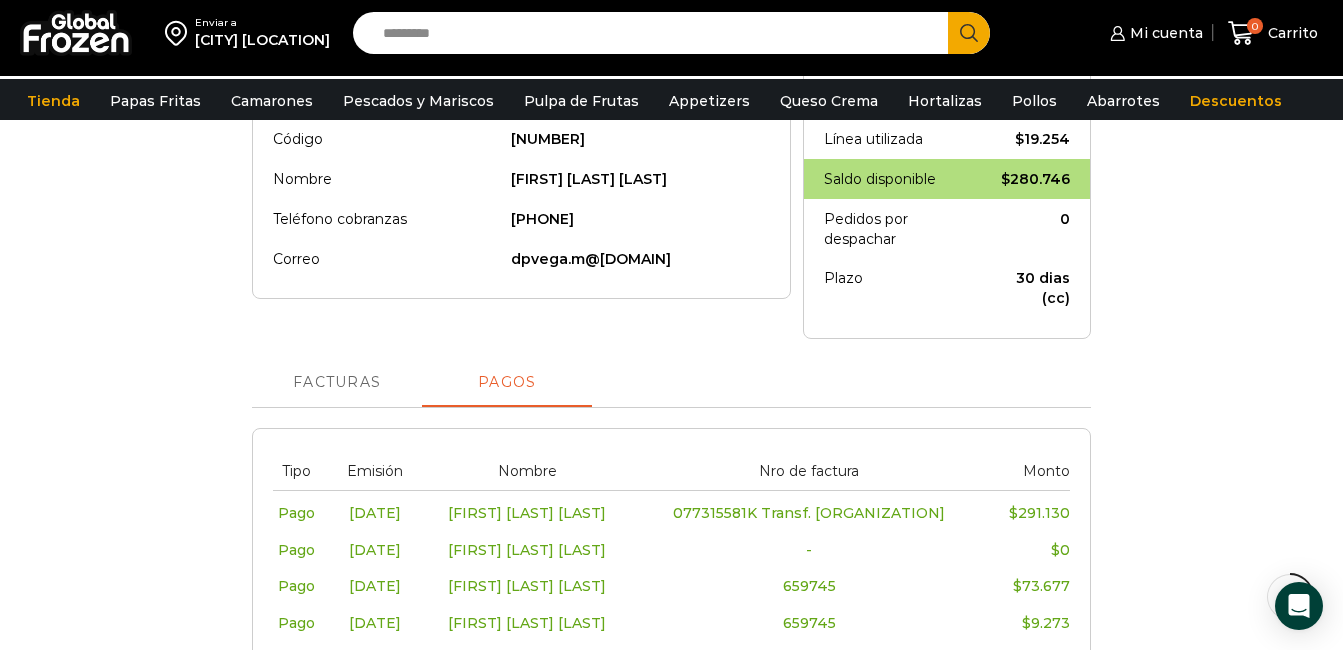 click on "Facturas" at bounding box center [337, 383] 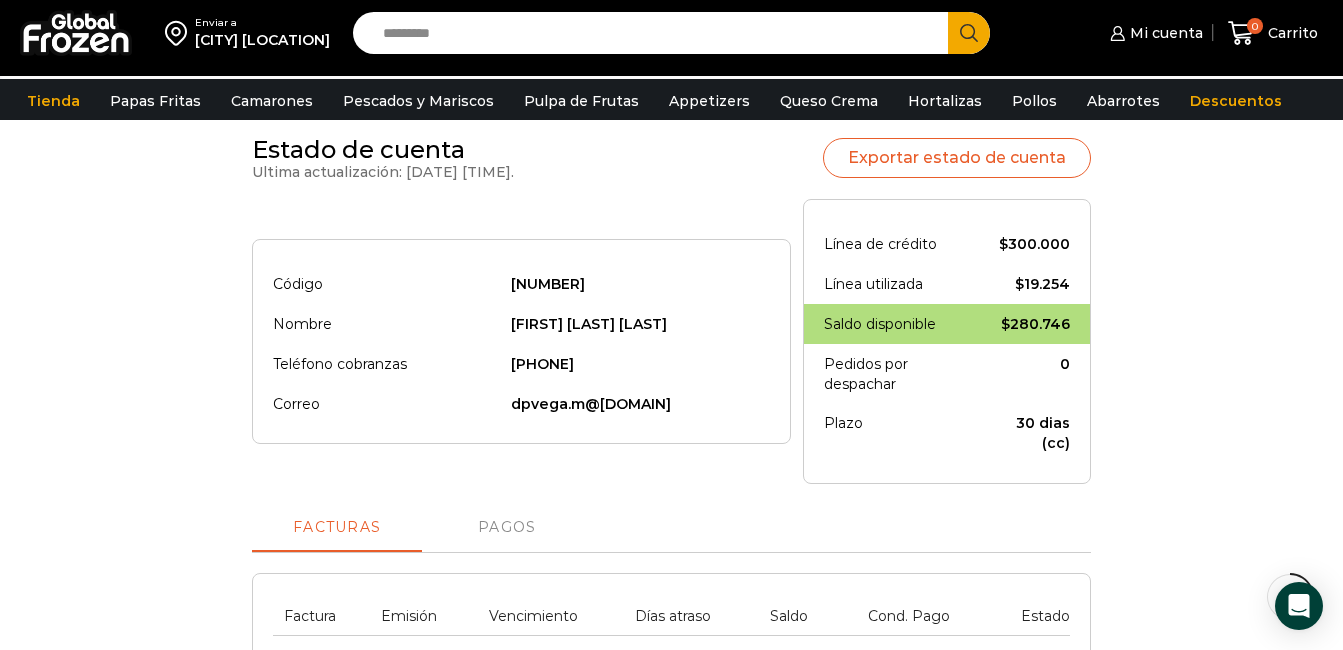 scroll, scrollTop: 100, scrollLeft: 0, axis: vertical 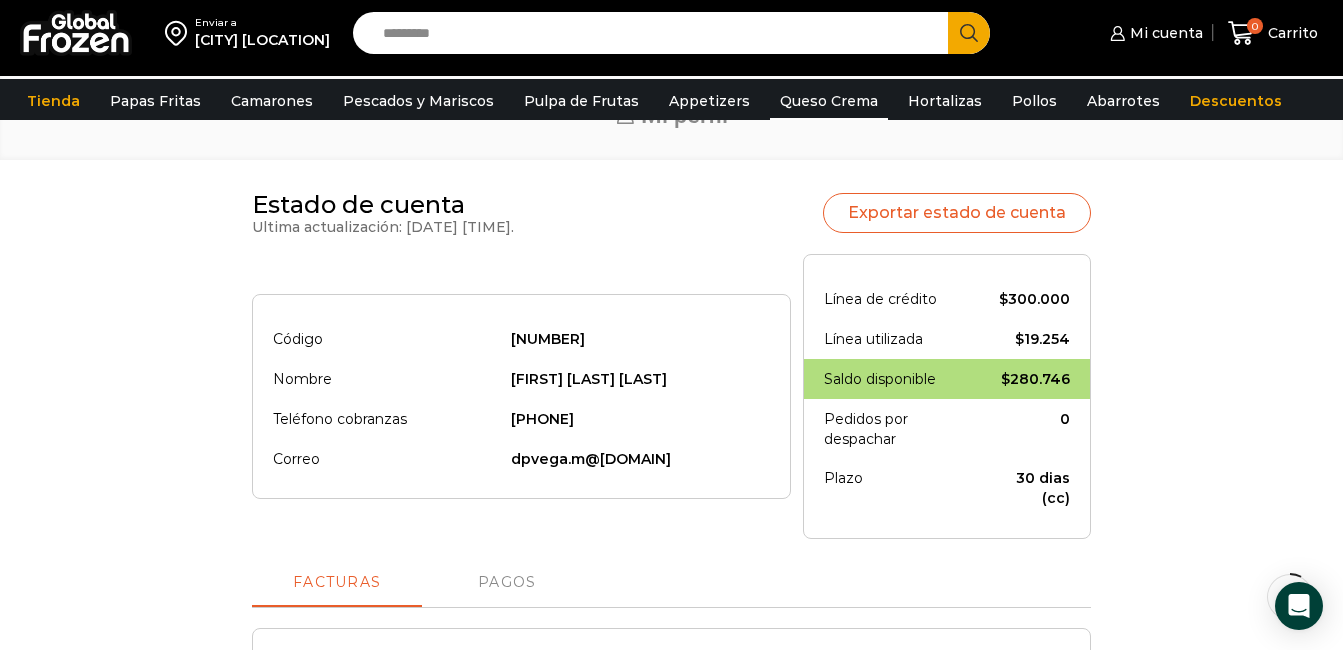 click on "Queso Crema" at bounding box center [829, 101] 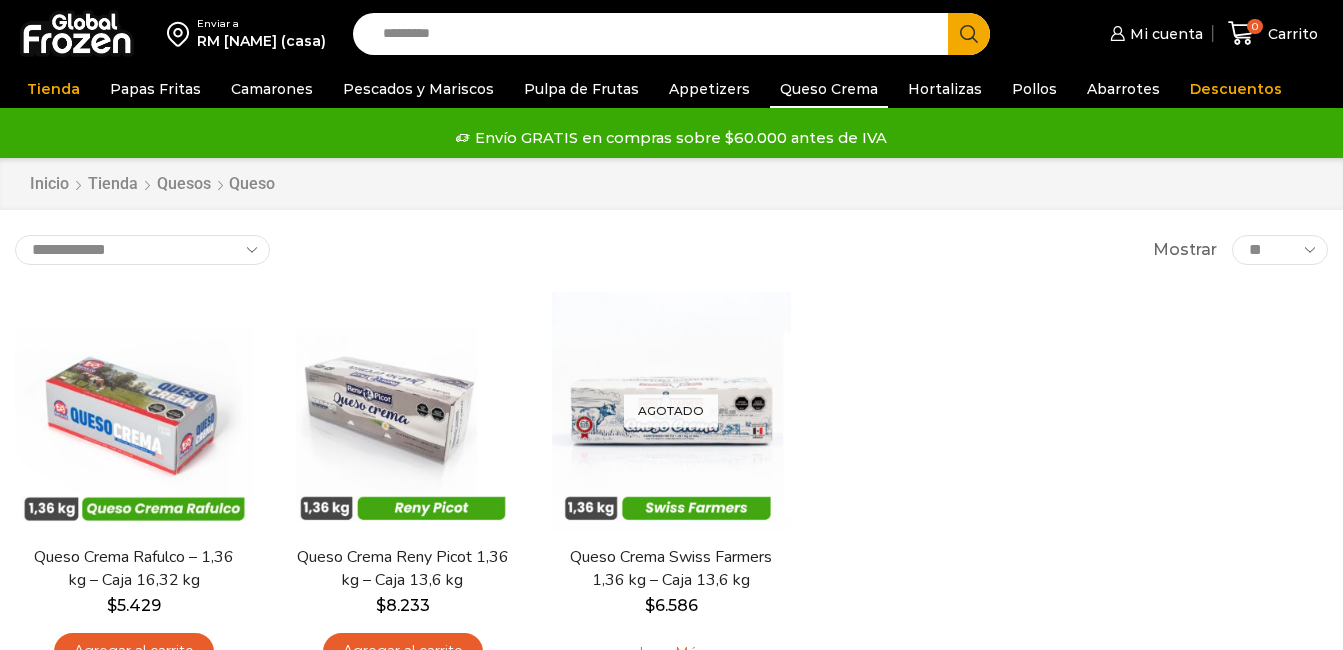 scroll, scrollTop: 0, scrollLeft: 0, axis: both 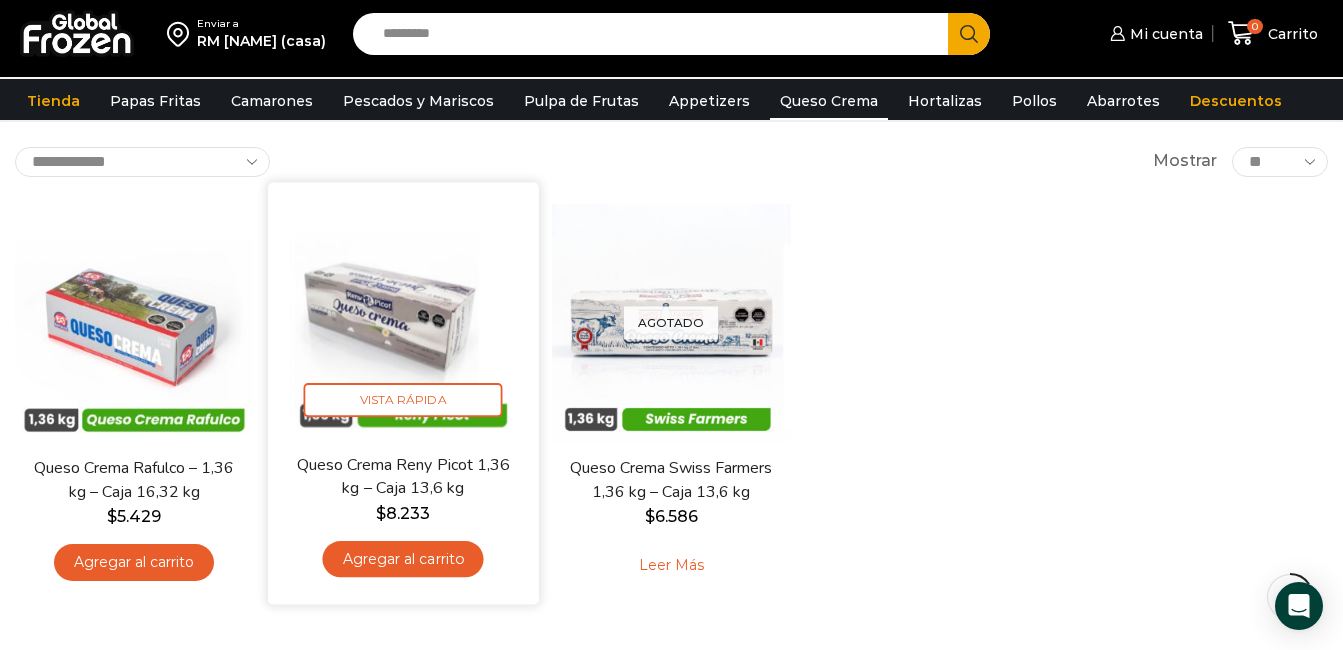 click on "Agregar al carrito" at bounding box center [402, 558] 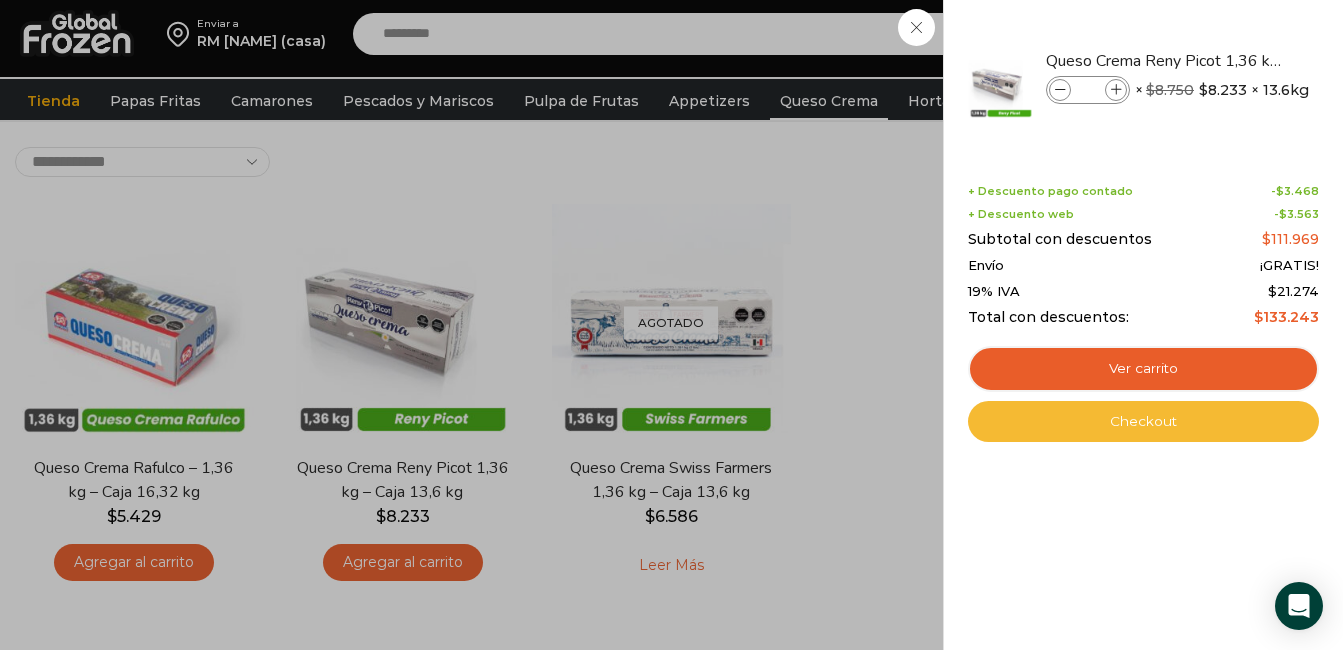 click on "Checkout" at bounding box center (1143, 422) 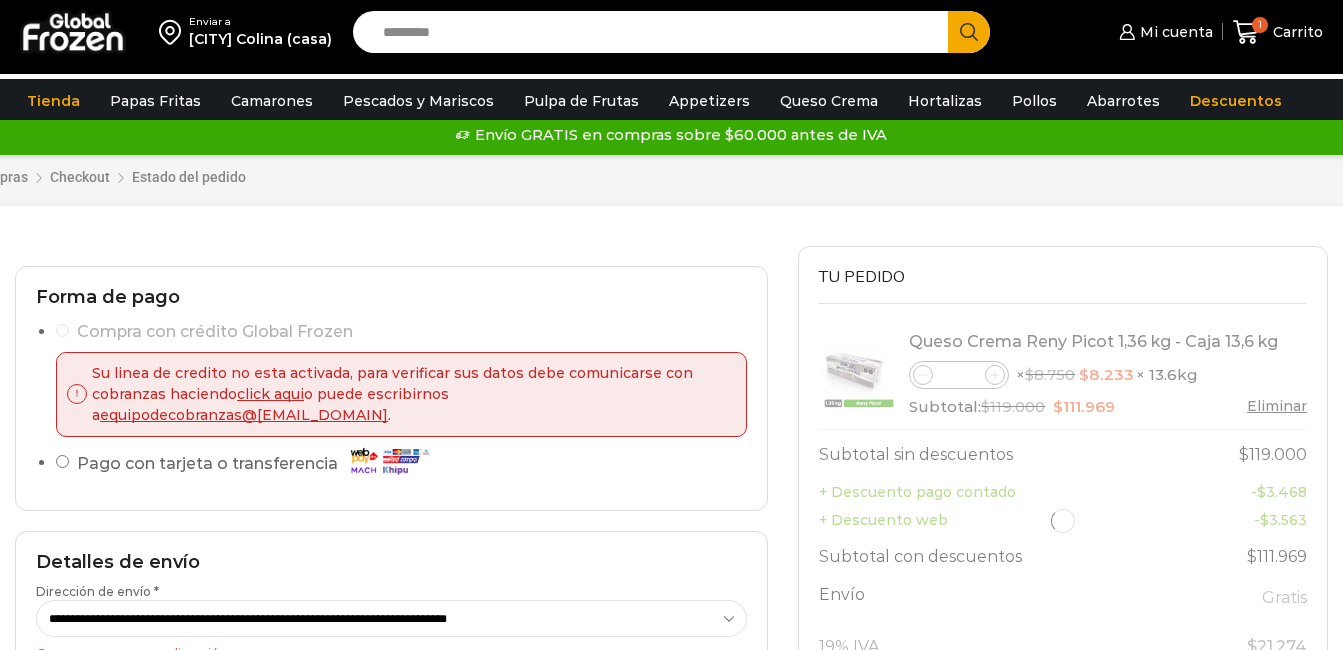 scroll, scrollTop: 0, scrollLeft: 0, axis: both 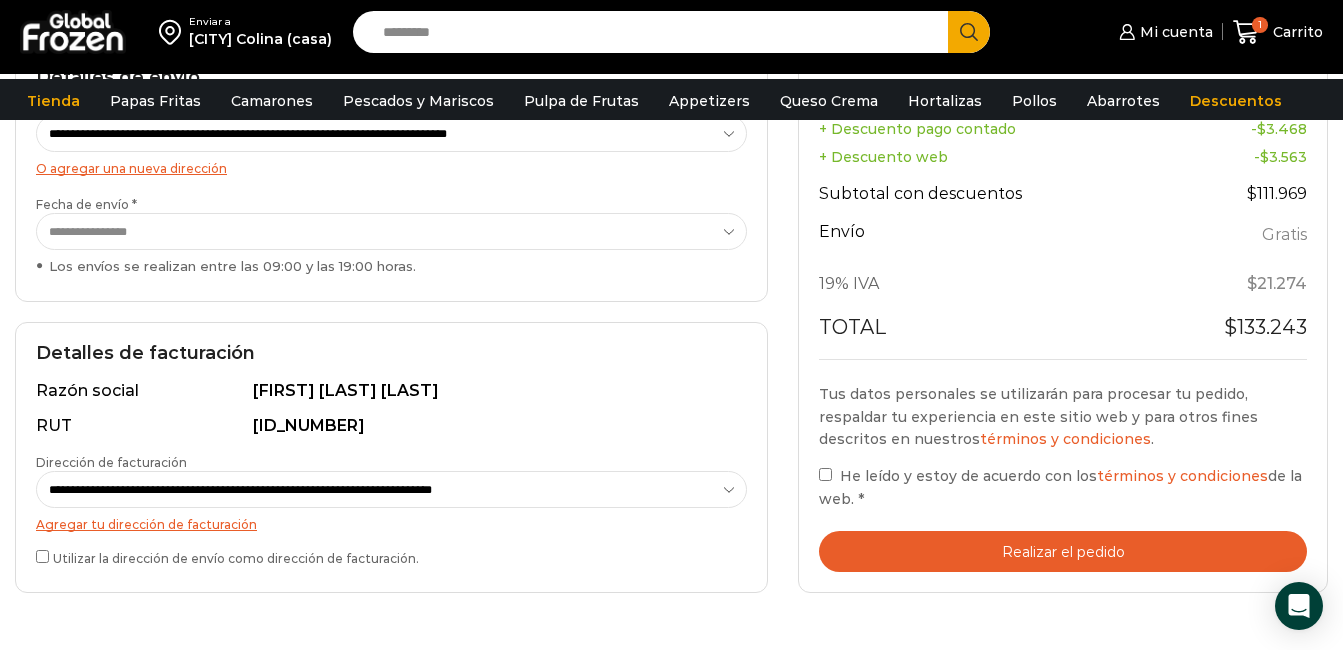 click on "Realizar el pedido" at bounding box center (1063, 551) 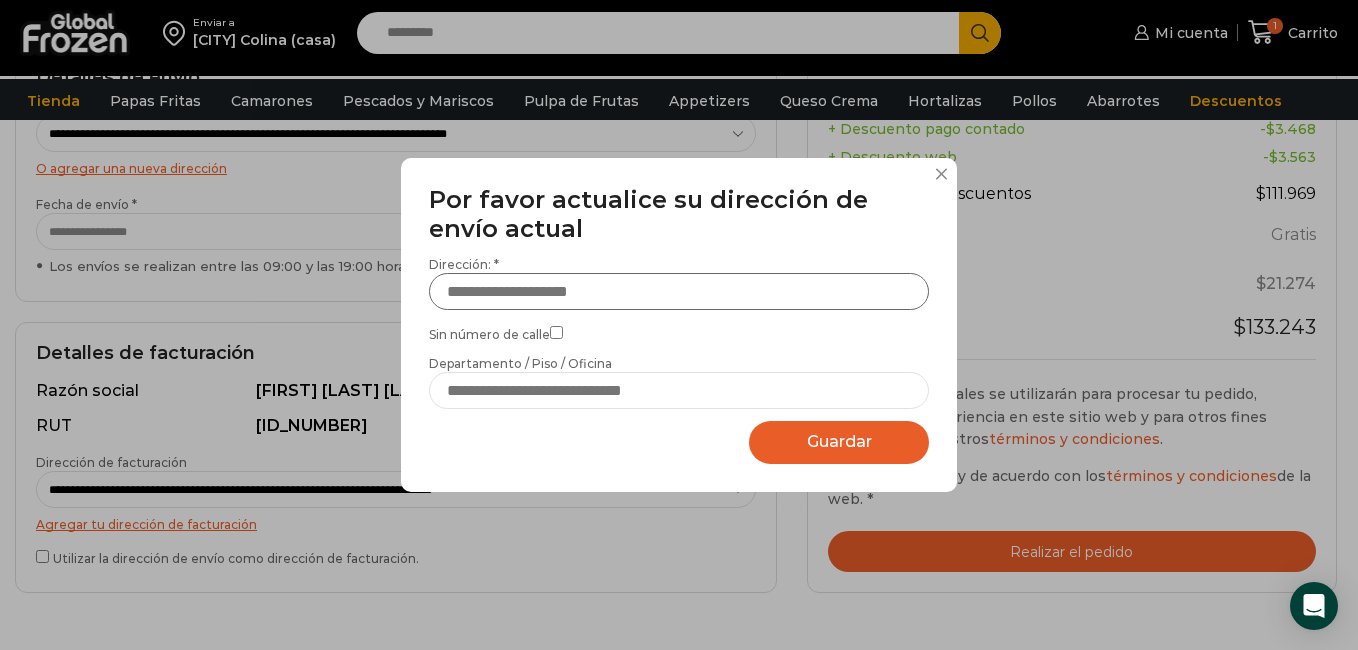 click on "Dirección: *" at bounding box center [679, 291] 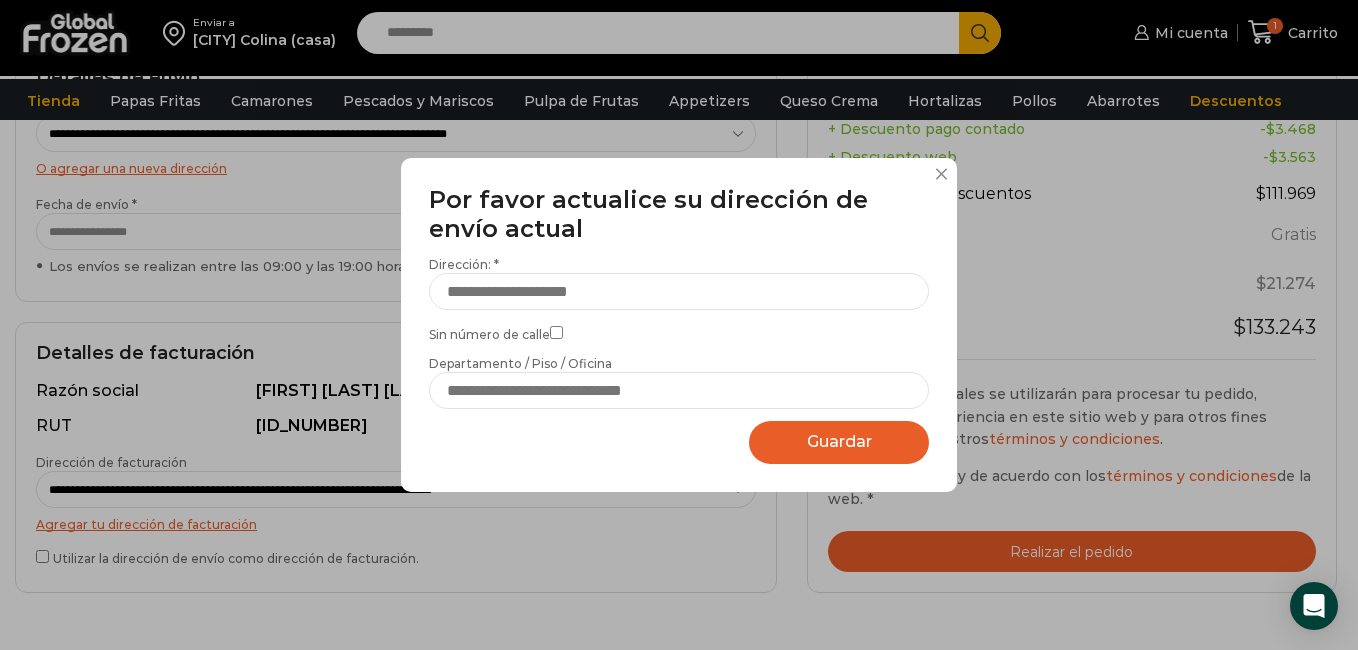 click on "**********" at bounding box center [679, 325] 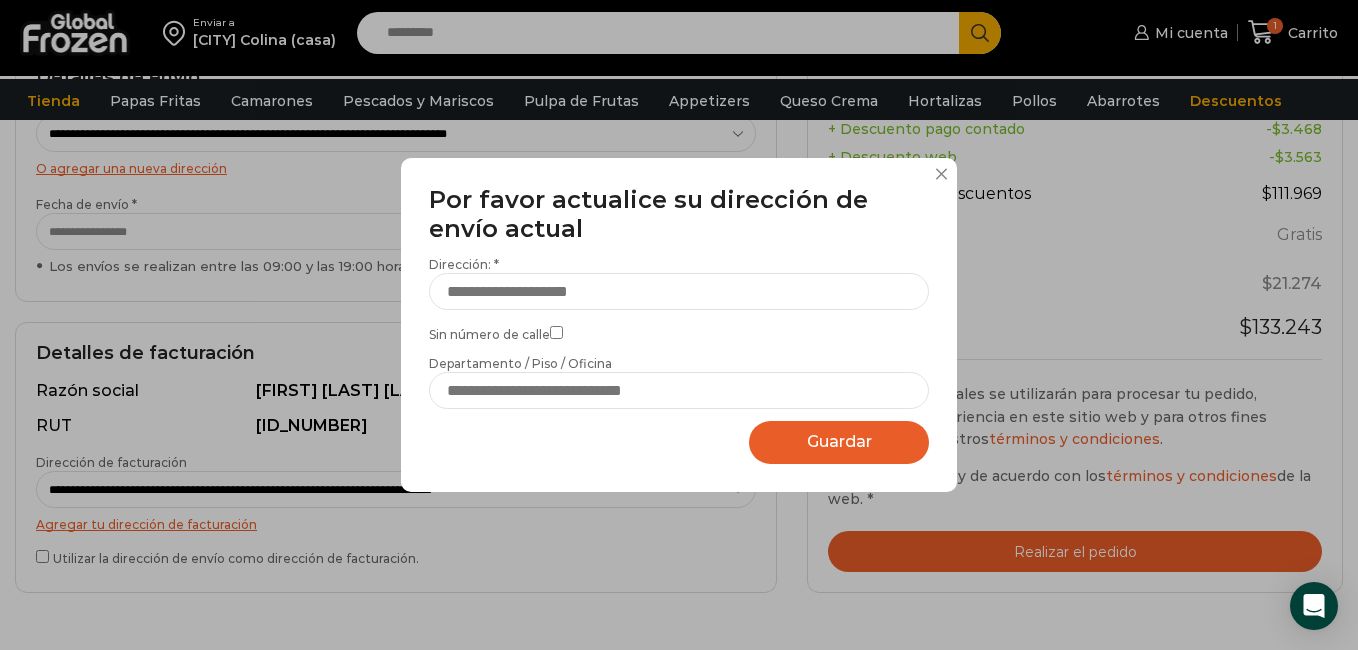 click at bounding box center (941, 174) 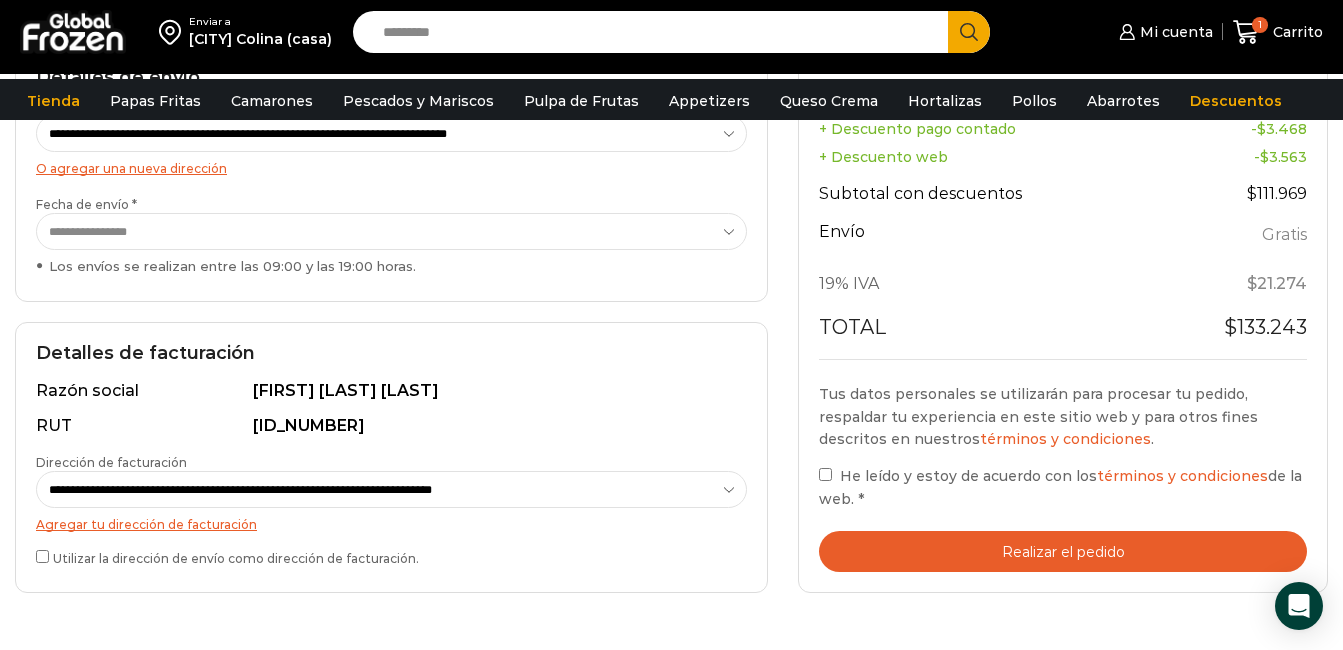 click on "Realizar el pedido" at bounding box center (1063, 551) 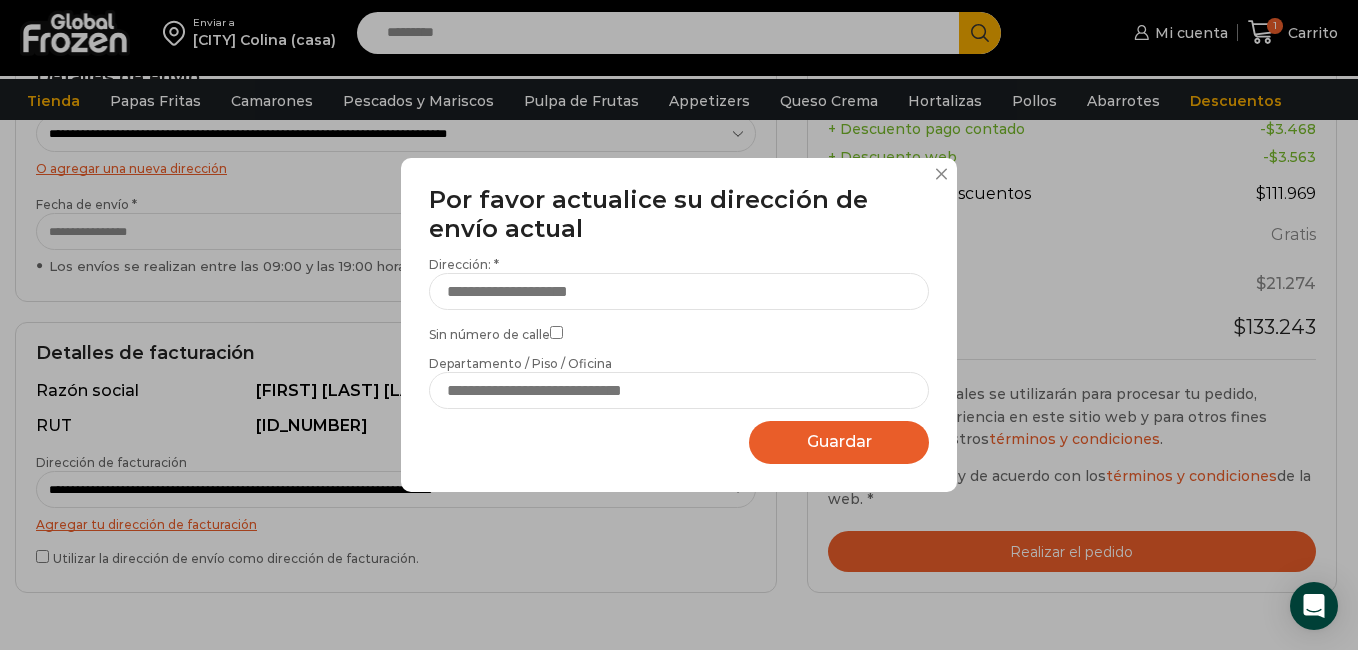 click on "**********" at bounding box center [679, 325] 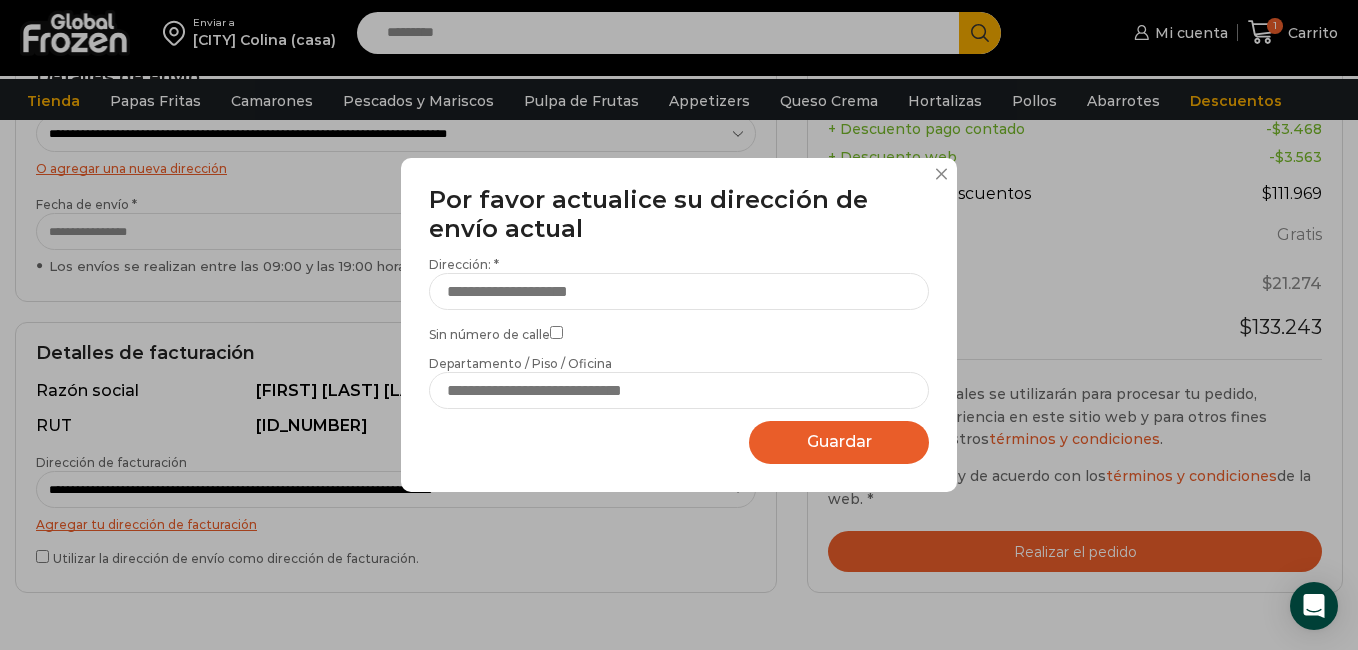 click at bounding box center (941, 174) 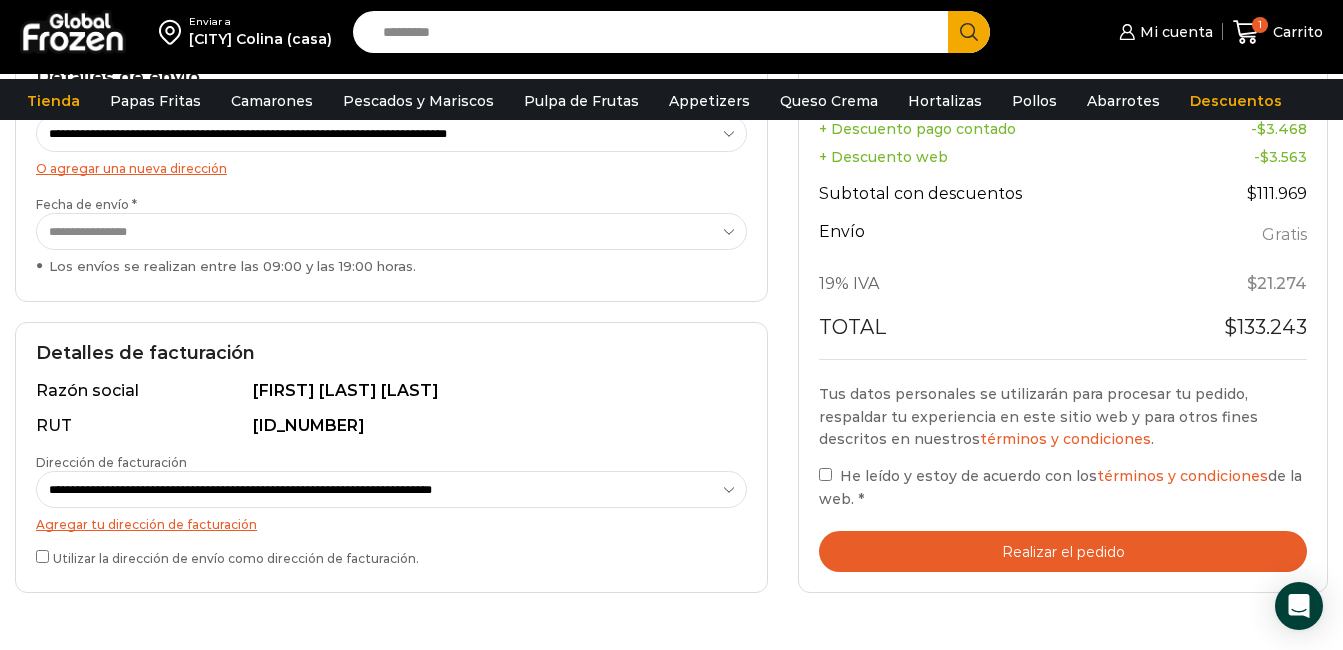 click on "Realizar el pedido" at bounding box center (1063, 551) 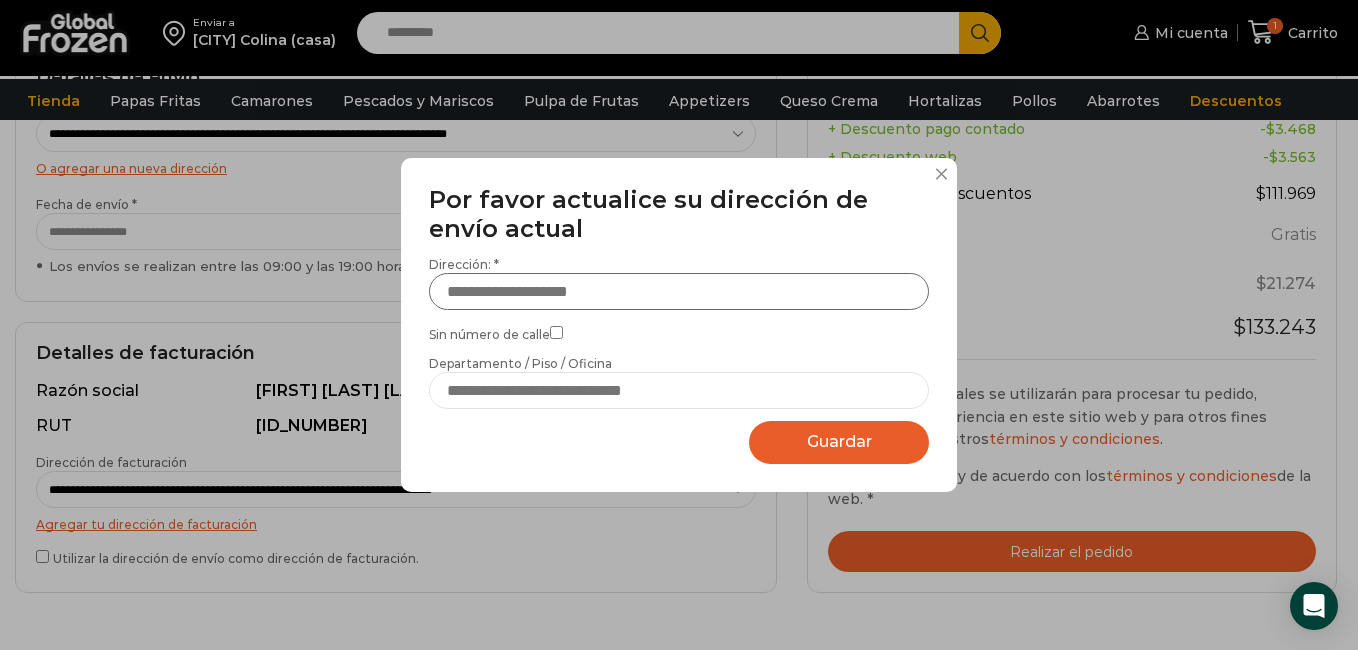click on "Dirección: *" at bounding box center [679, 291] 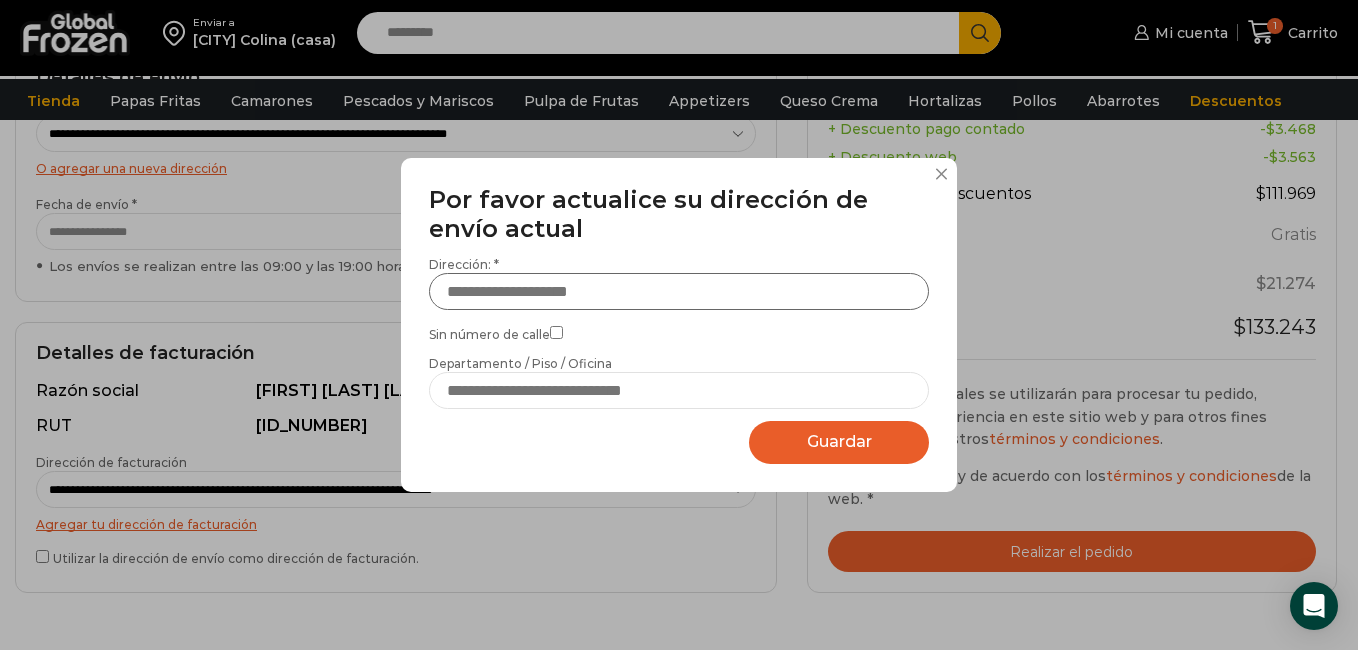 type on "**********" 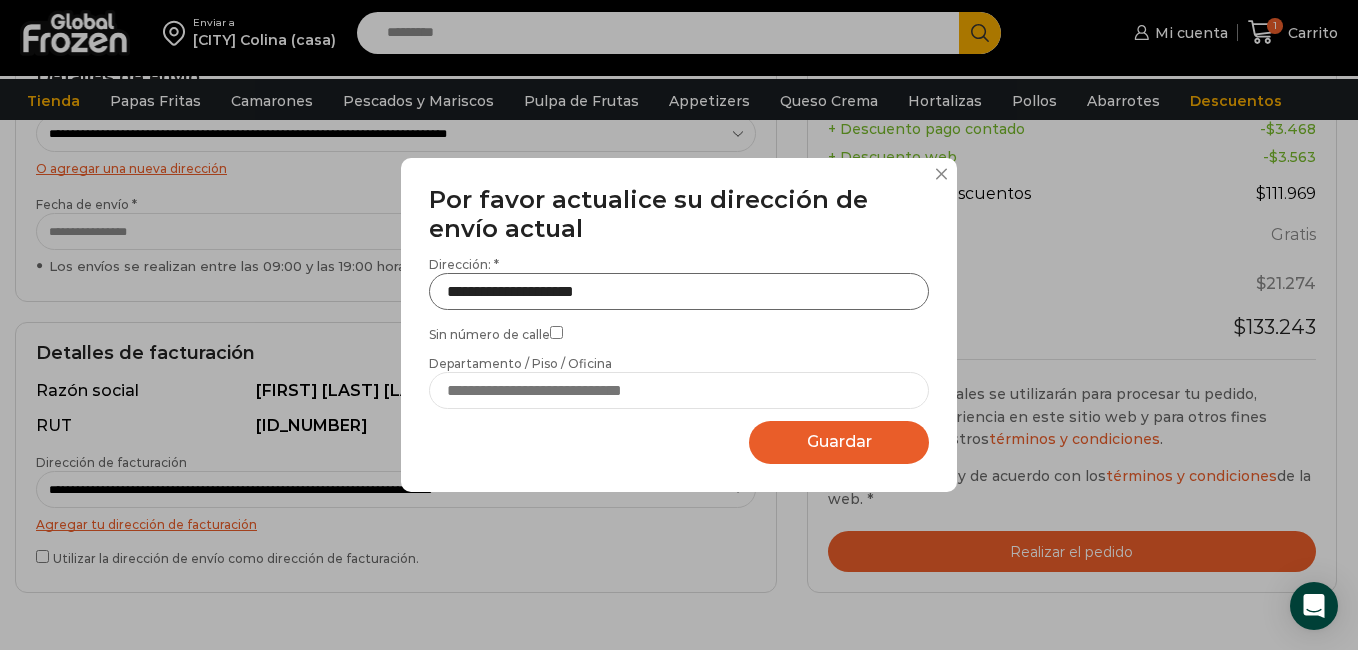 drag, startPoint x: 666, startPoint y: 301, endPoint x: 305, endPoint y: 257, distance: 363.67157 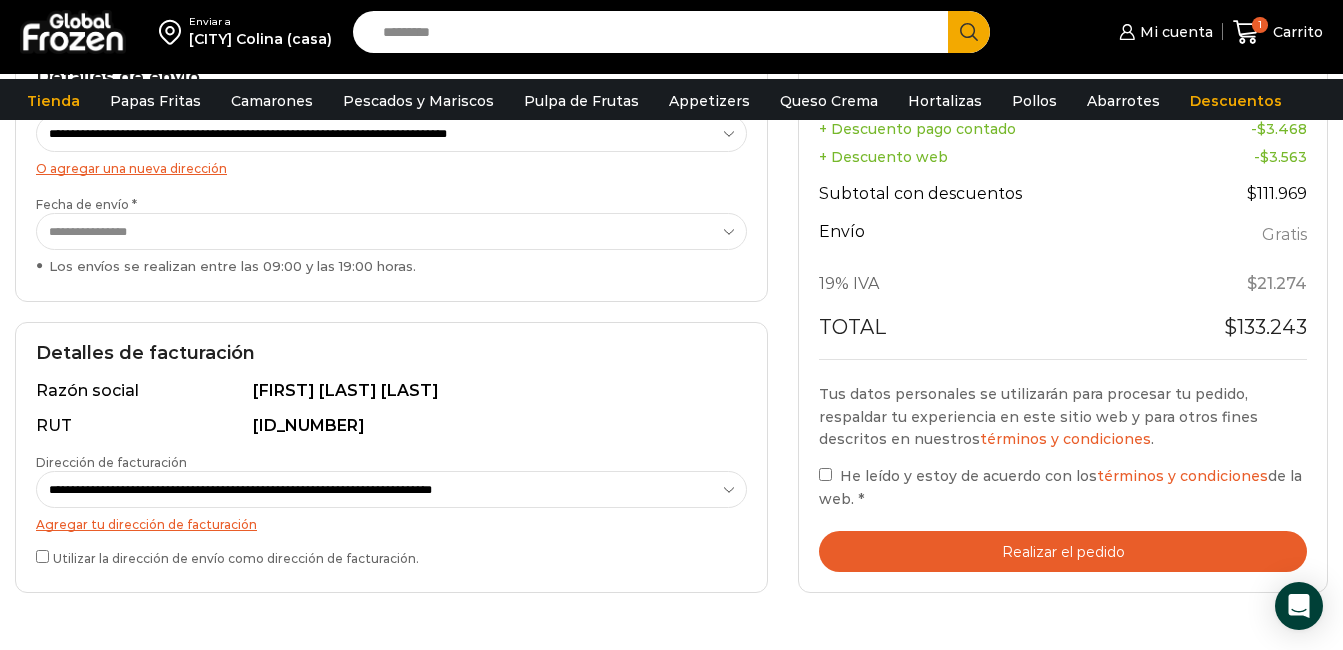 click on "Realizar el pedido" at bounding box center [1063, 551] 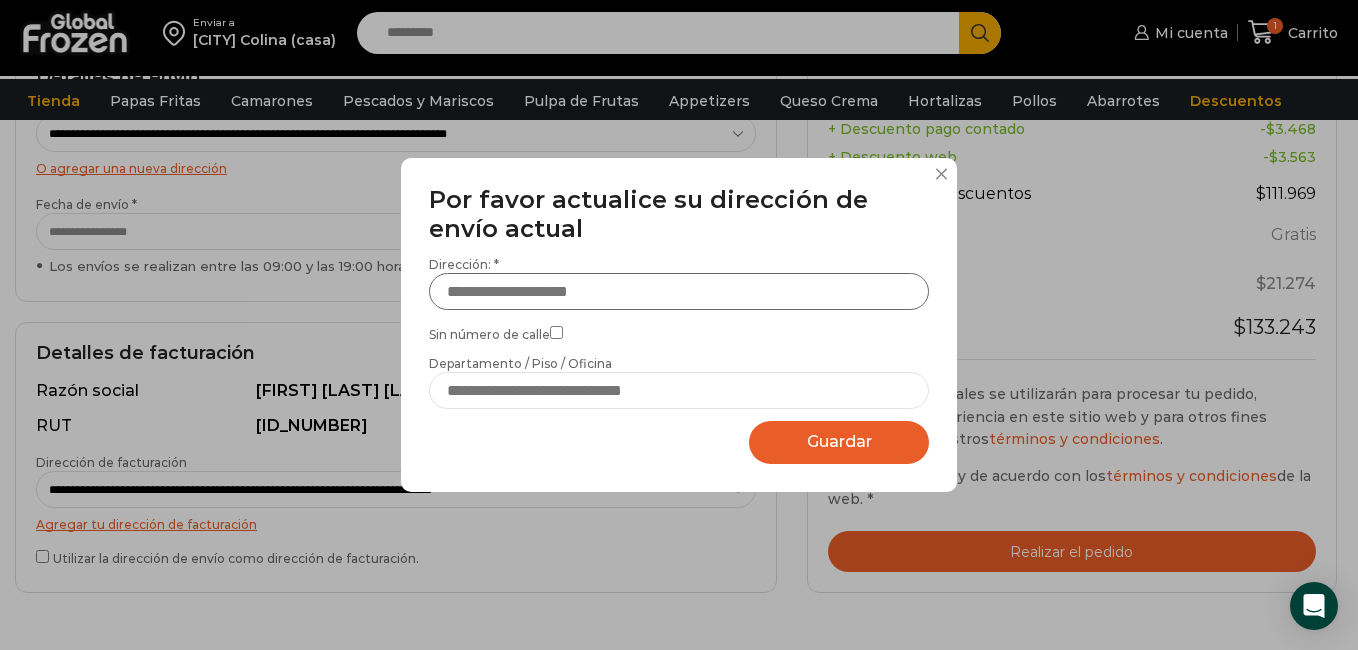 click on "Dirección: *" at bounding box center (679, 291) 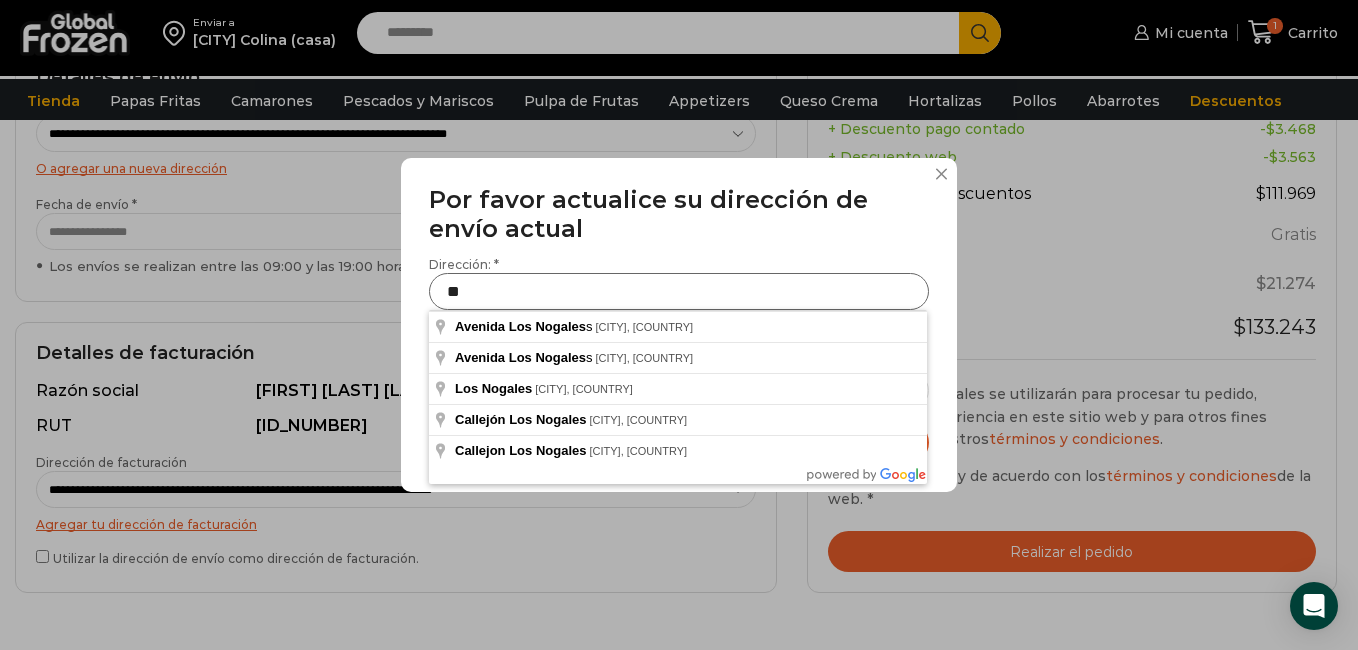 type on "*" 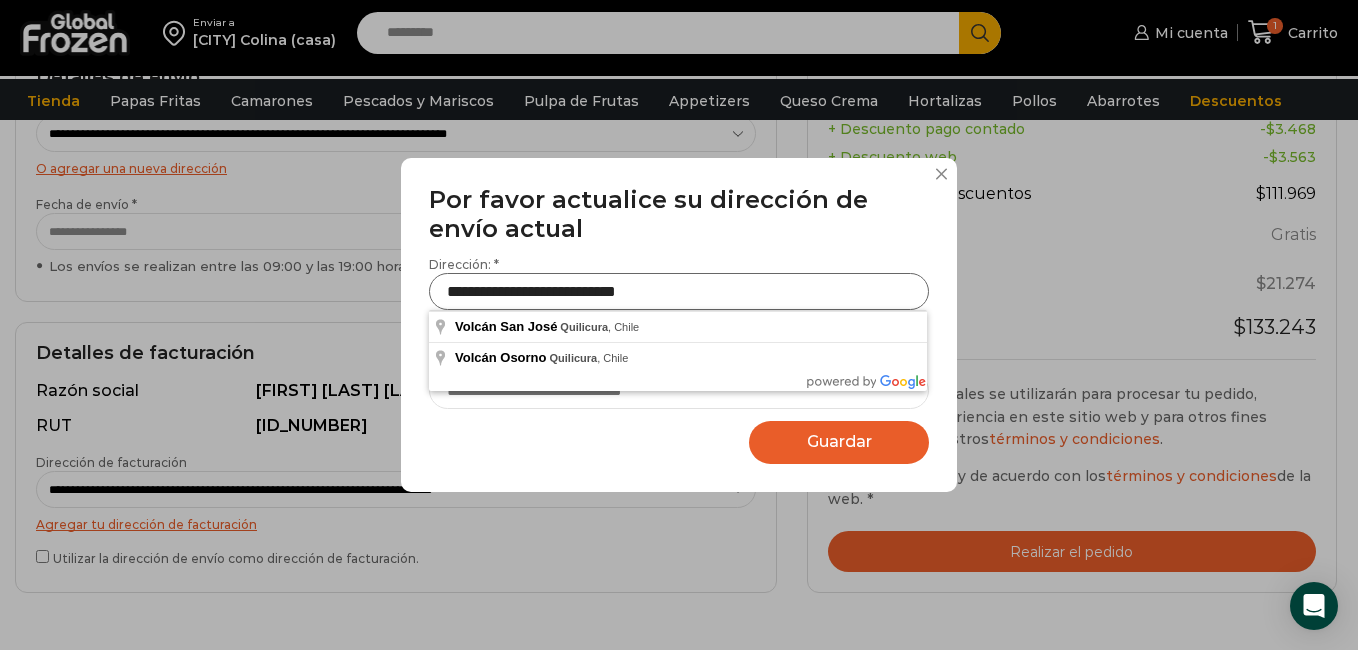 drag, startPoint x: 523, startPoint y: 291, endPoint x: 516, endPoint y: 283, distance: 10.630146 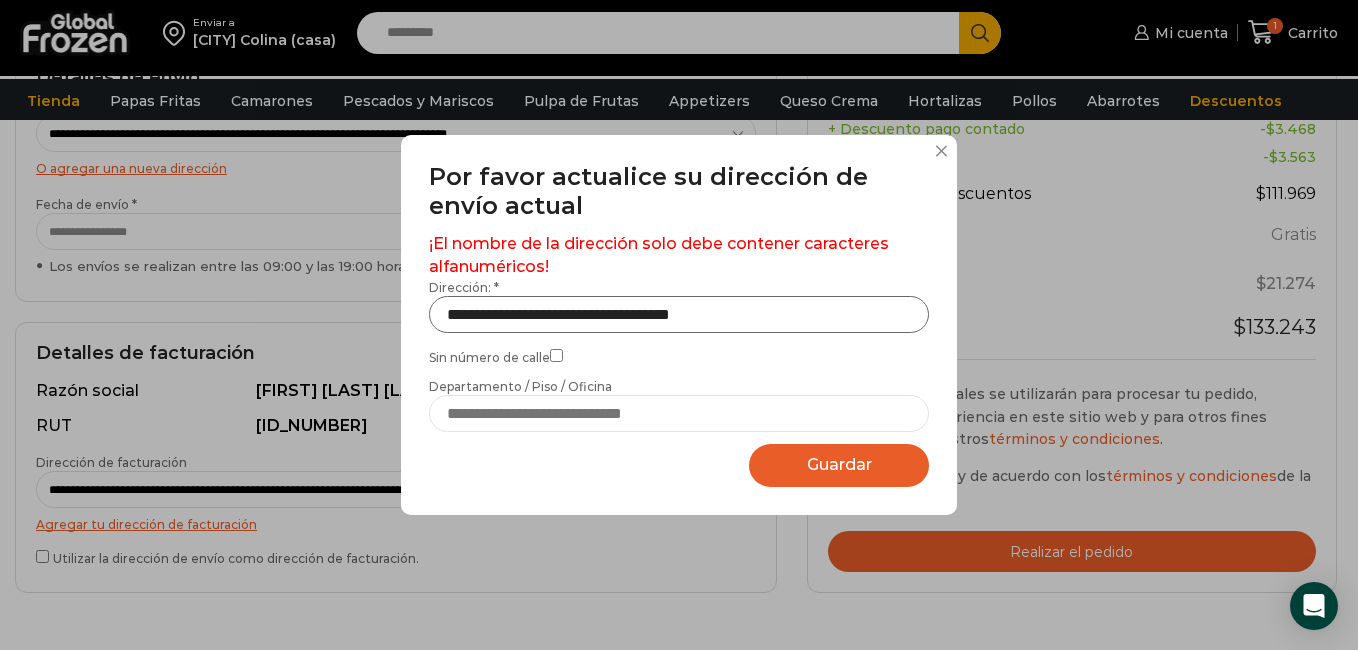 click on "**********" at bounding box center [679, 314] 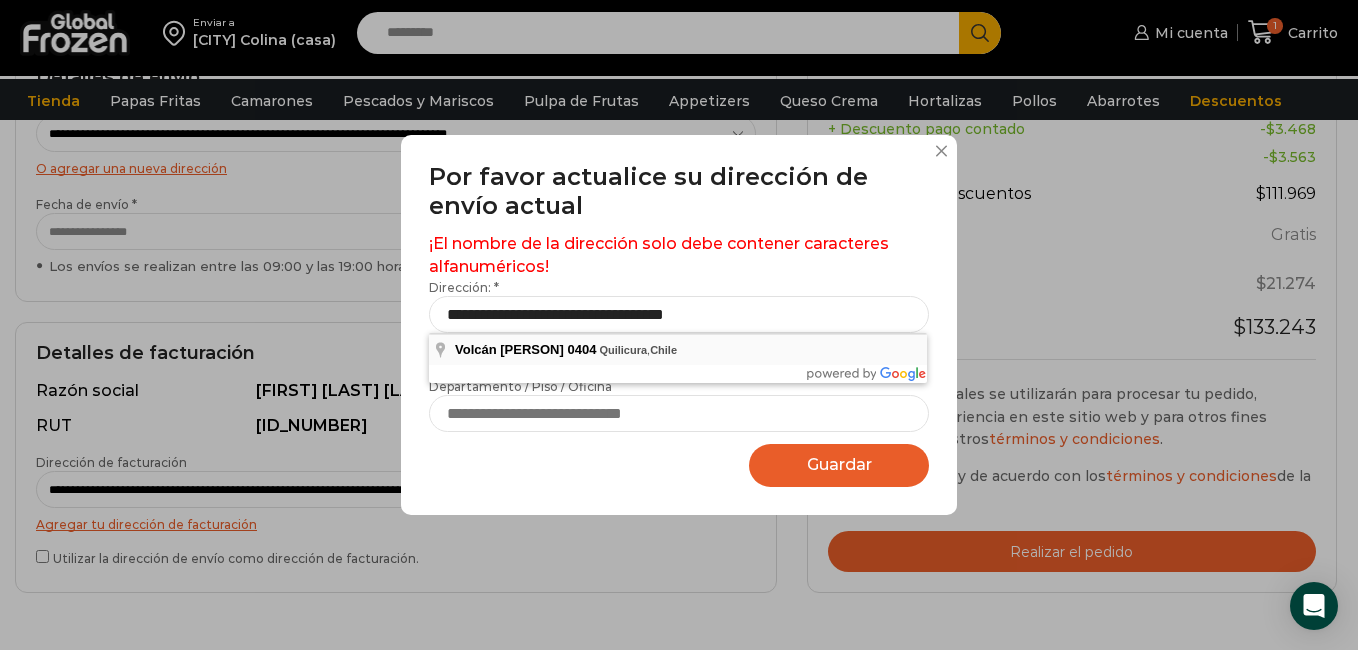 type on "**********" 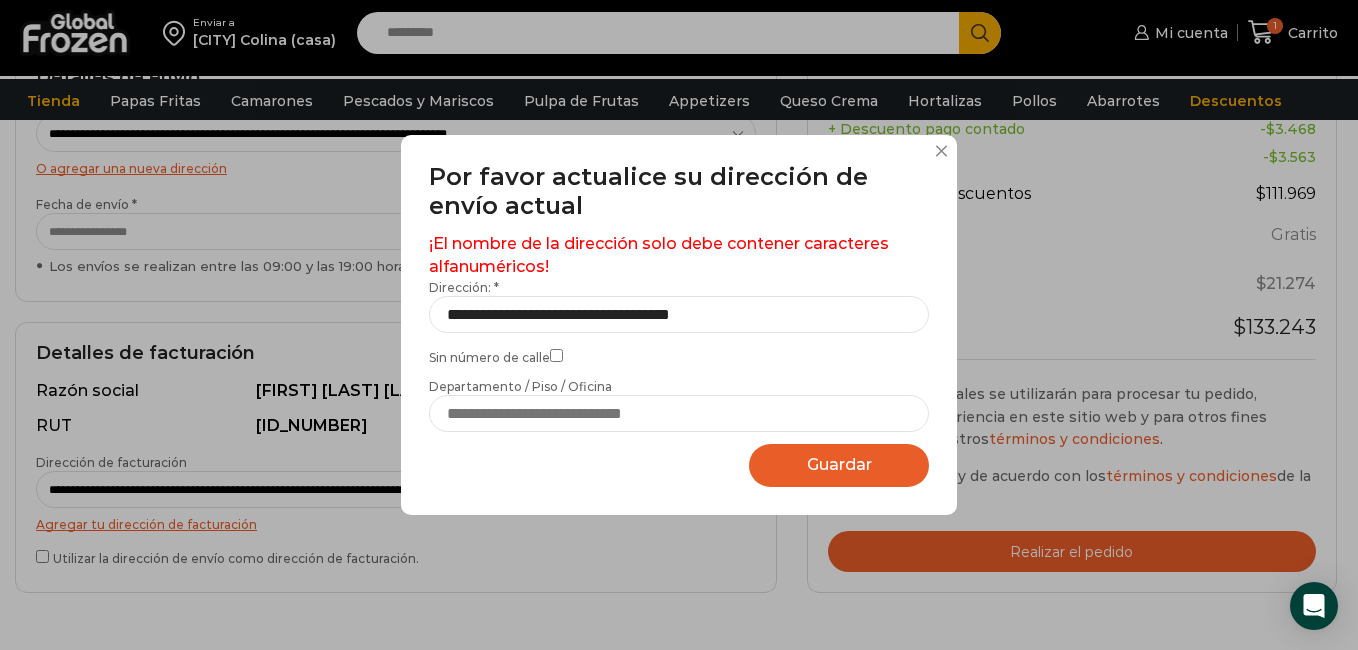 click on "Guardar Guardando..." at bounding box center [839, 465] 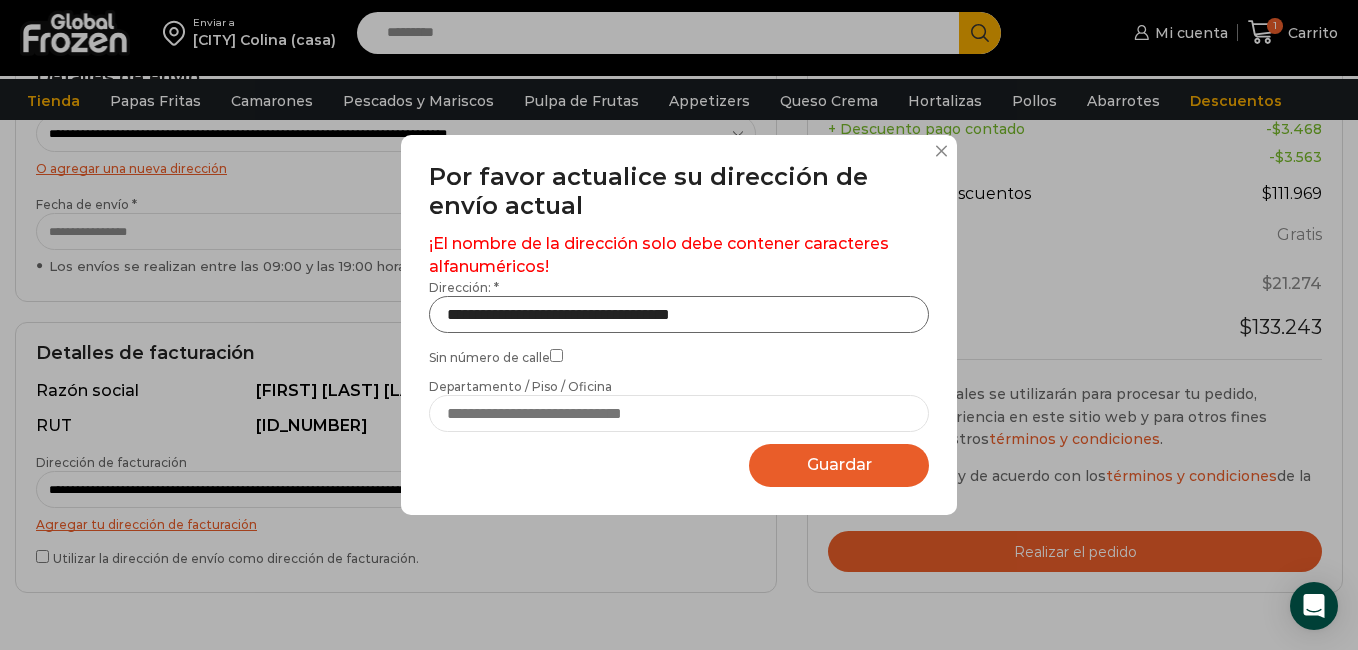 click on "**********" at bounding box center [679, 314] 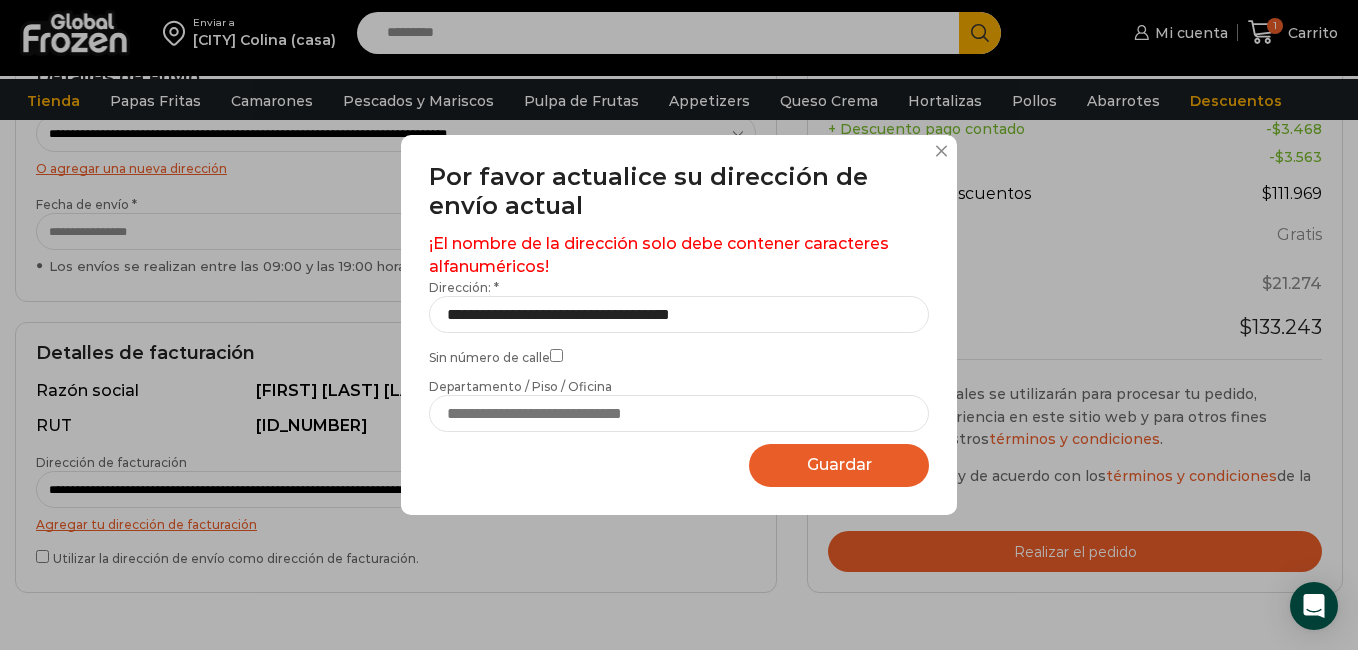 click at bounding box center (941, 151) 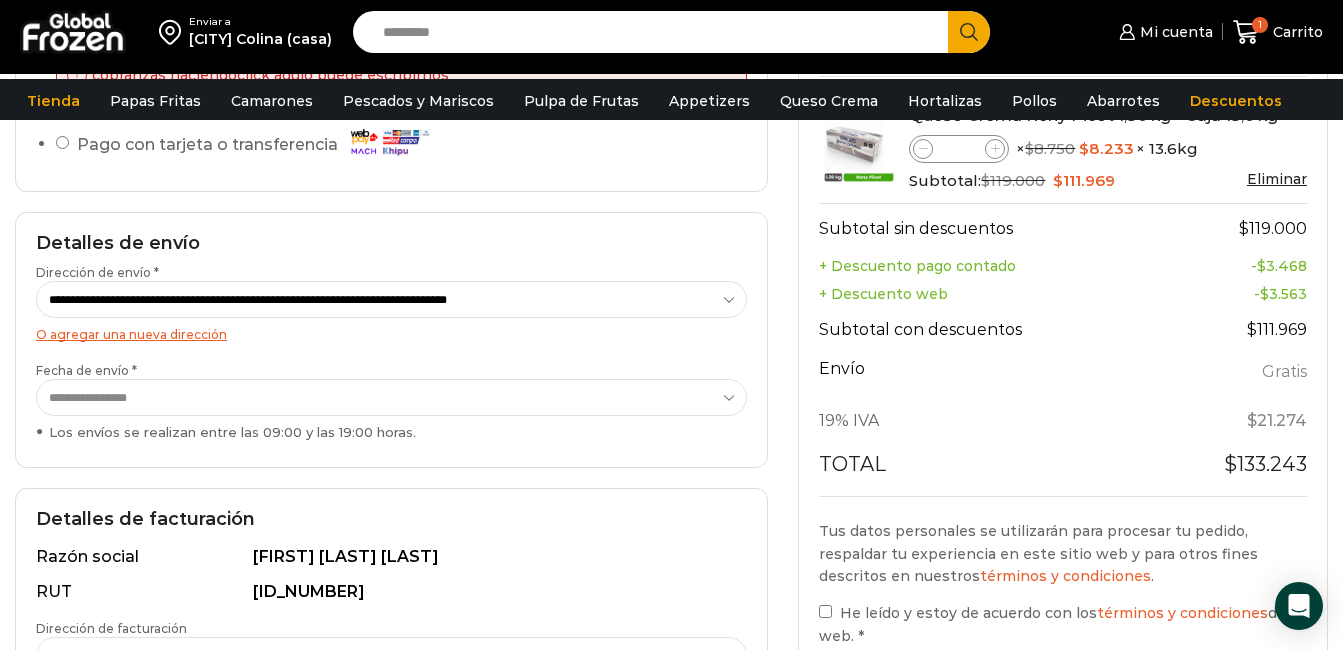 scroll, scrollTop: 300, scrollLeft: 0, axis: vertical 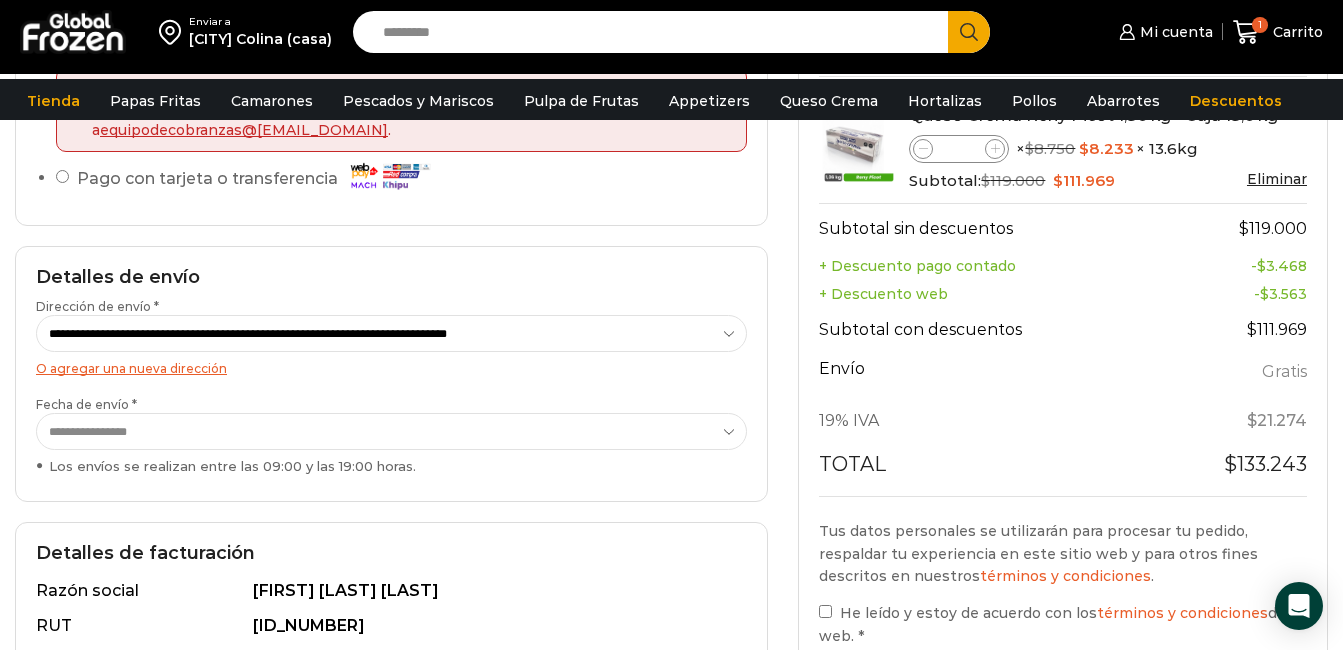 click on "**********" at bounding box center (391, 431) 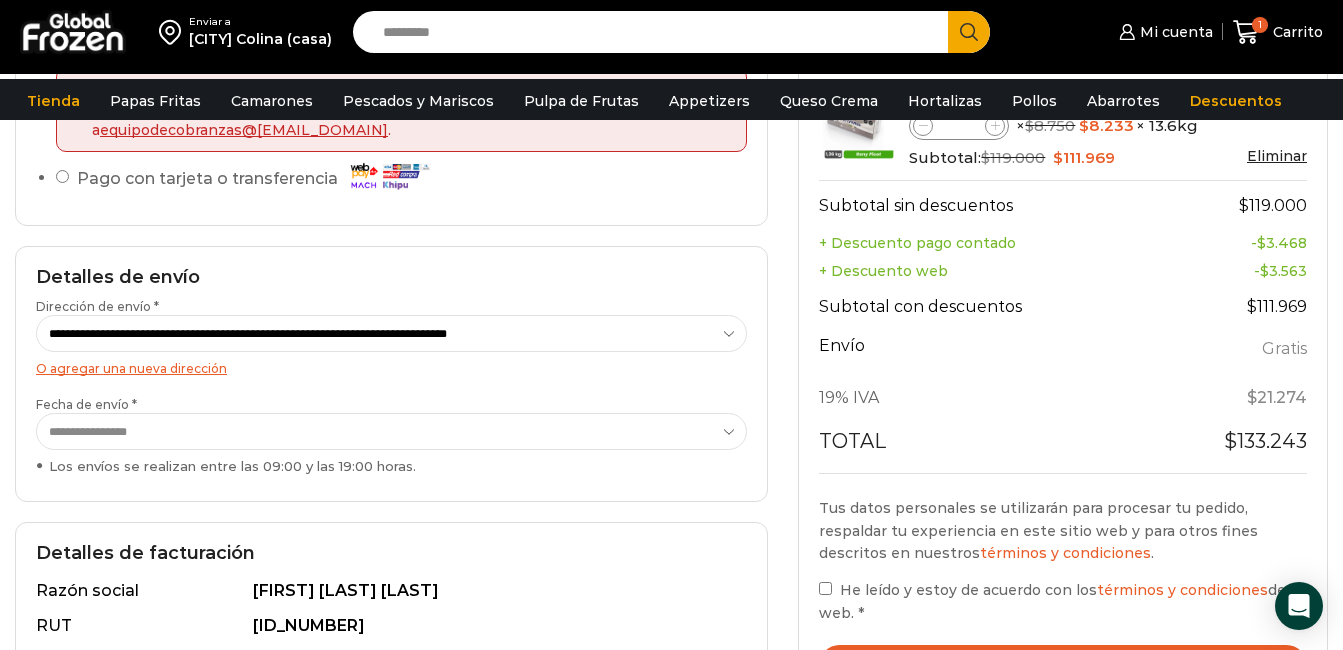 scroll, scrollTop: 400, scrollLeft: 0, axis: vertical 